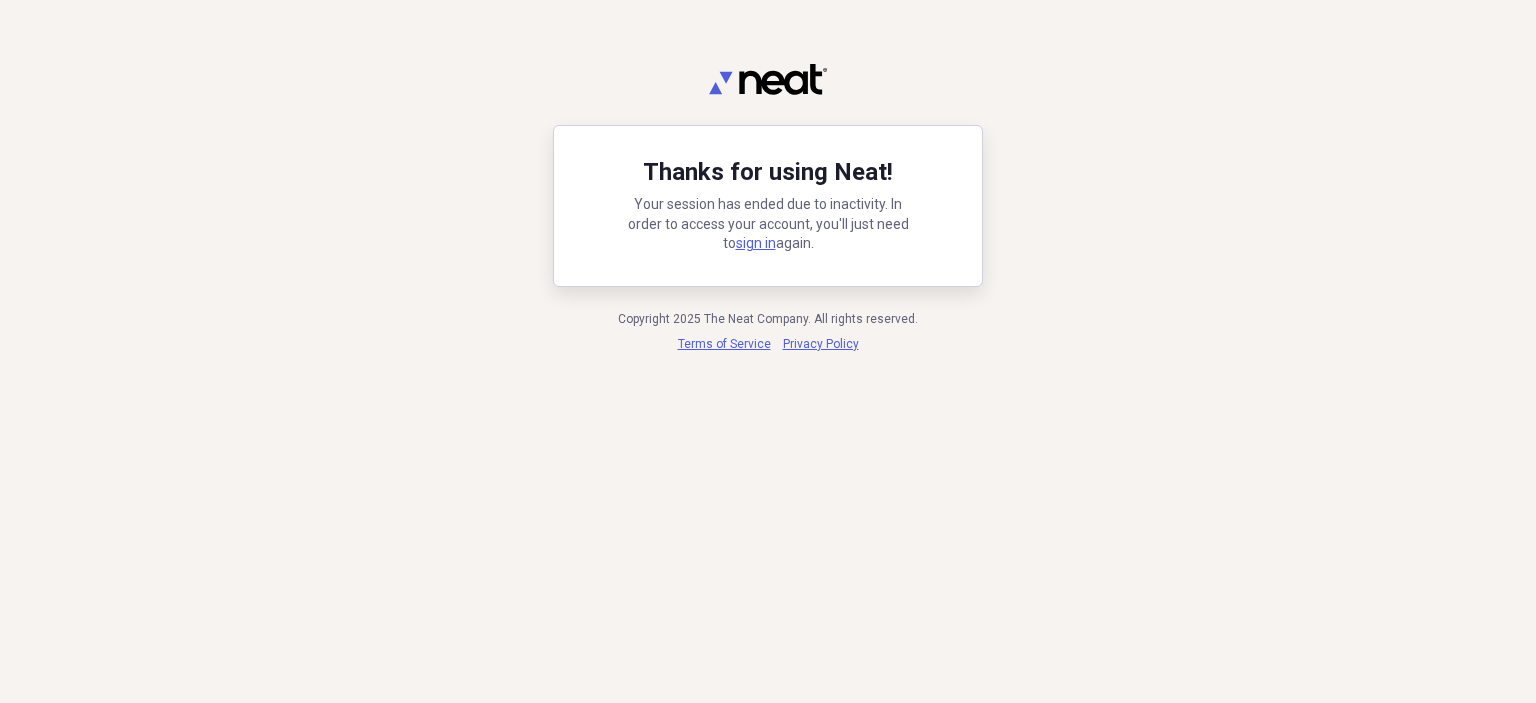 scroll, scrollTop: 0, scrollLeft: 0, axis: both 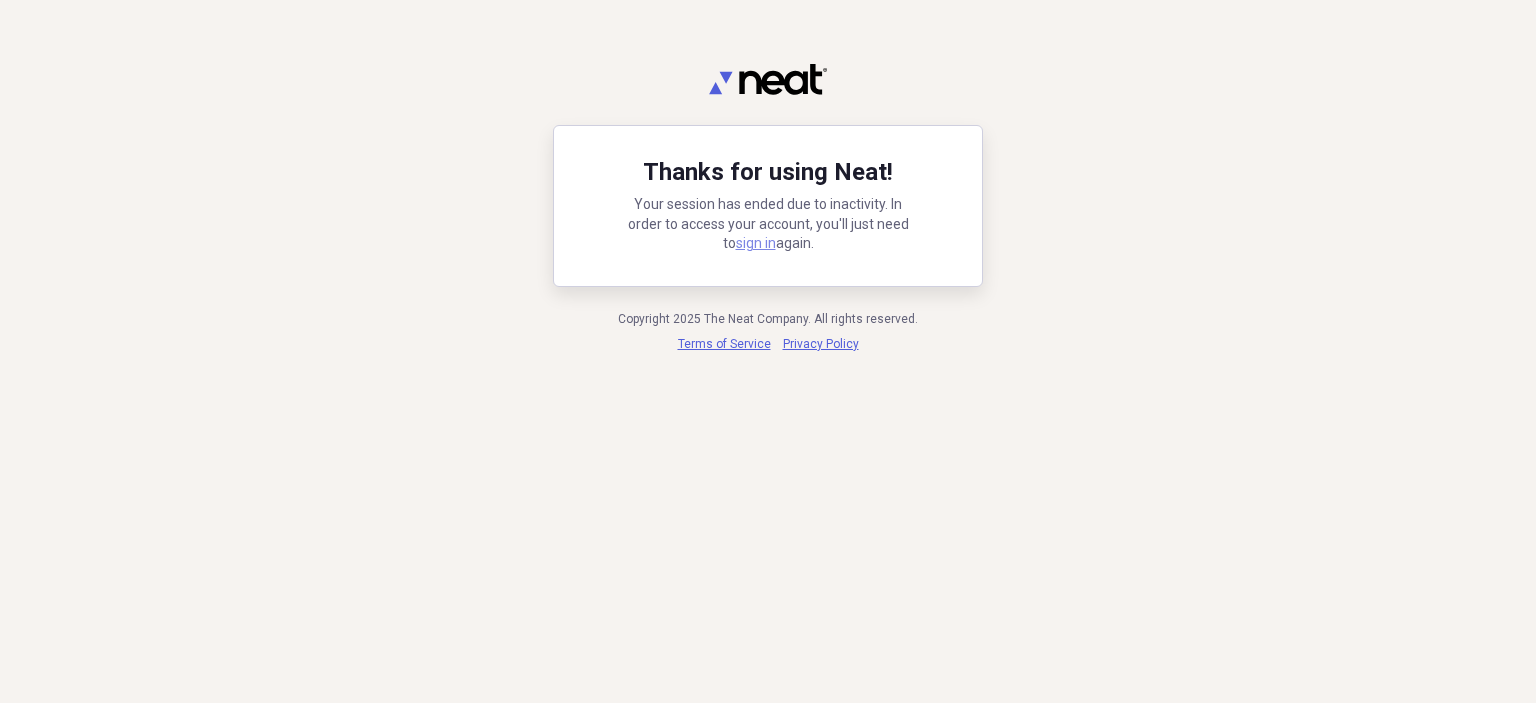 click on "sign in" at bounding box center [756, 243] 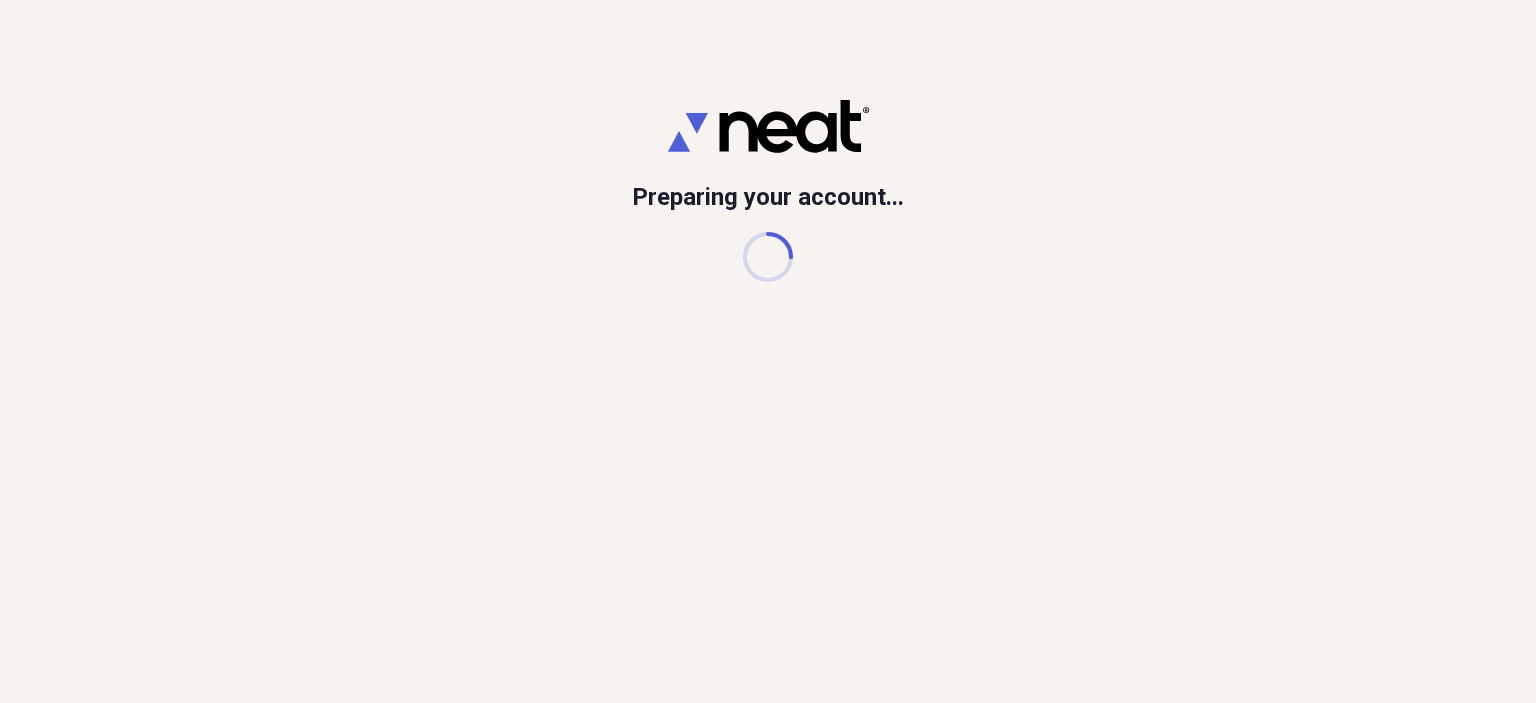 scroll, scrollTop: 0, scrollLeft: 0, axis: both 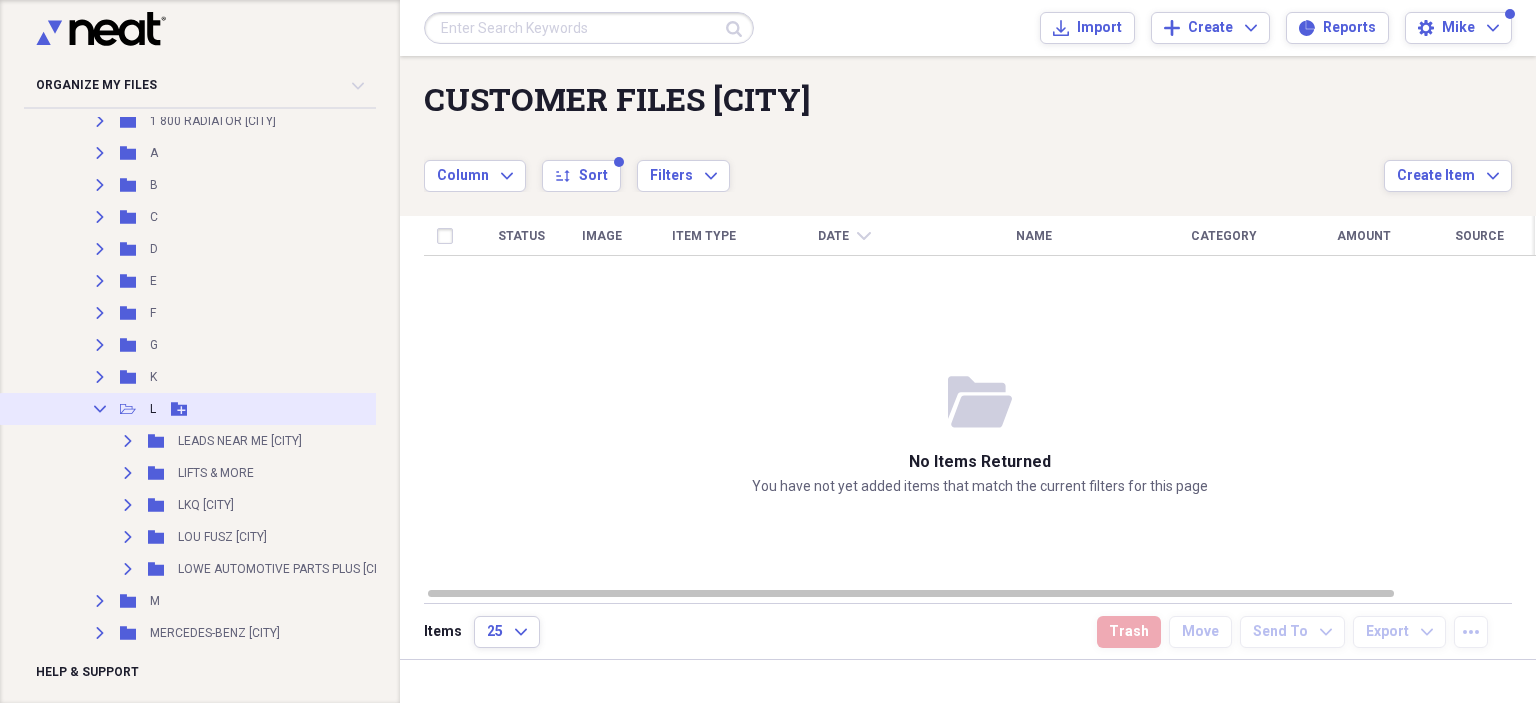 click on "Collapse" 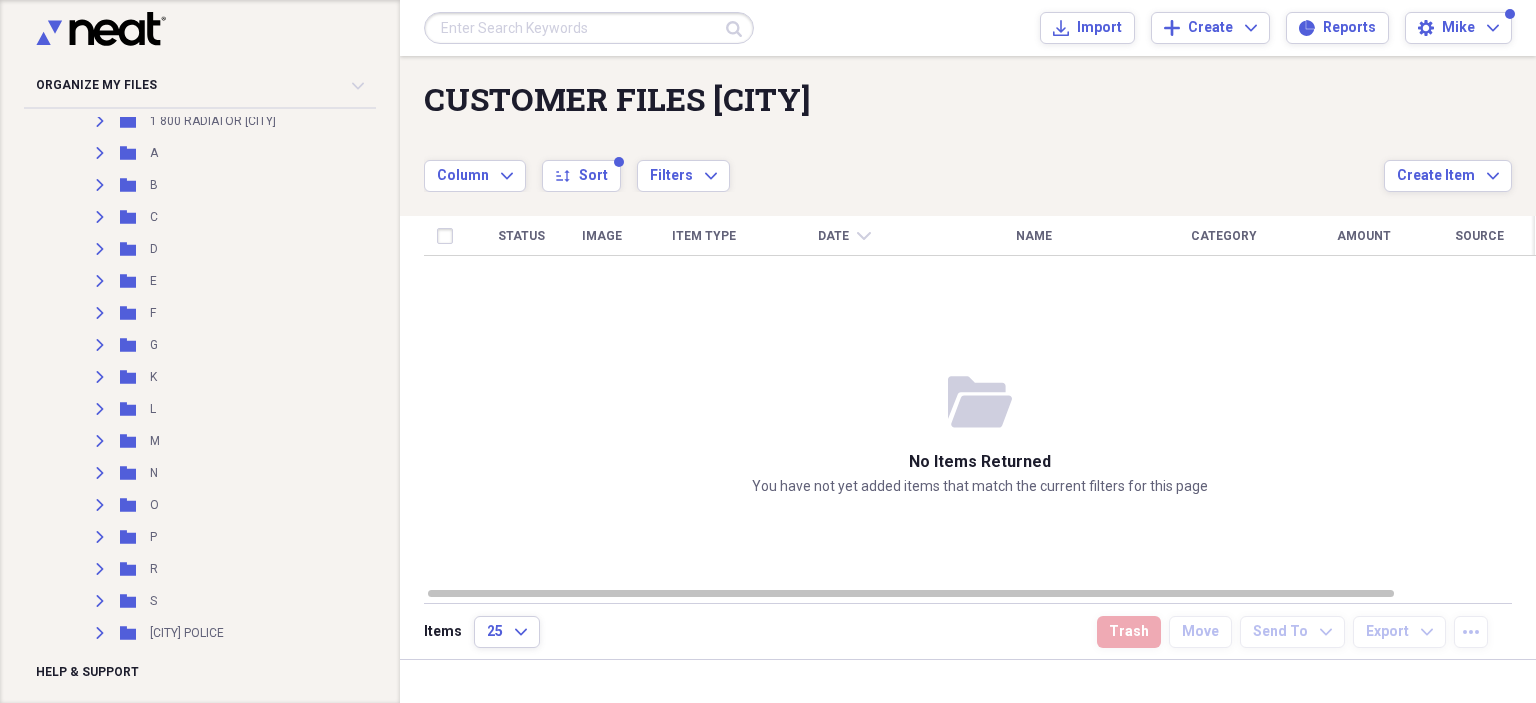 scroll, scrollTop: 400, scrollLeft: 0, axis: vertical 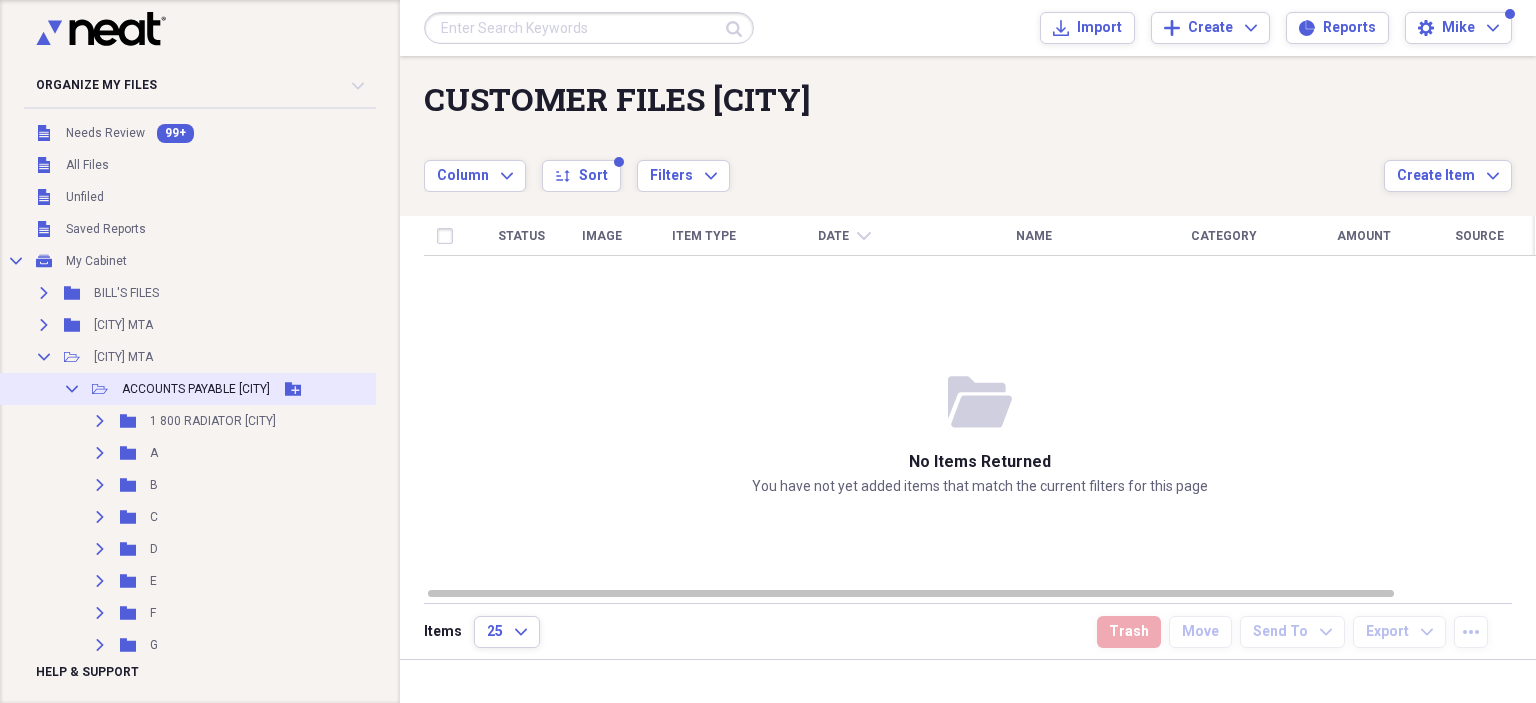 click on "Collapse" 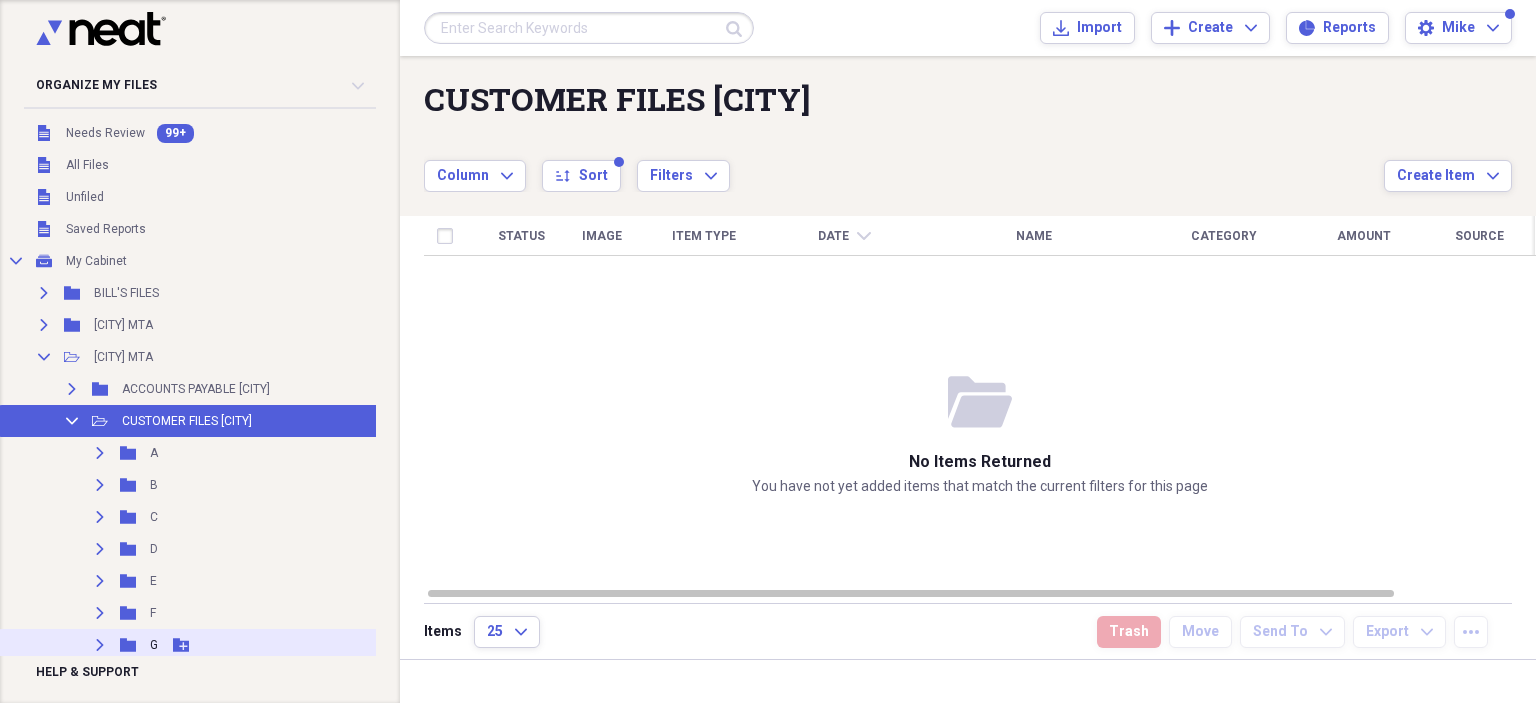 scroll, scrollTop: 200, scrollLeft: 0, axis: vertical 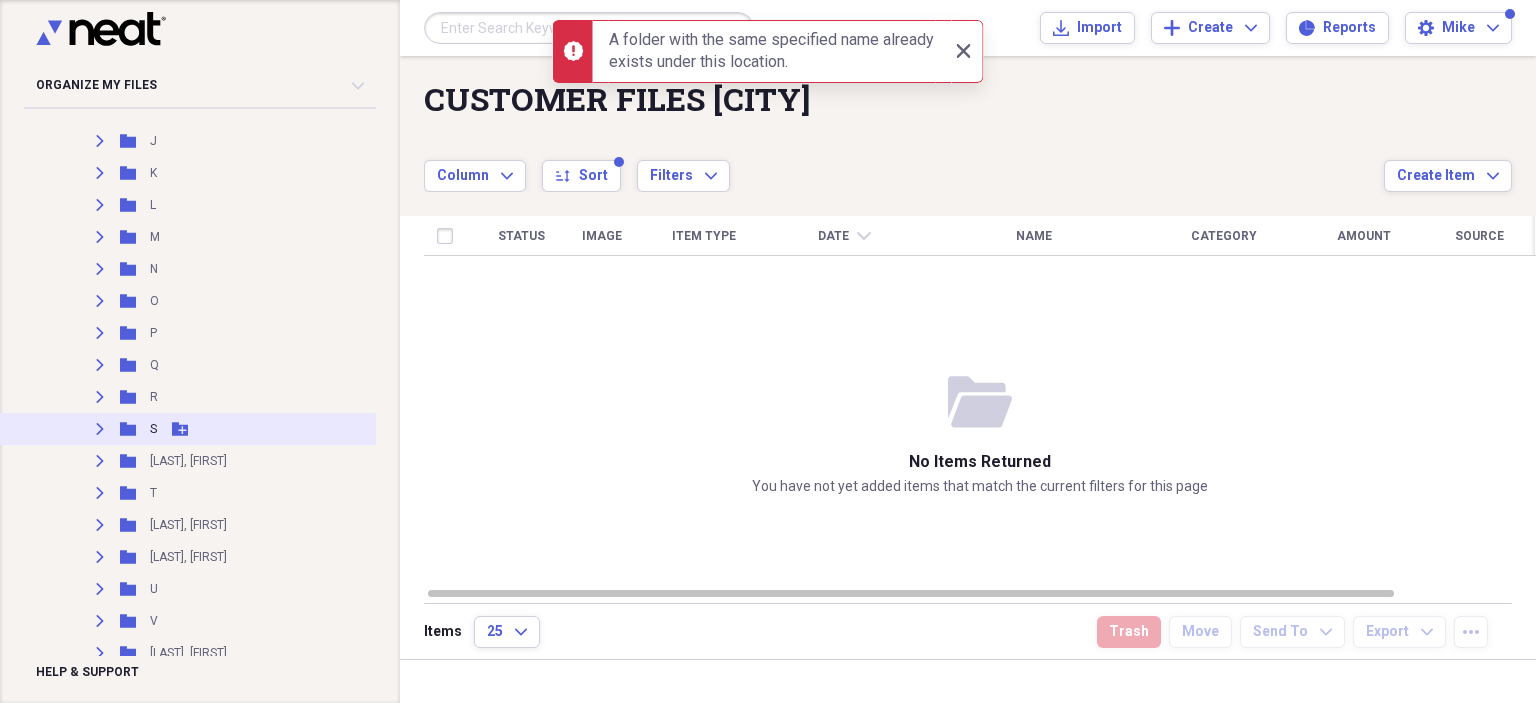 click on "Expand" 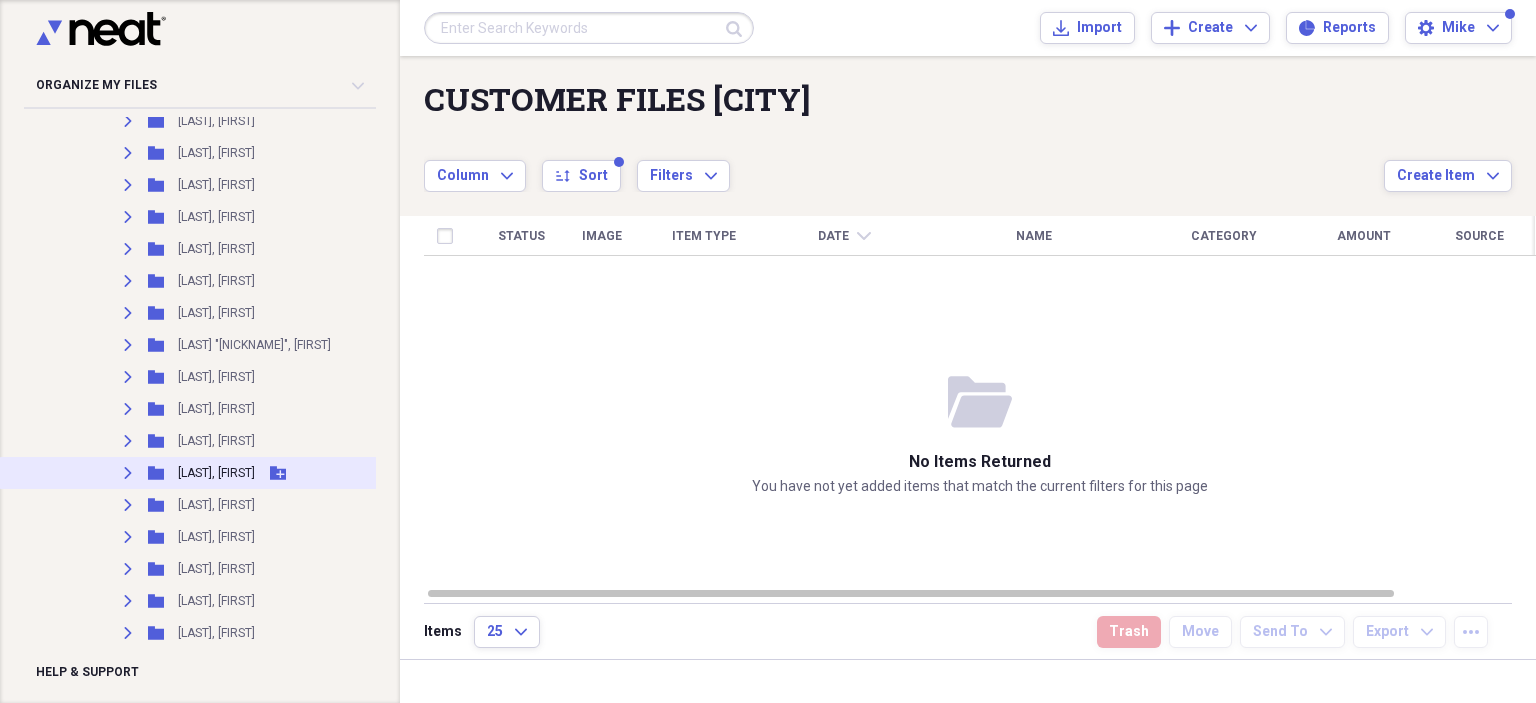 scroll, scrollTop: 14100, scrollLeft: 0, axis: vertical 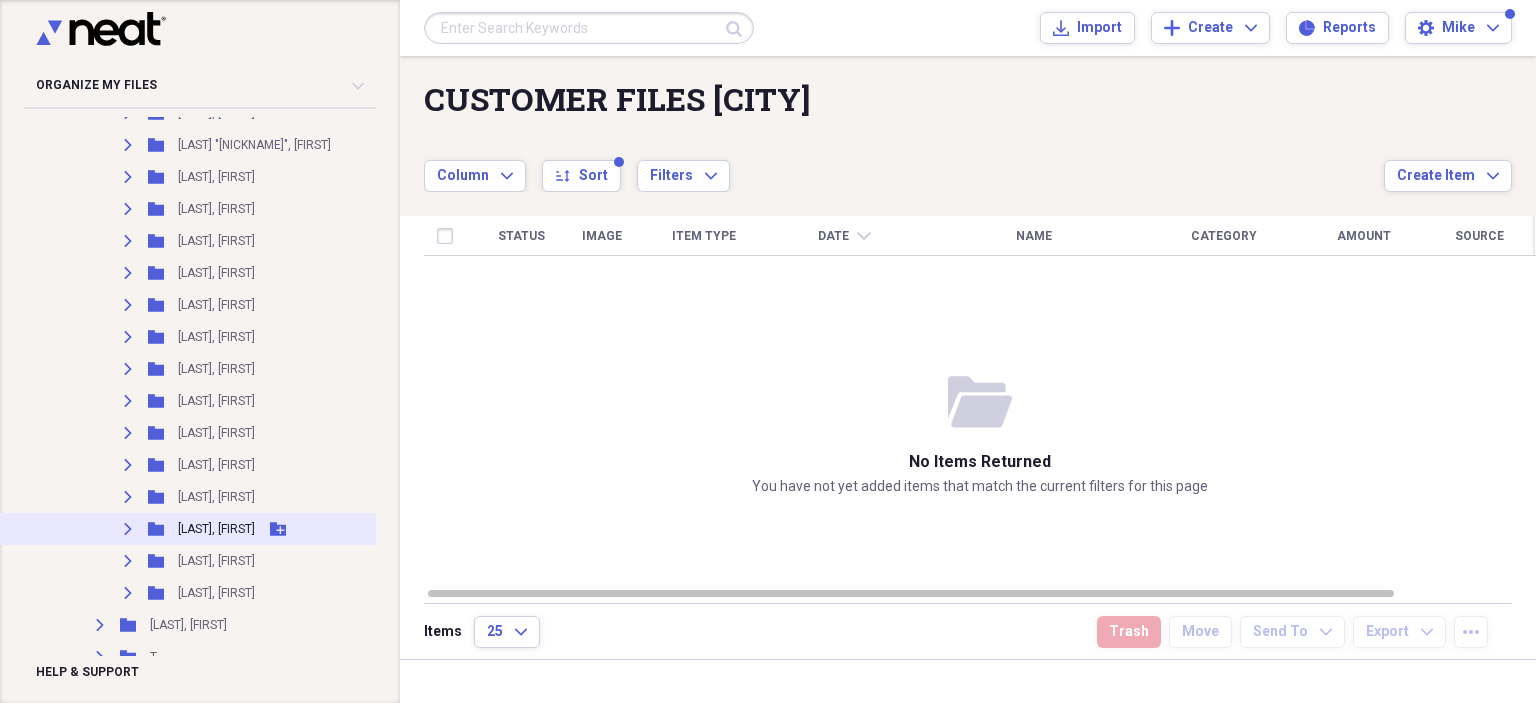 click on "Expand" 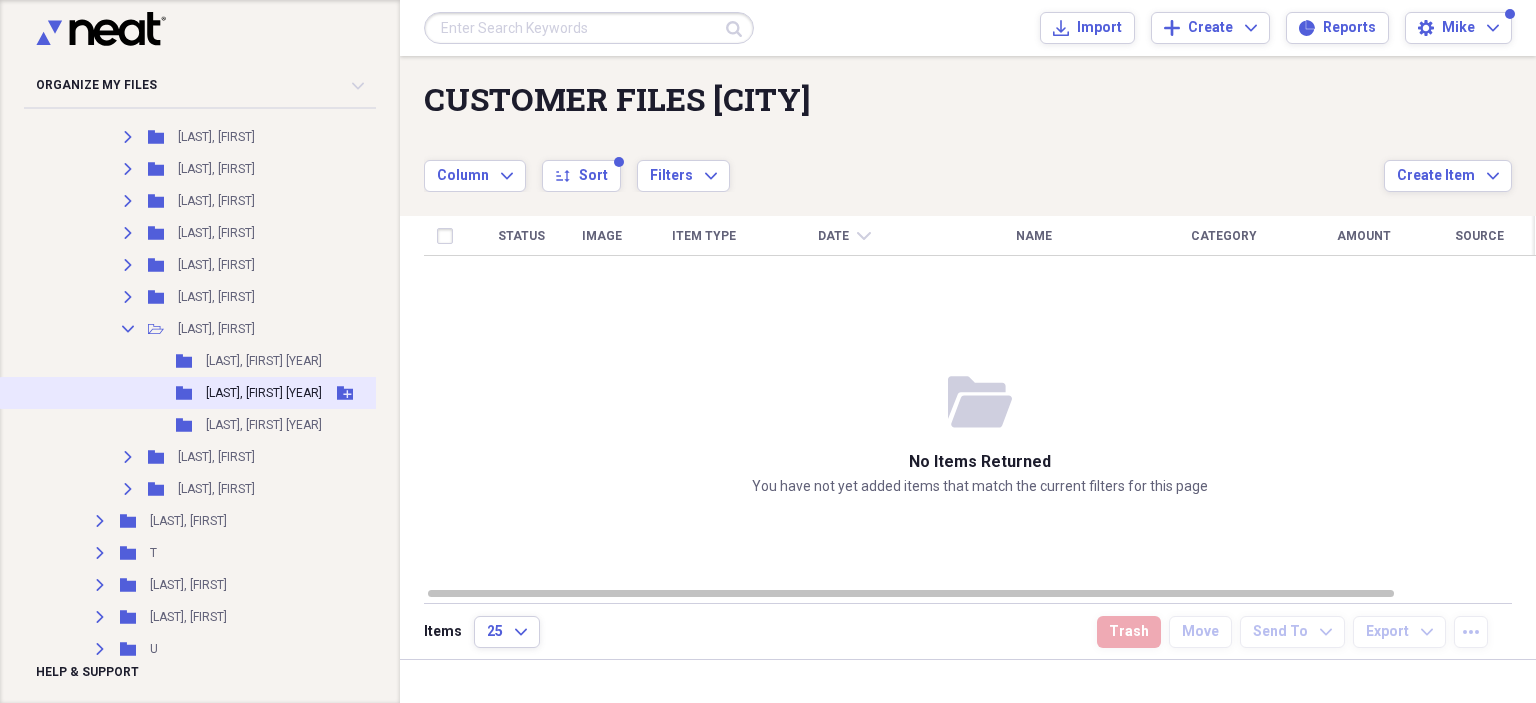 scroll, scrollTop: 14400, scrollLeft: 0, axis: vertical 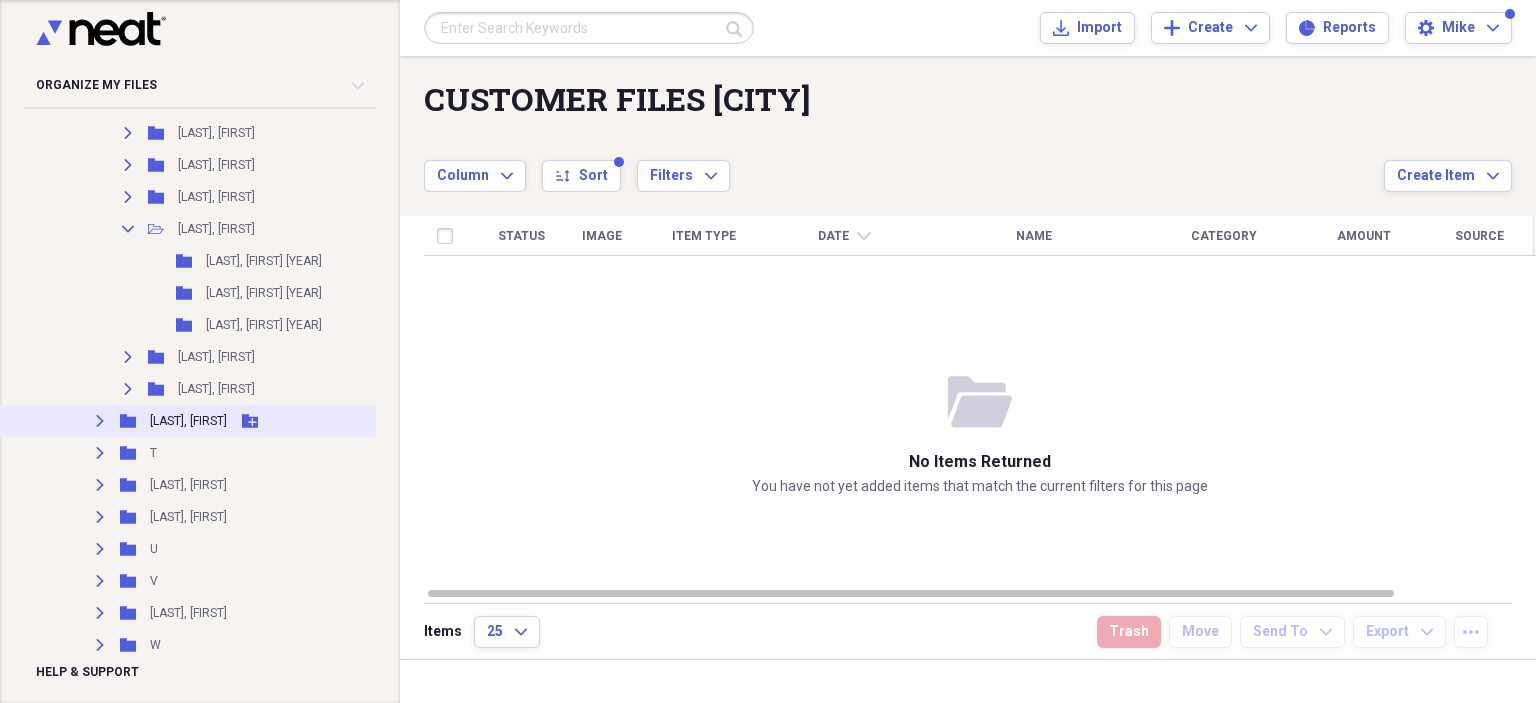 click 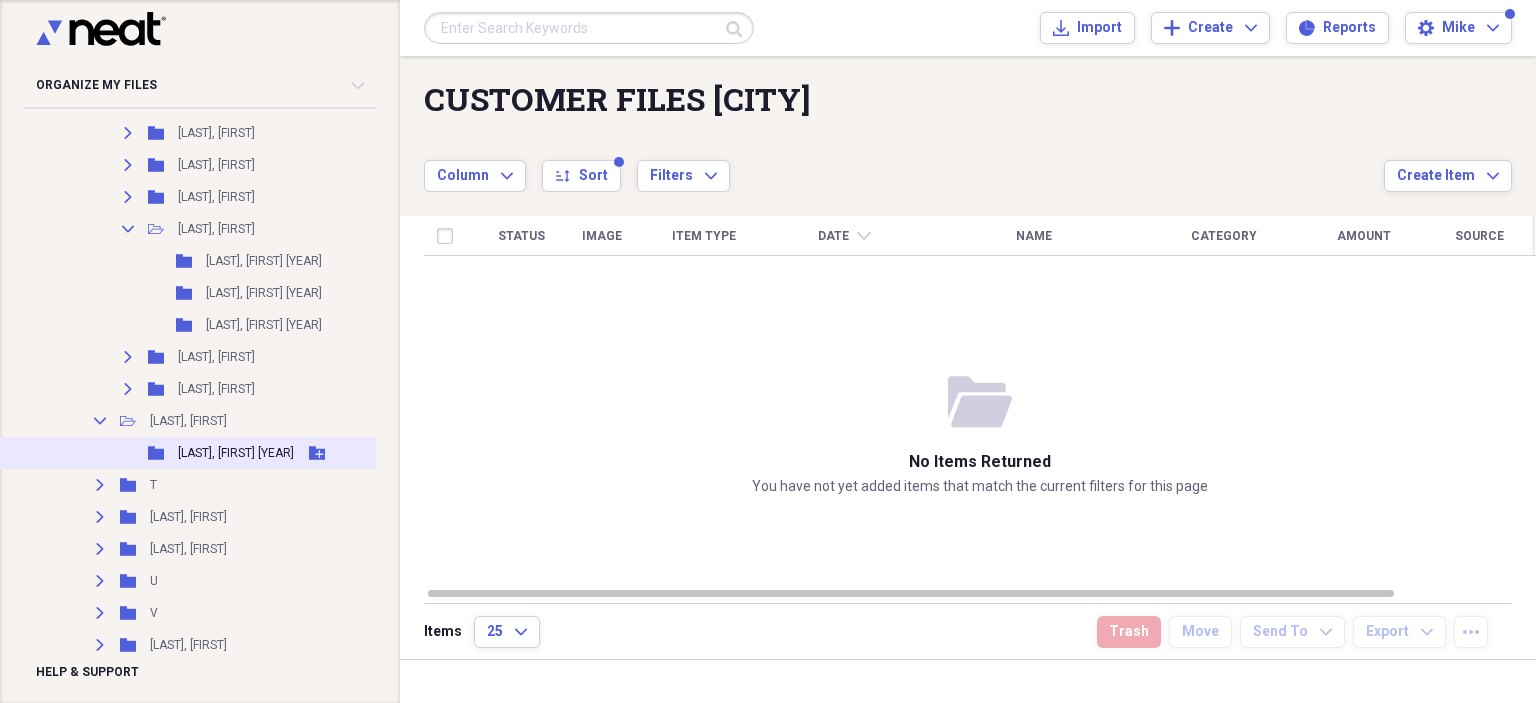 click on "[LAST], [FIRST] [YEAR]" at bounding box center [236, 453] 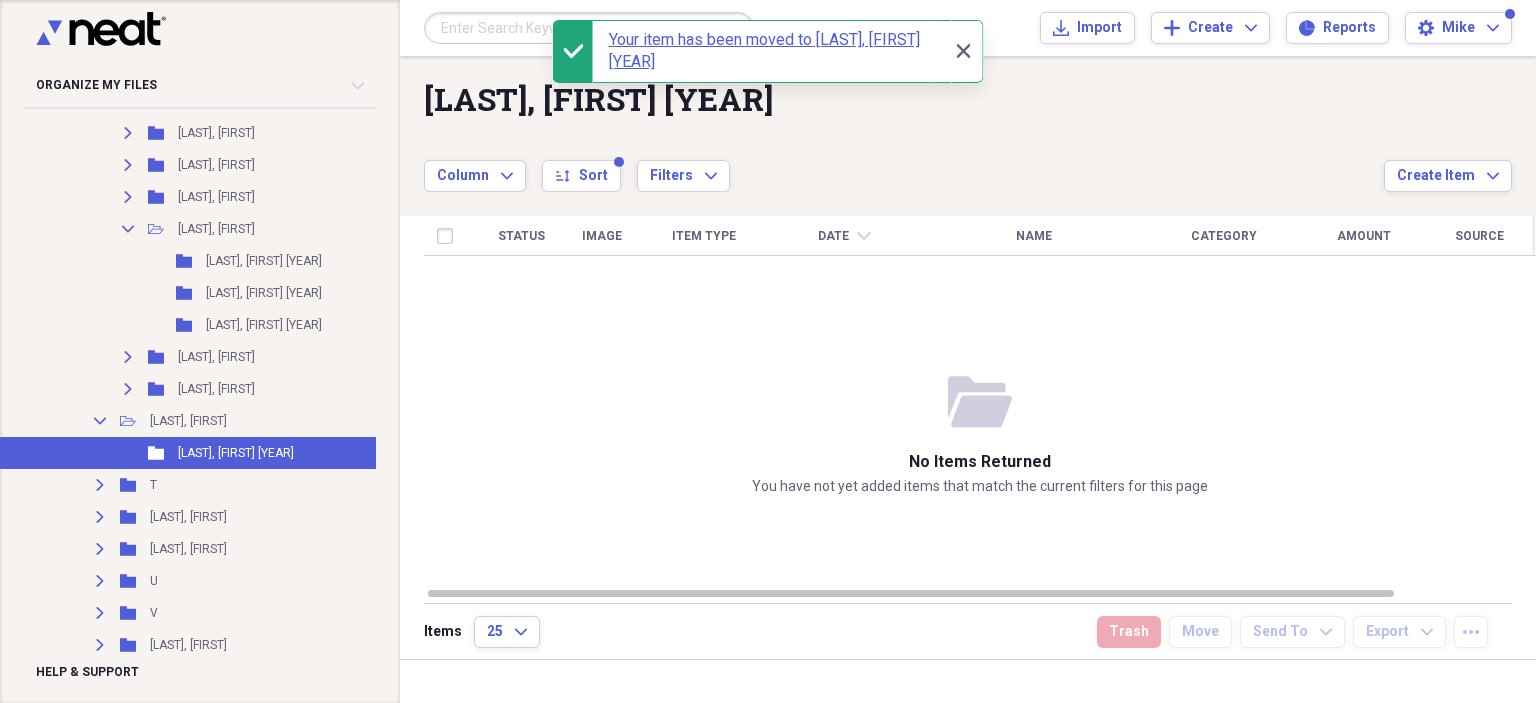 click on "[LAST], [FIRST]" at bounding box center [188, 421] 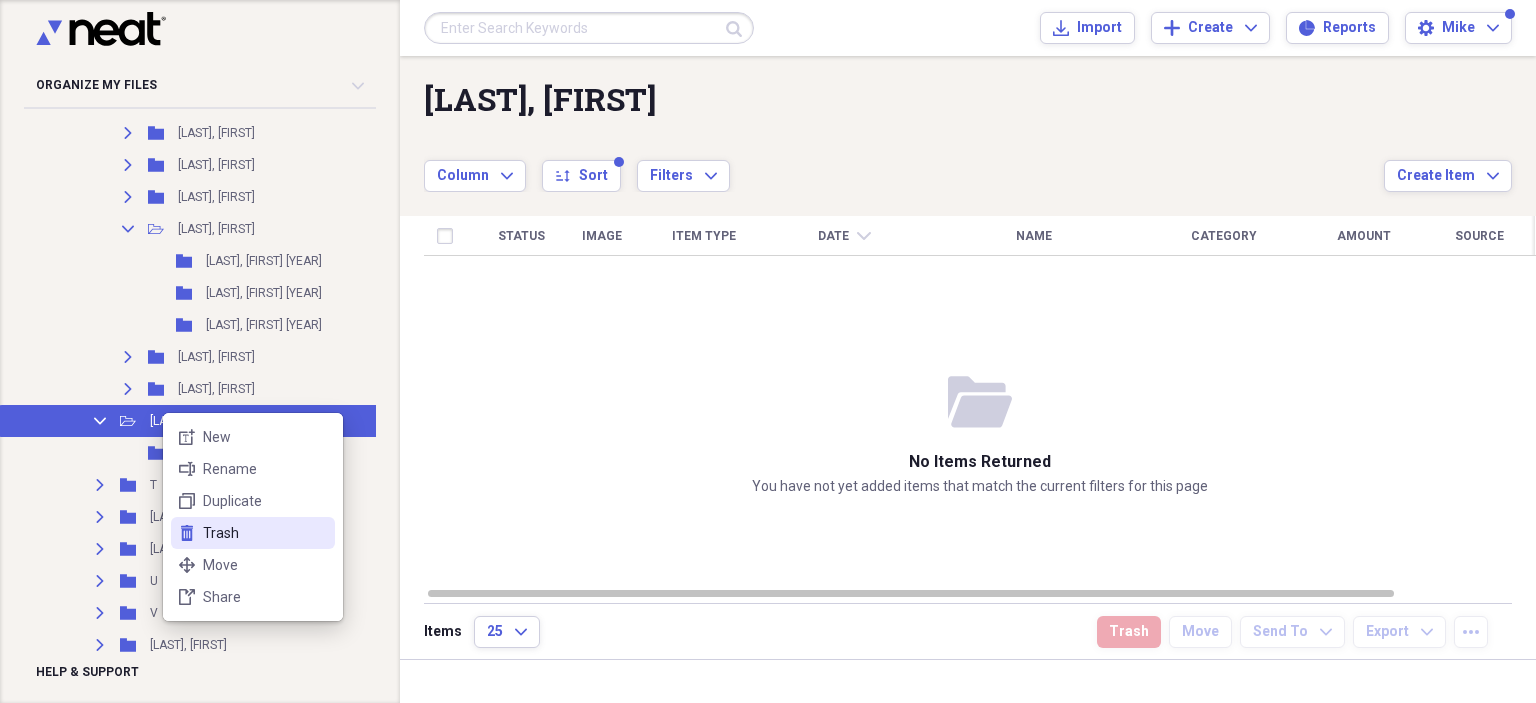click on "Trash" at bounding box center (265, 533) 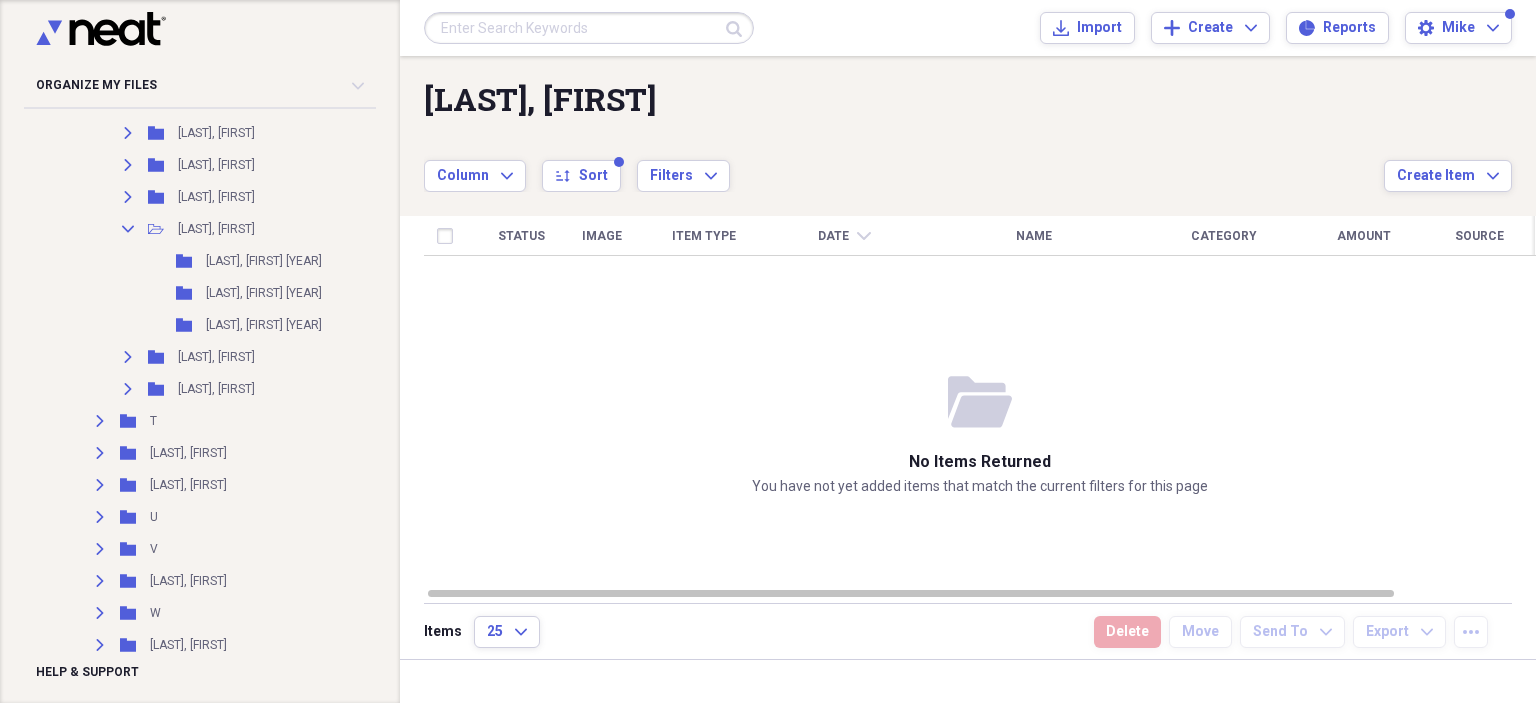 click on "Collapse" 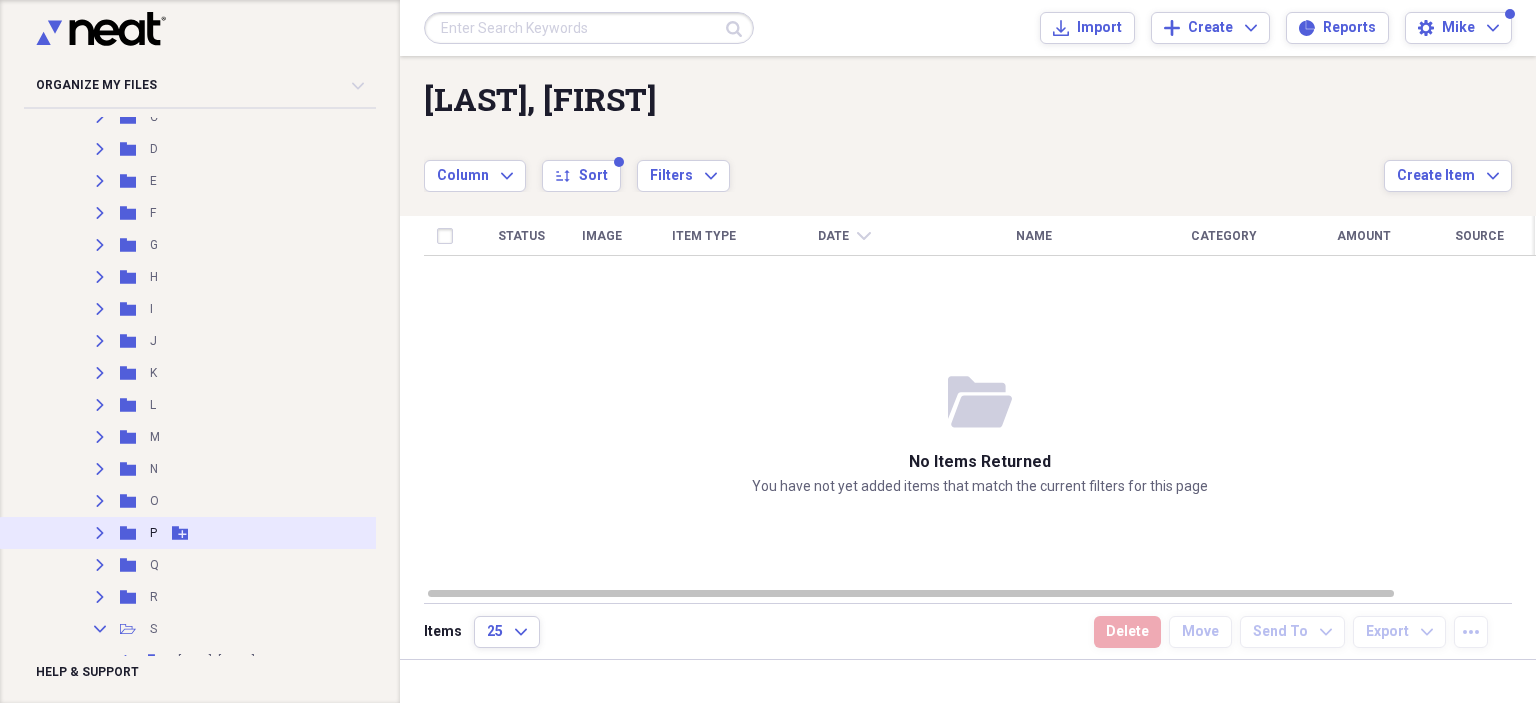 scroll, scrollTop: 600, scrollLeft: 0, axis: vertical 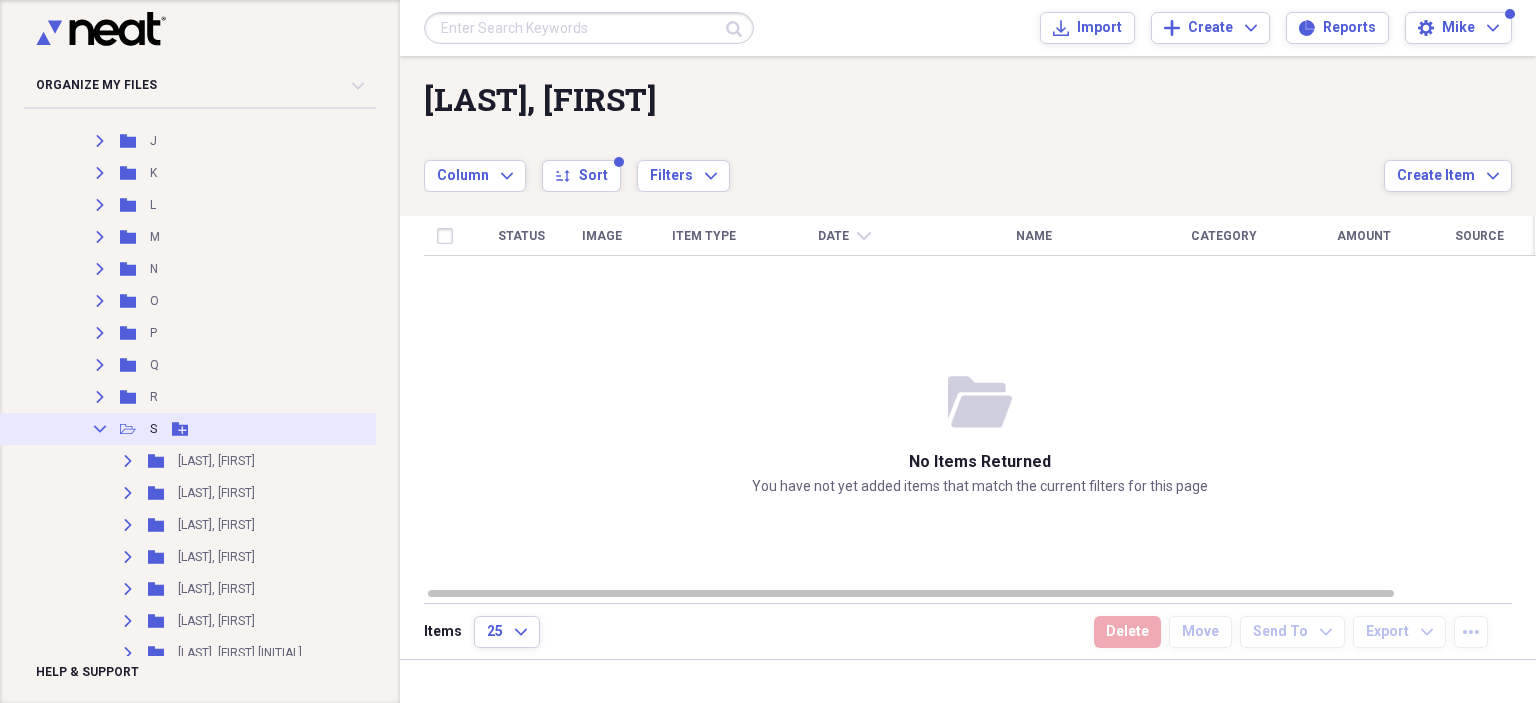 click on "Collapse" 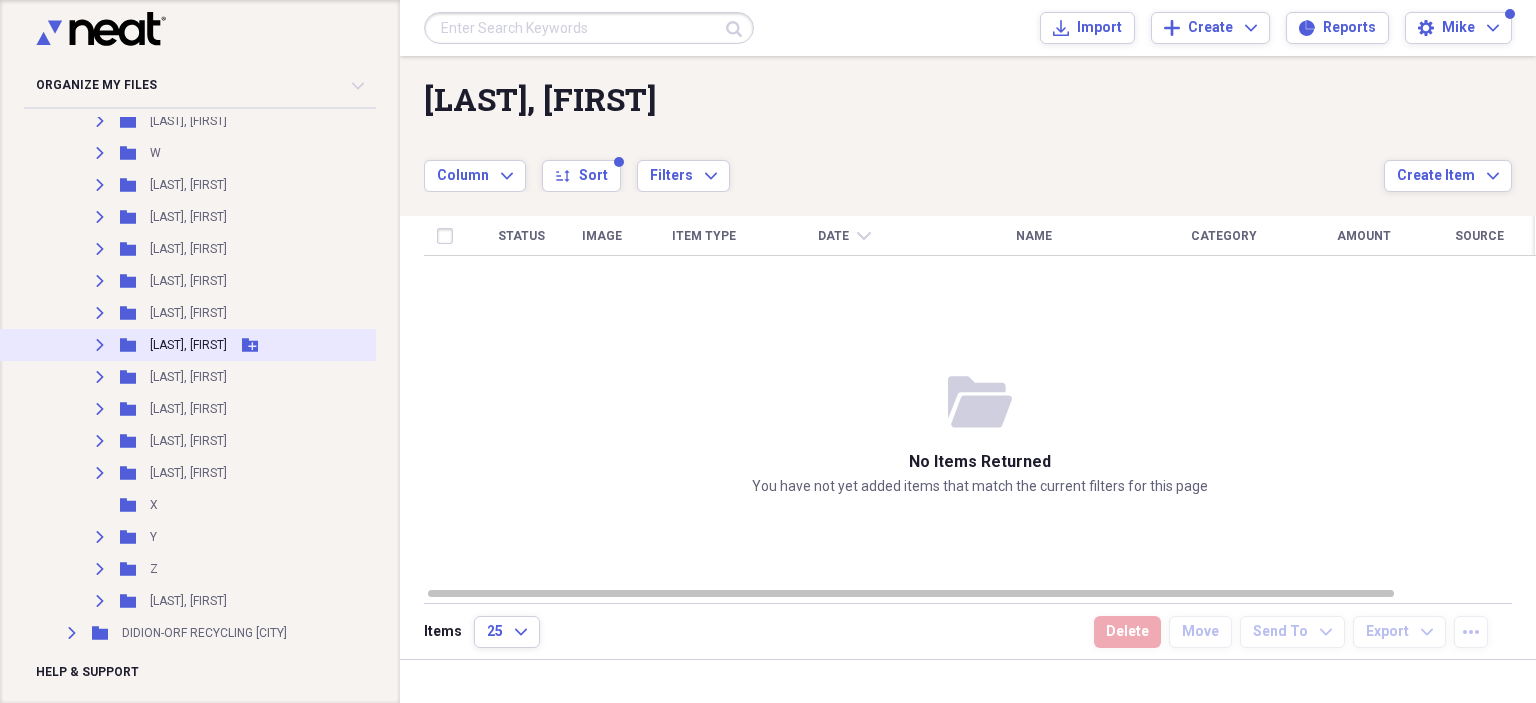 scroll, scrollTop: 900, scrollLeft: 0, axis: vertical 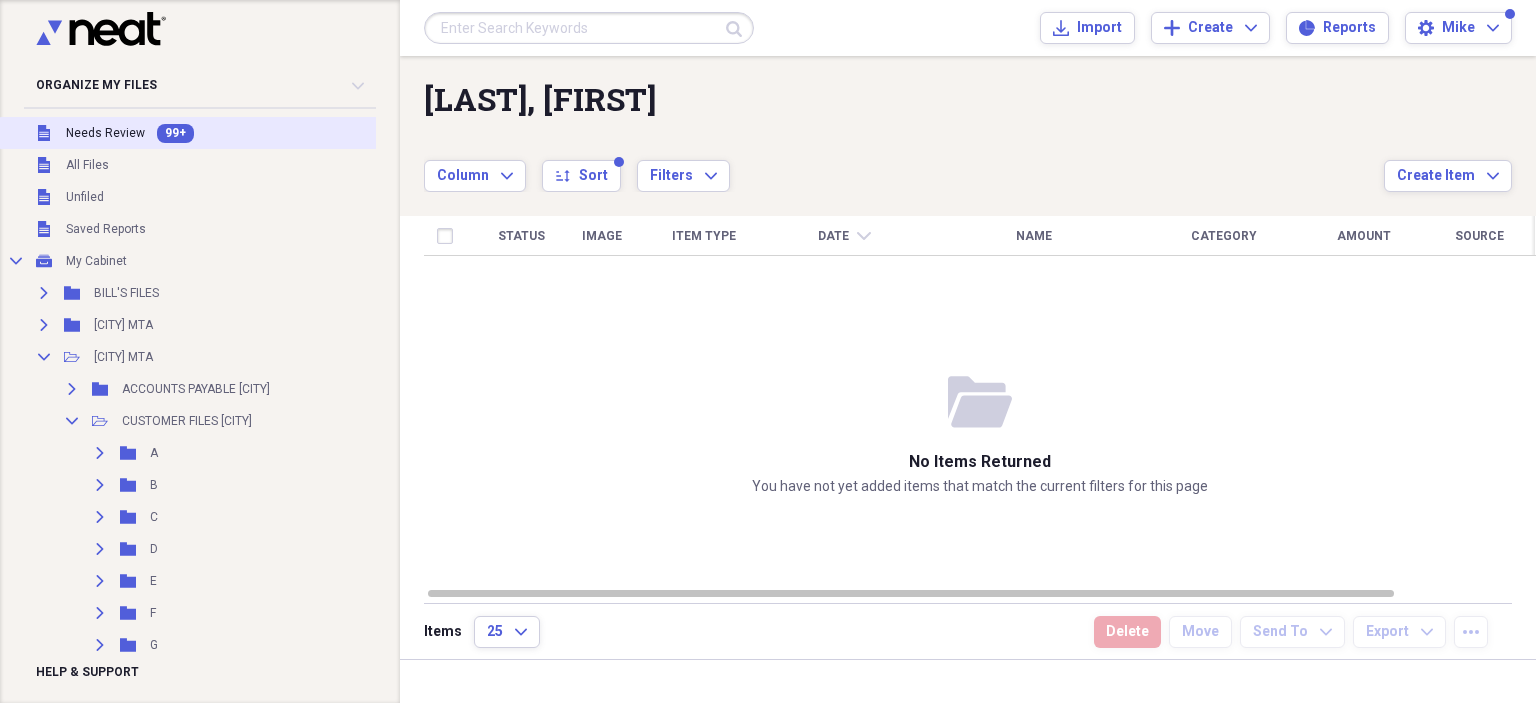 click on "Needs Review" at bounding box center [105, 133] 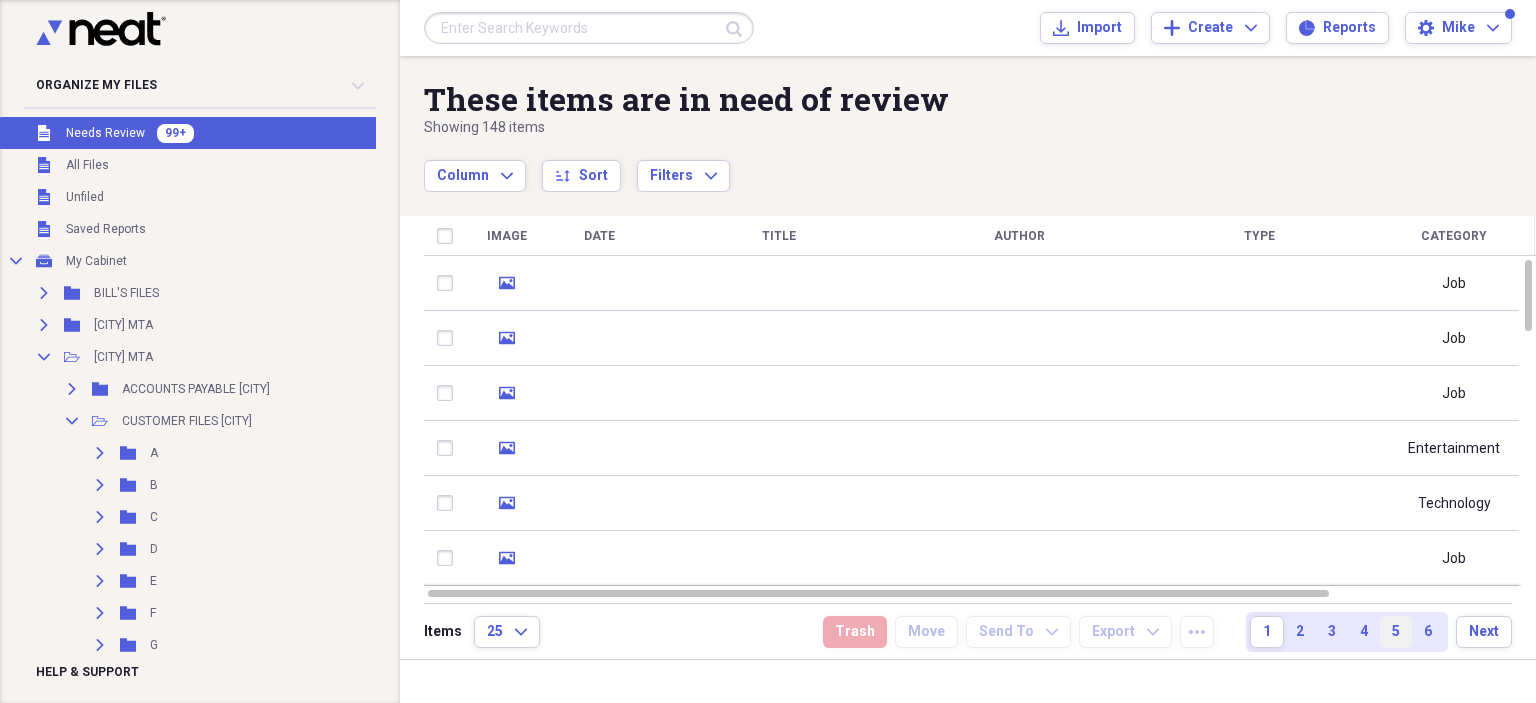 click on "6" at bounding box center [1428, 632] 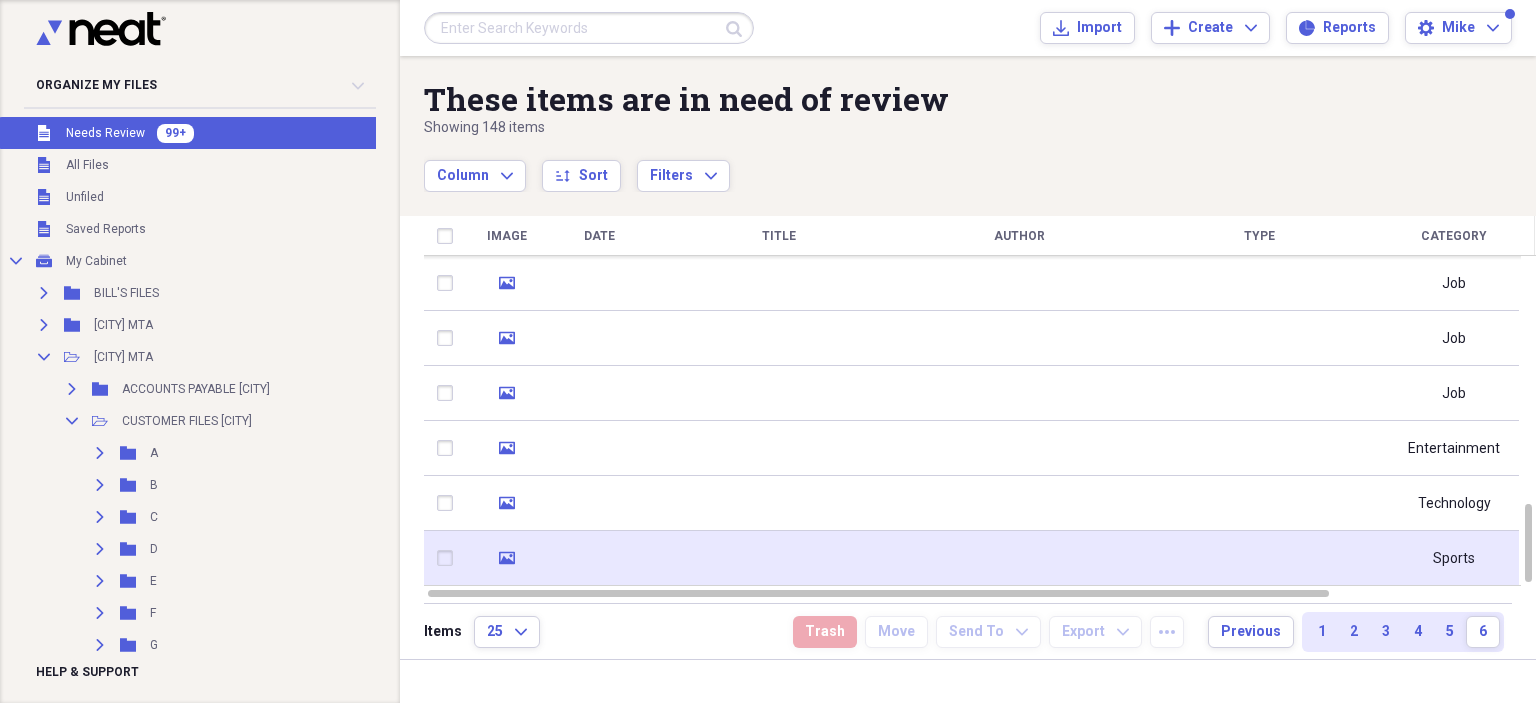 click at bounding box center [779, 558] 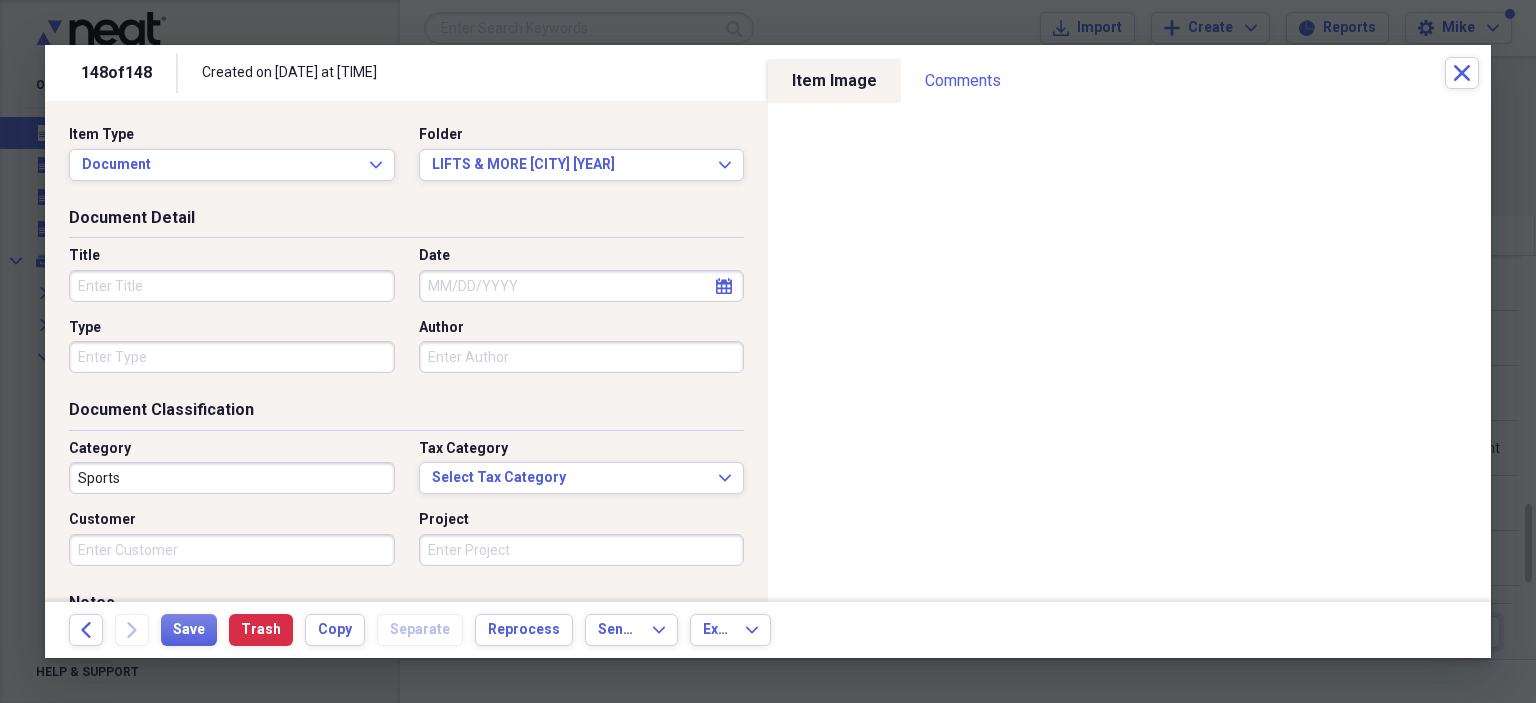 click on "Title" at bounding box center [232, 286] 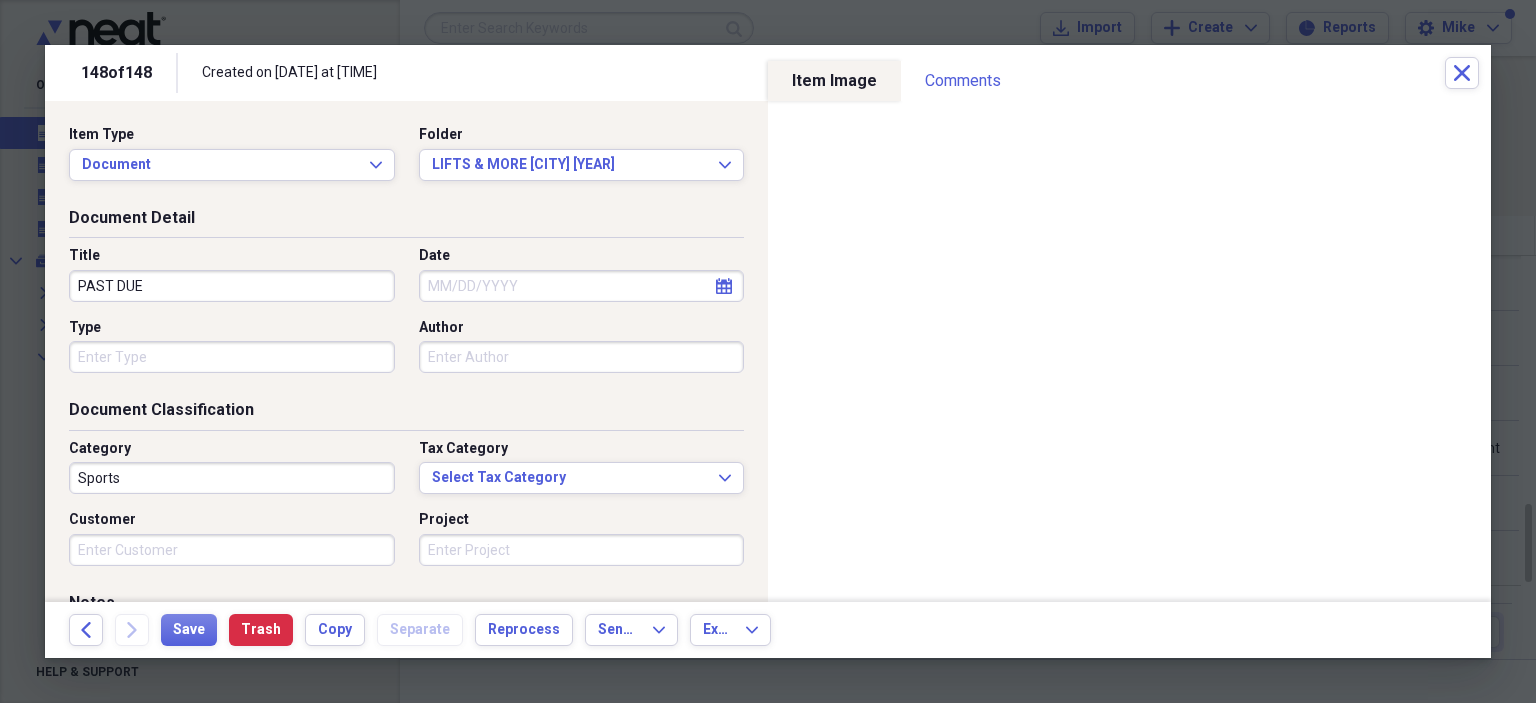 type on "PAST DUE" 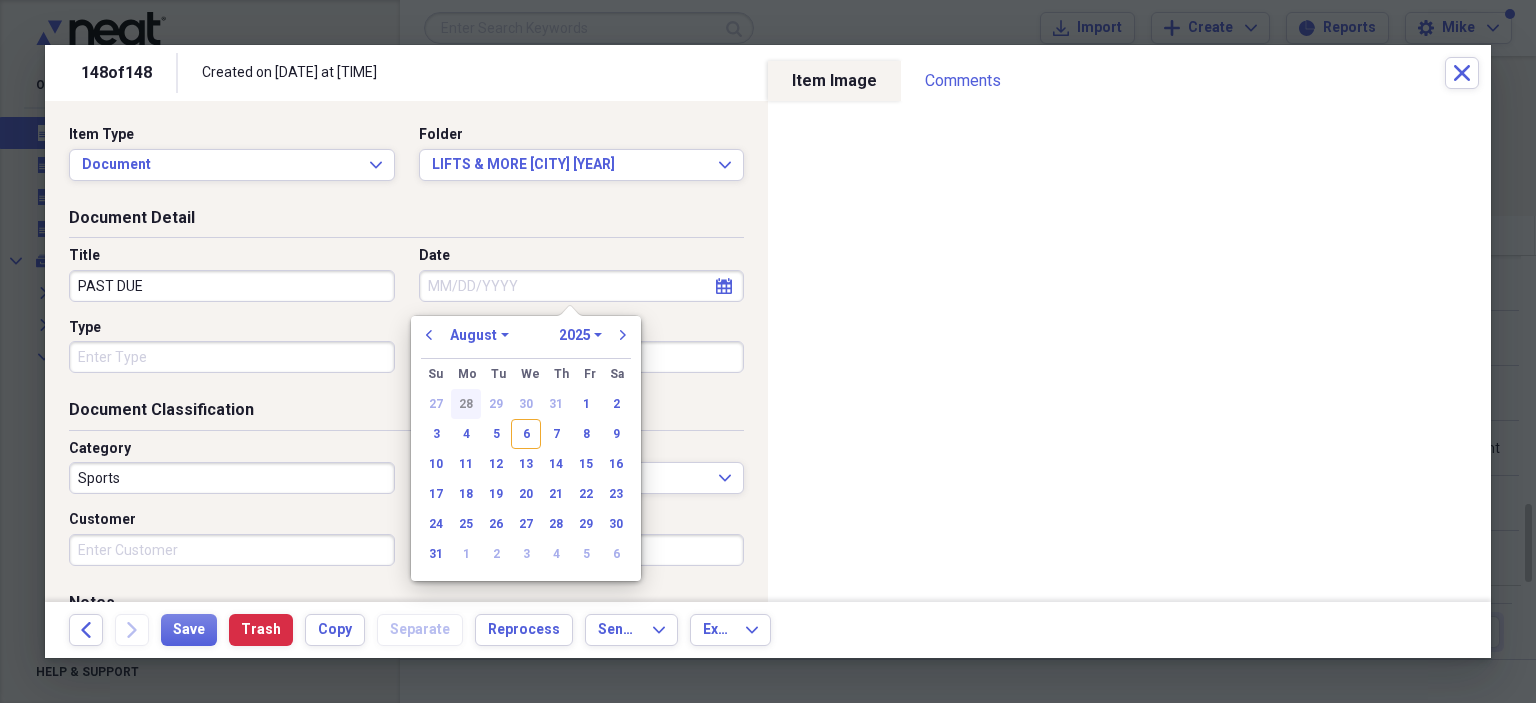 click on "28" at bounding box center (466, 404) 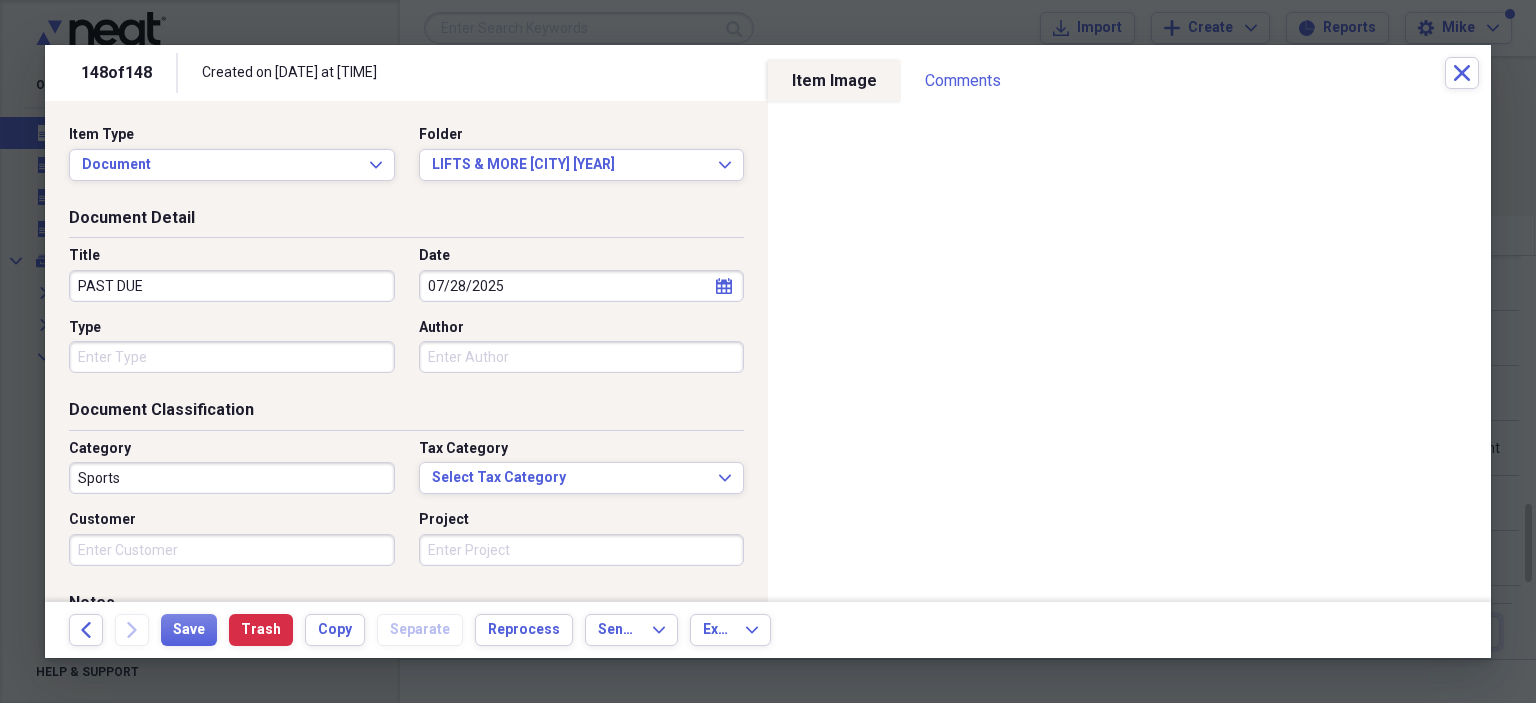 click on "Type" at bounding box center (232, 357) 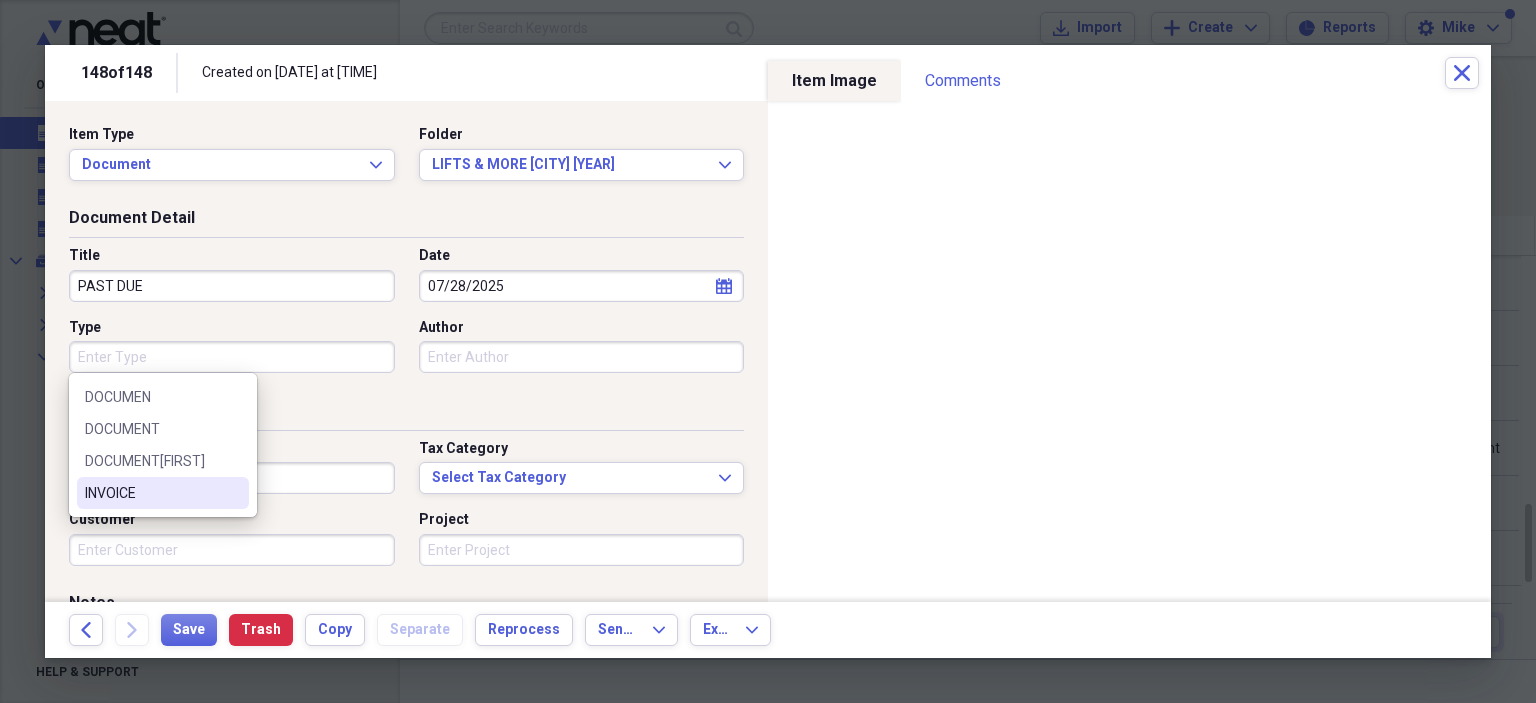 click on "INVOICE" at bounding box center [151, 493] 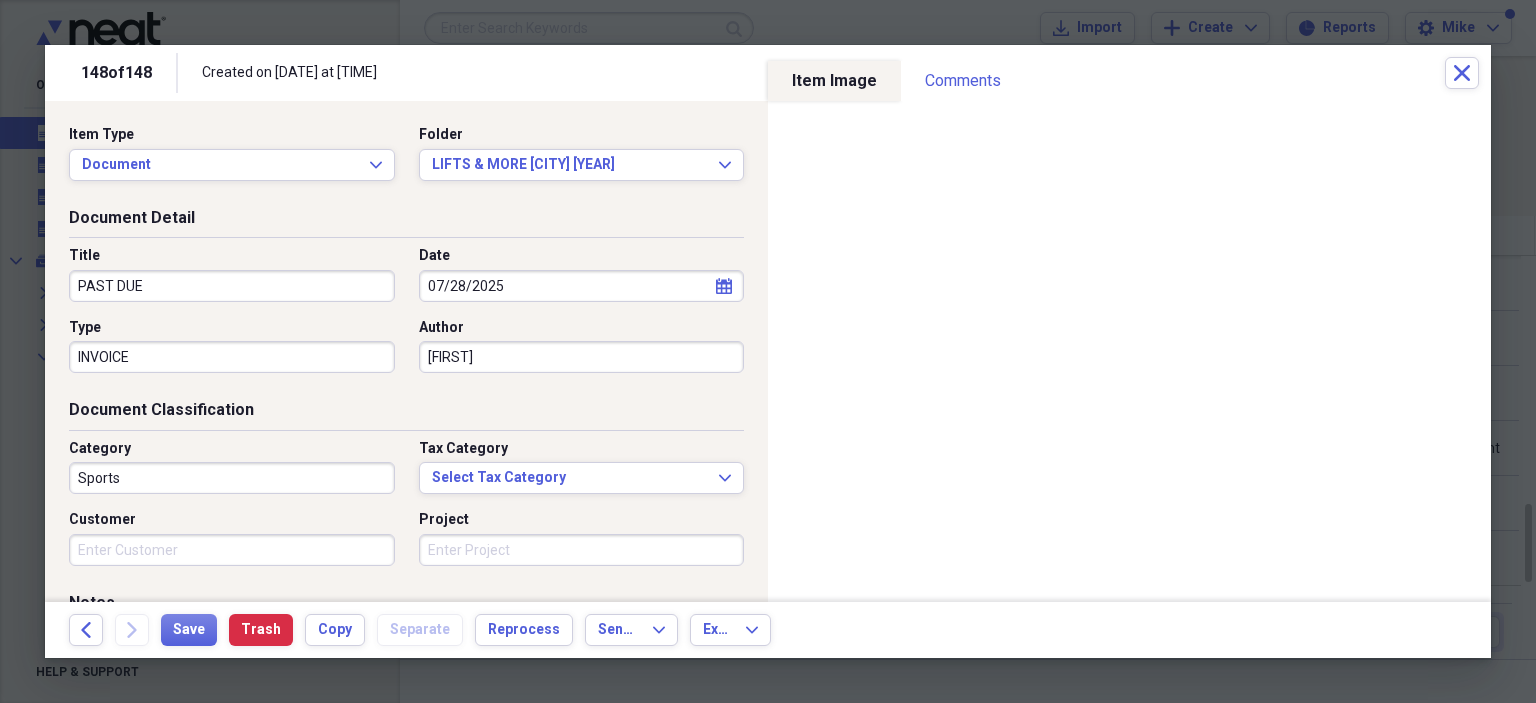 type on "[FIRST]" 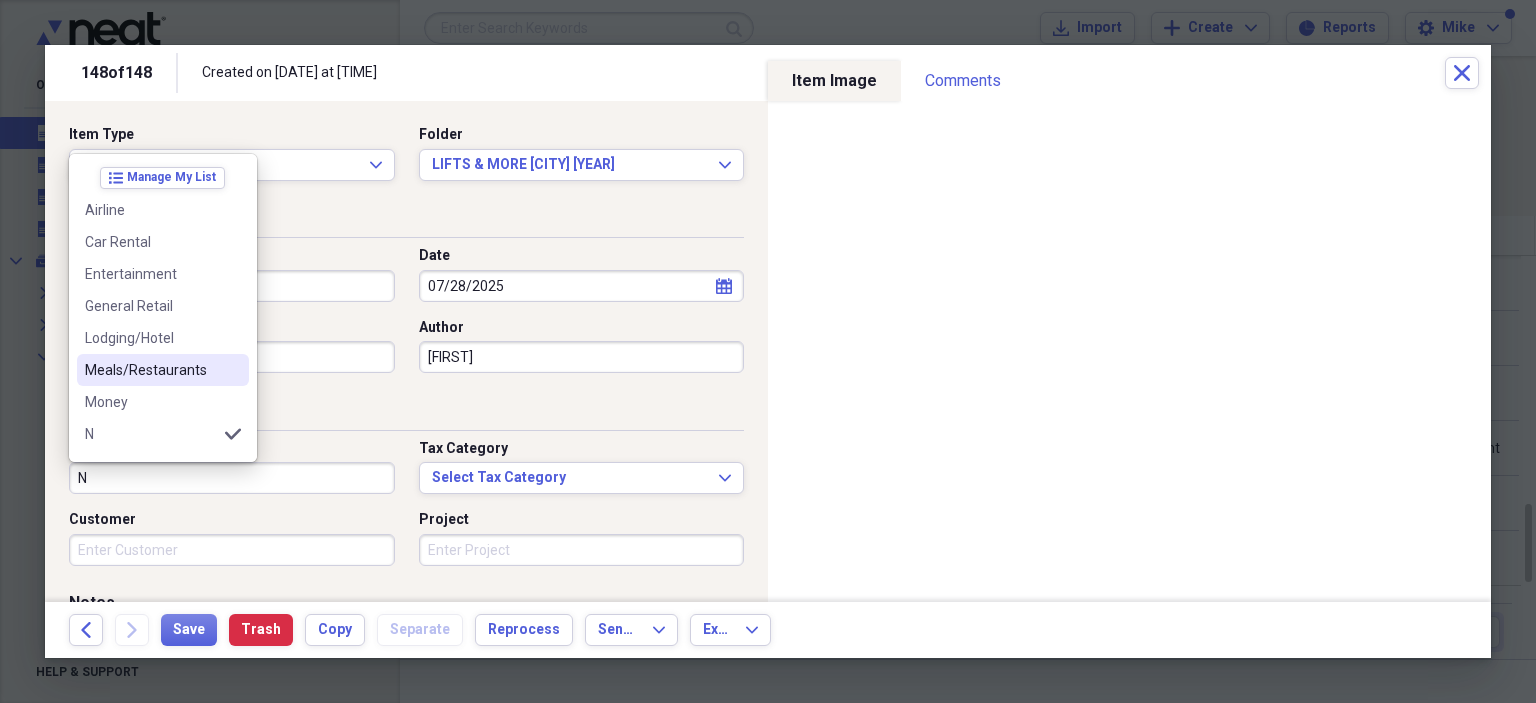 scroll, scrollTop: 100, scrollLeft: 0, axis: vertical 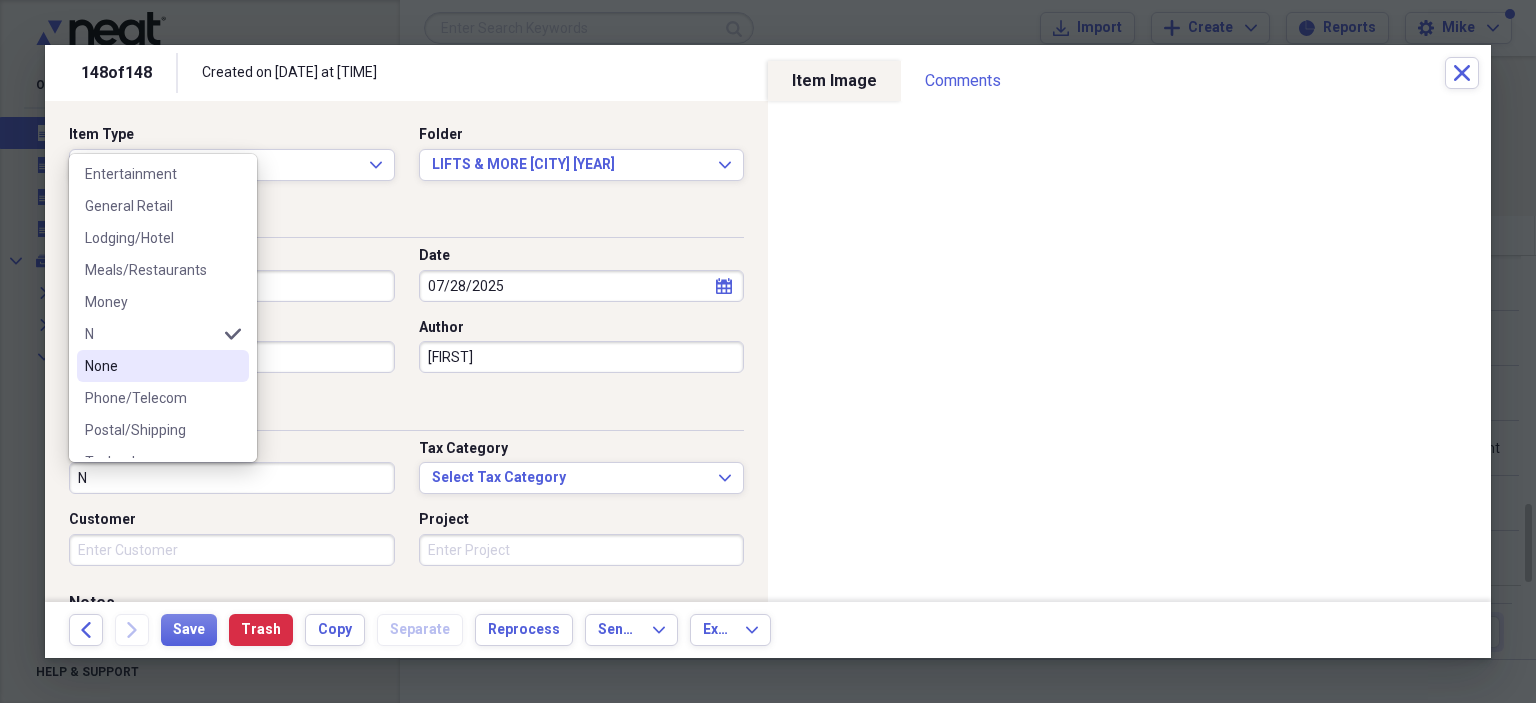 click on "None" at bounding box center [151, 366] 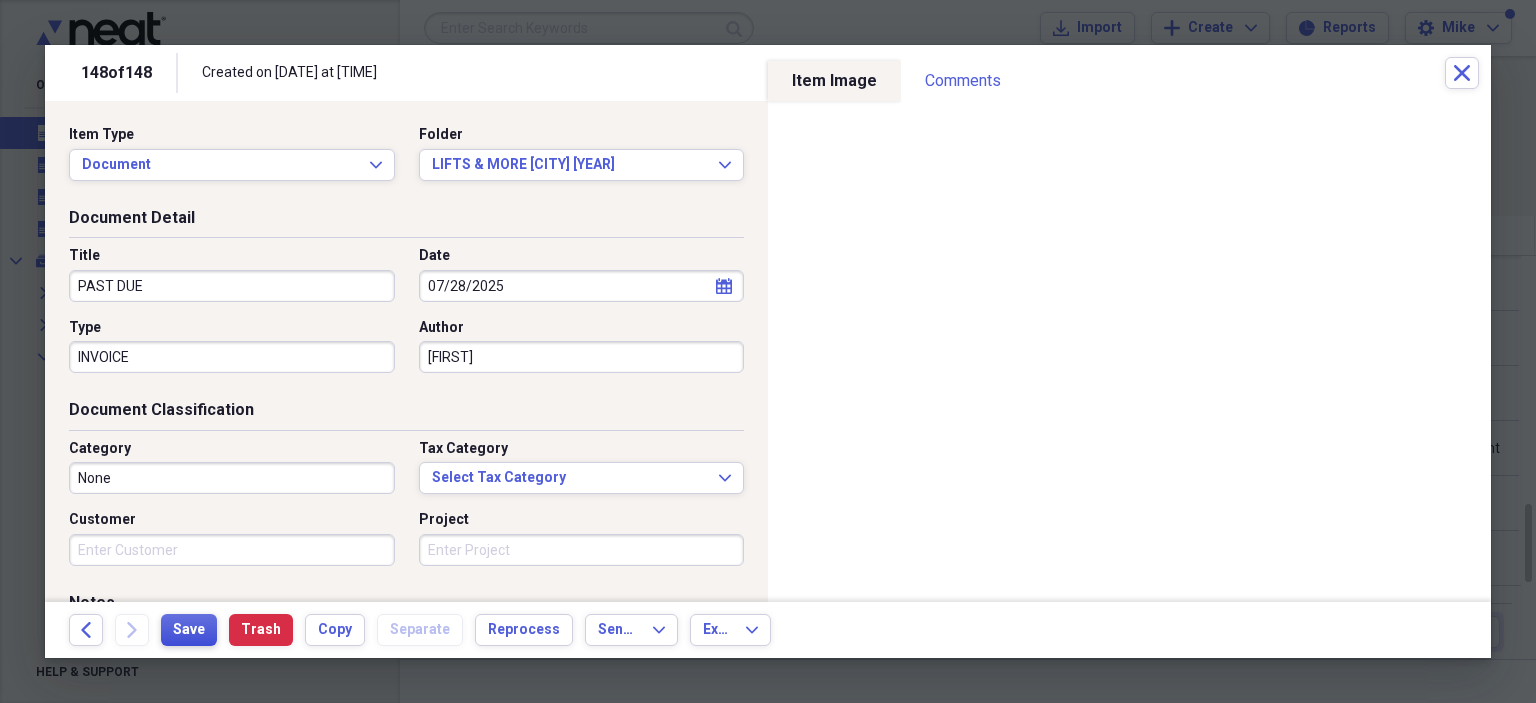 click on "Save" at bounding box center [189, 630] 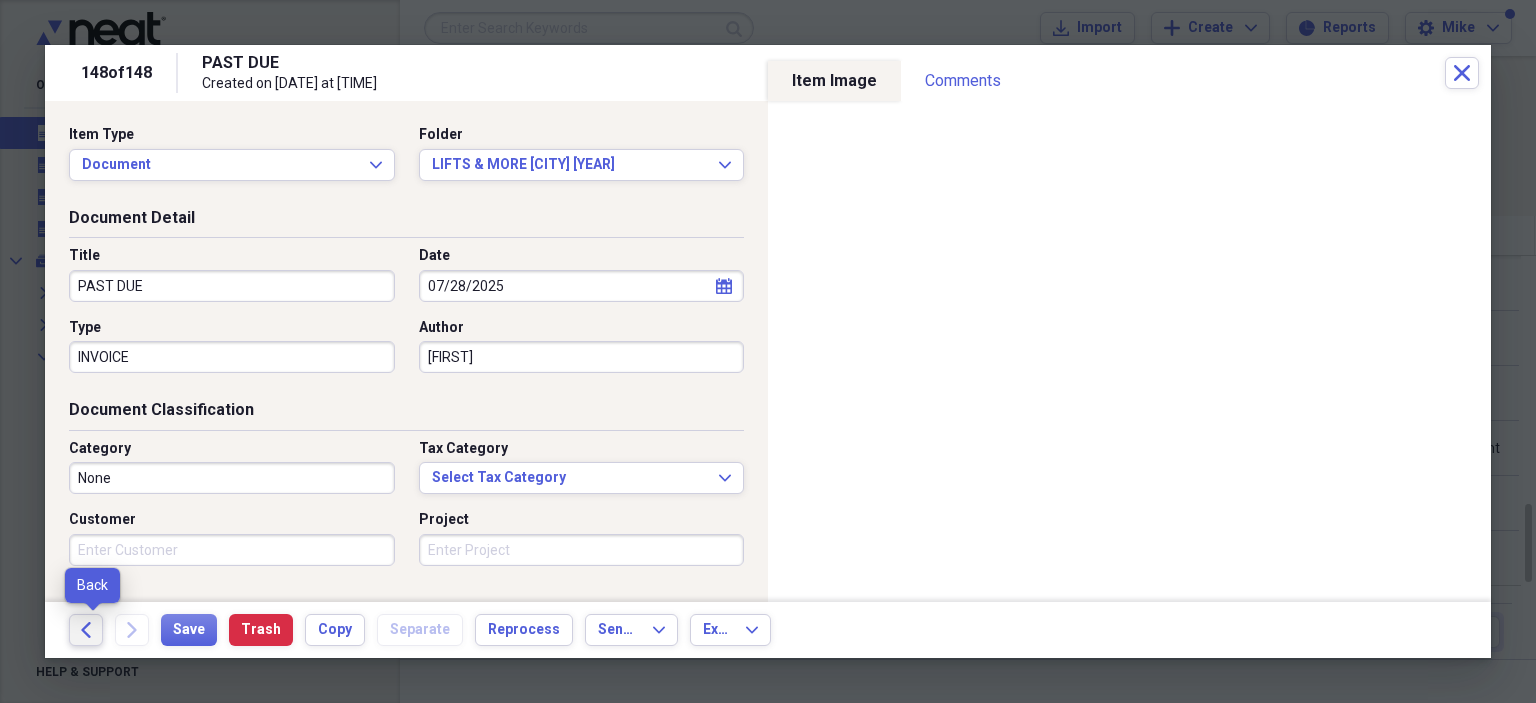 click on "Back" 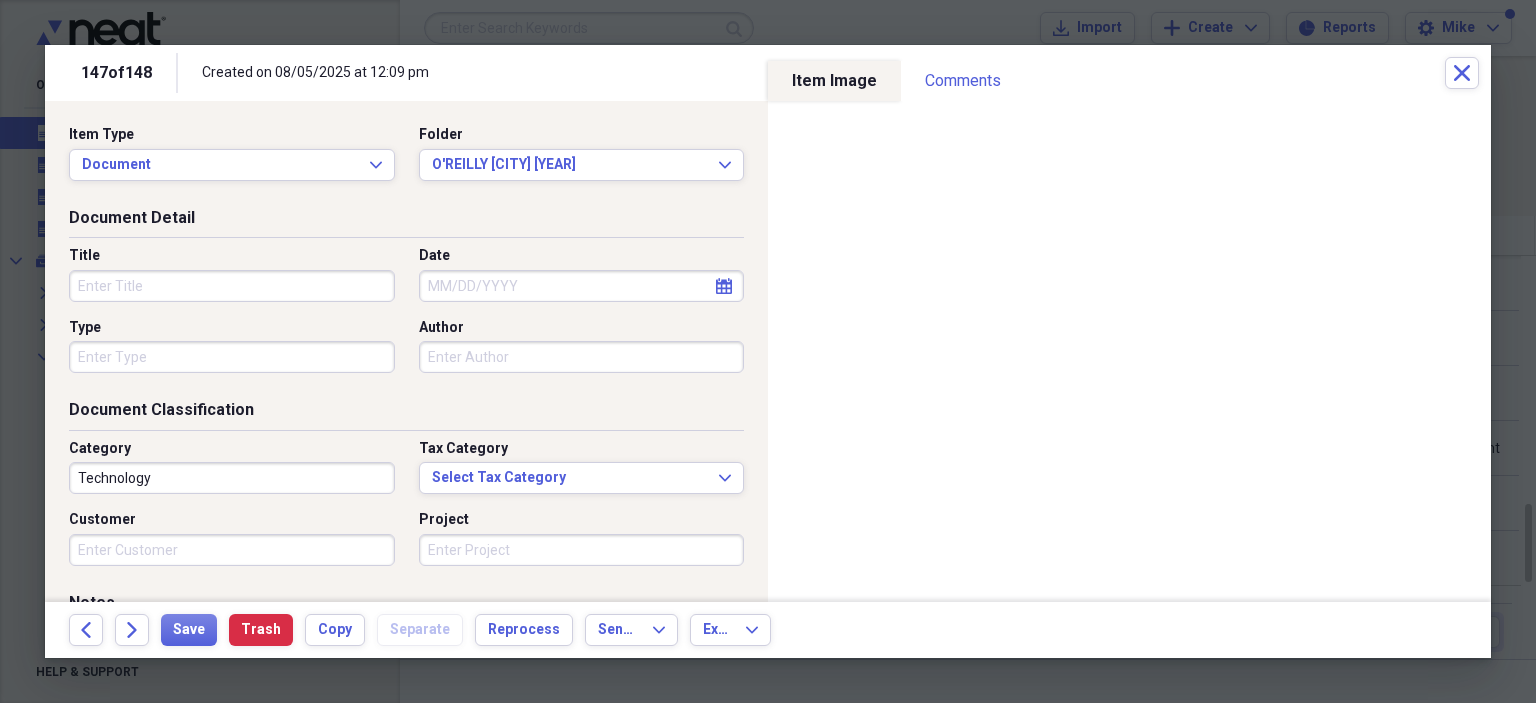 click on "Title" at bounding box center (232, 286) 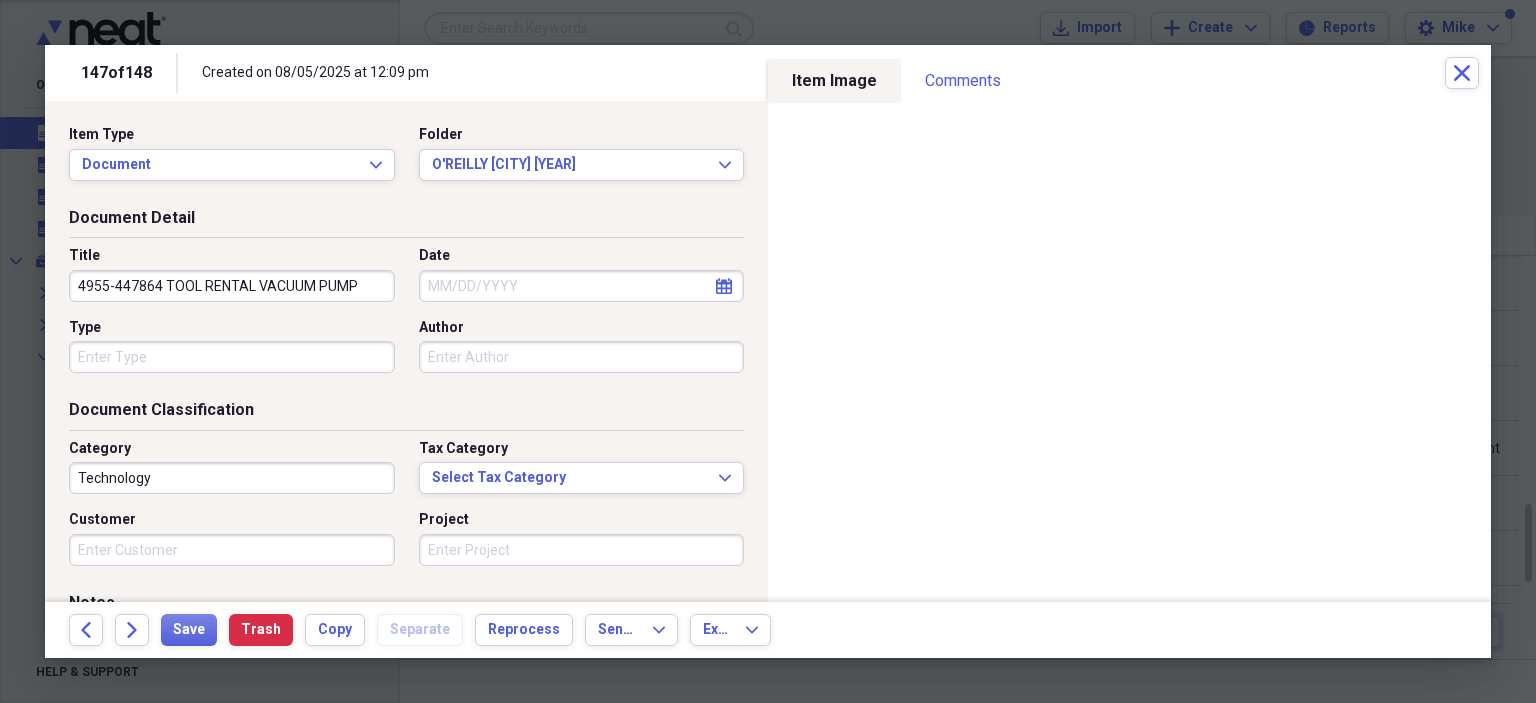 type on "4955-447864 TOOL RENTAL VACUUM PUMP" 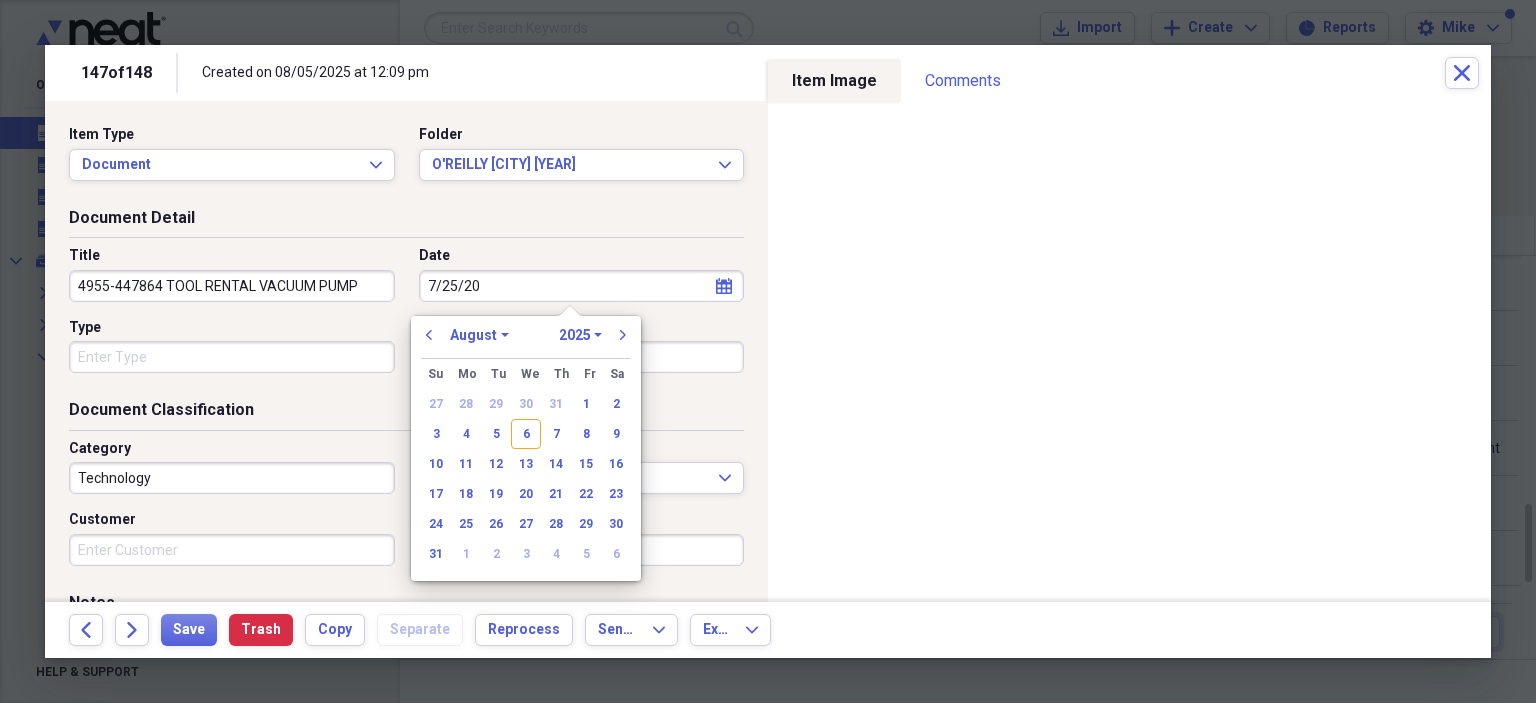 type on "7/25/202" 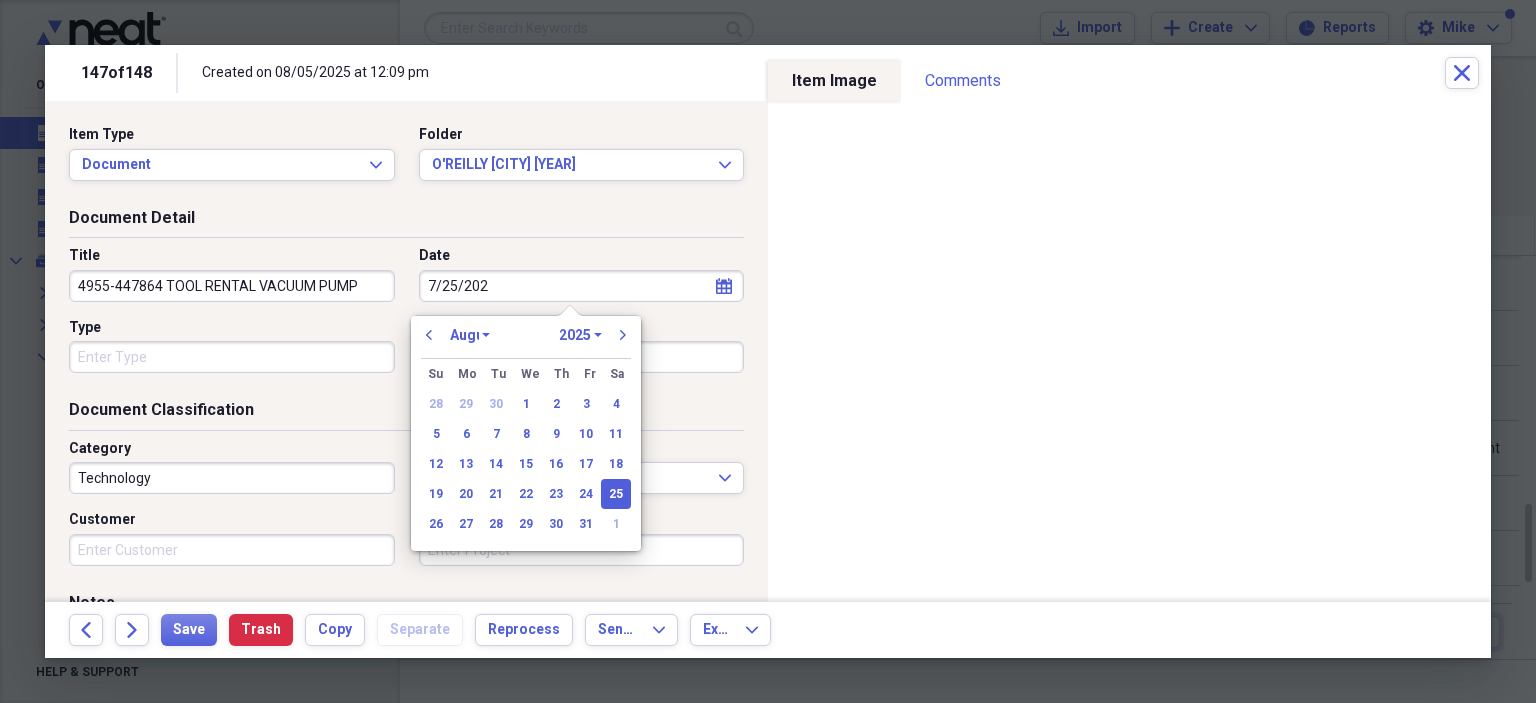 select on "6" 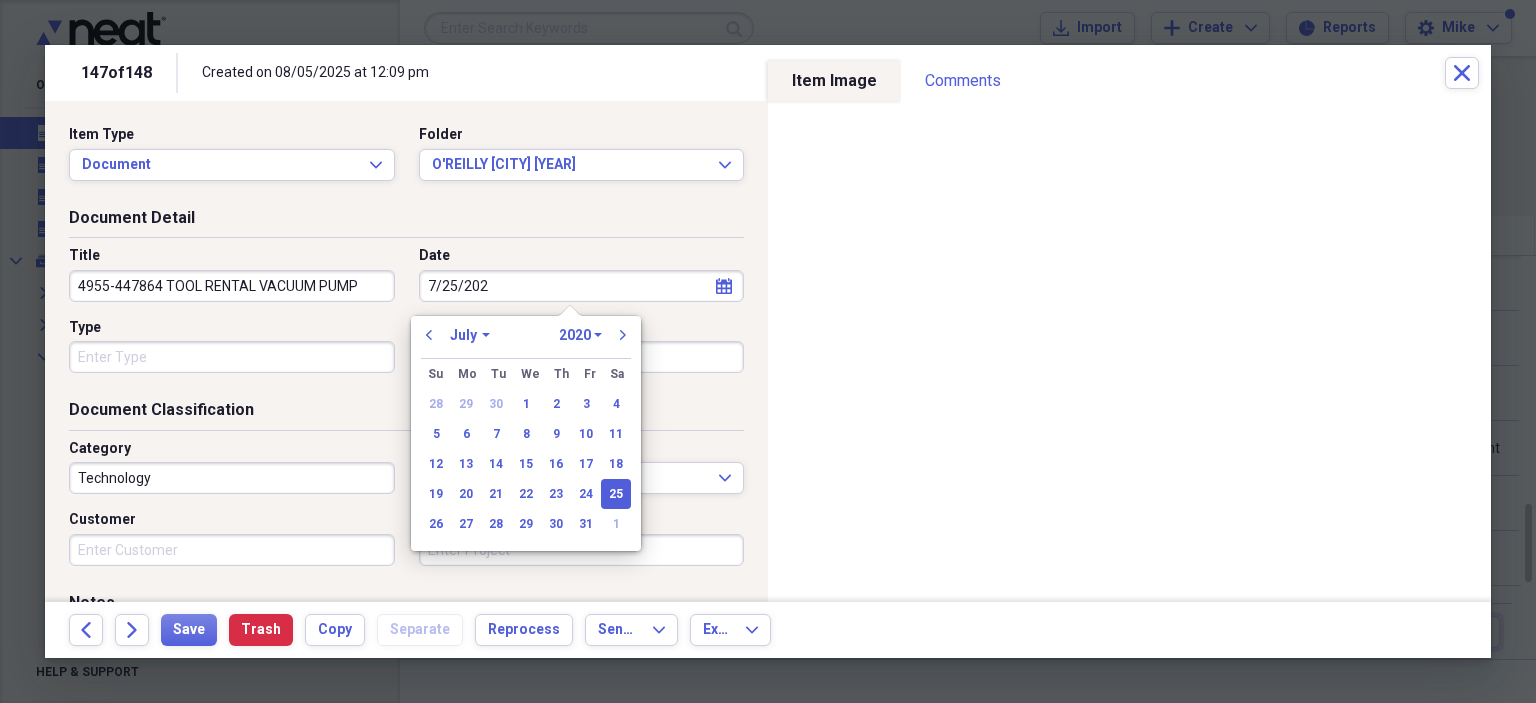 type on "7/25/2025" 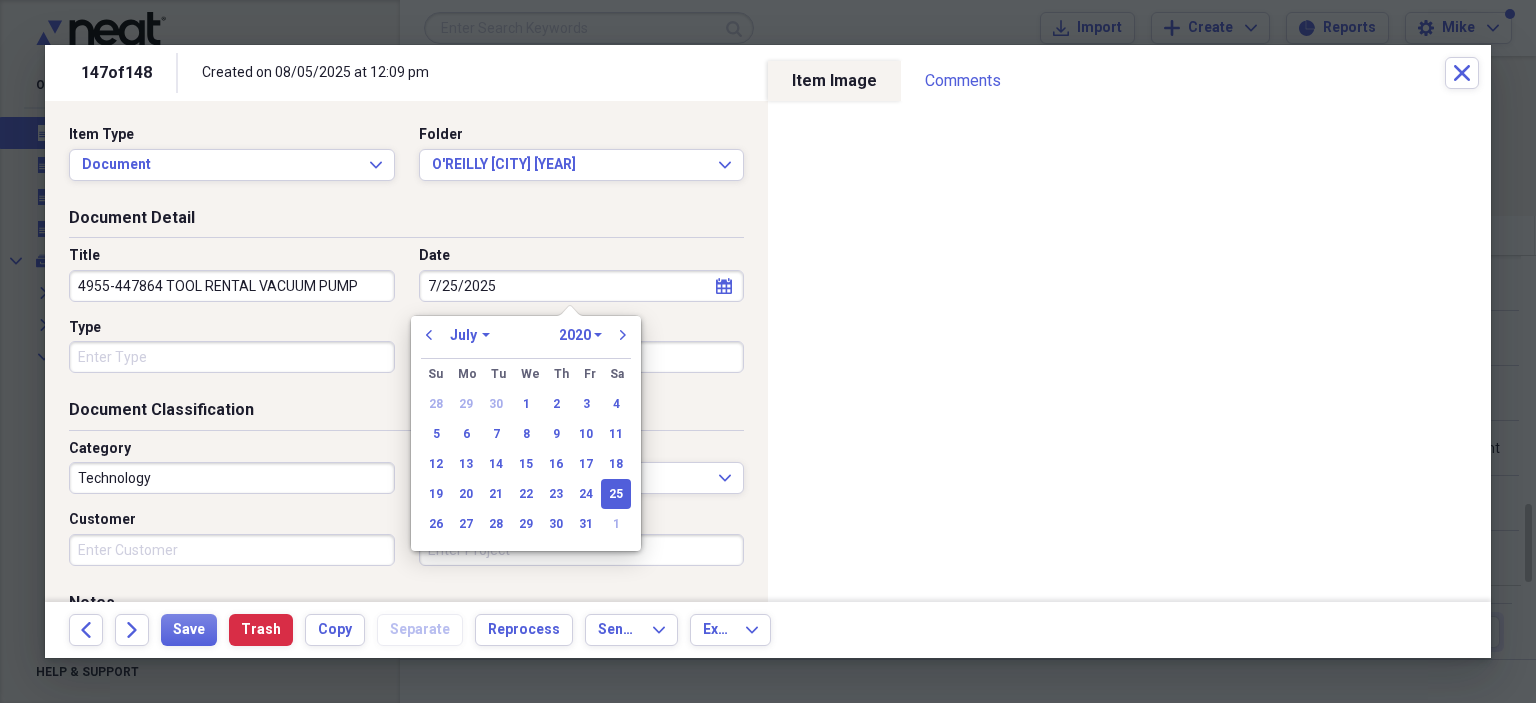 select on "2025" 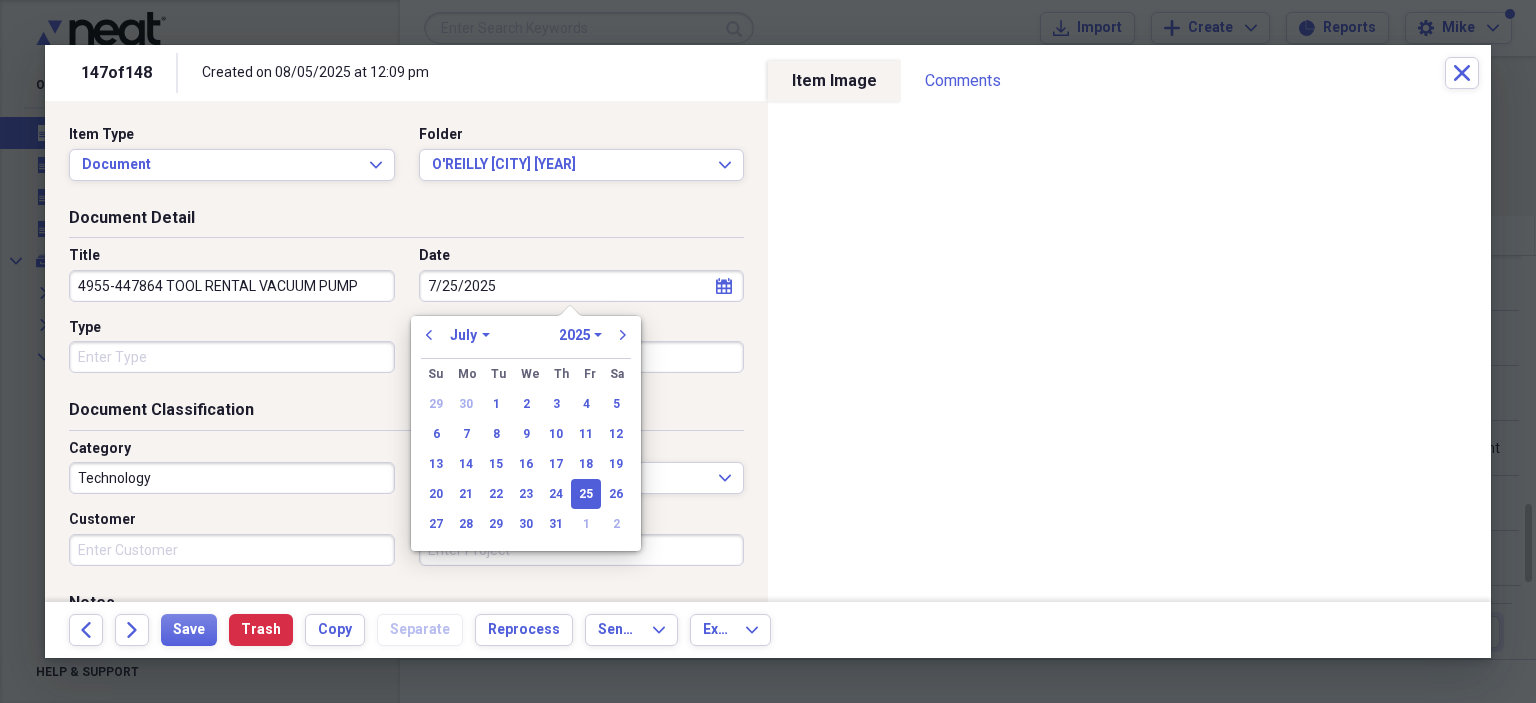 type on "07/25/2025" 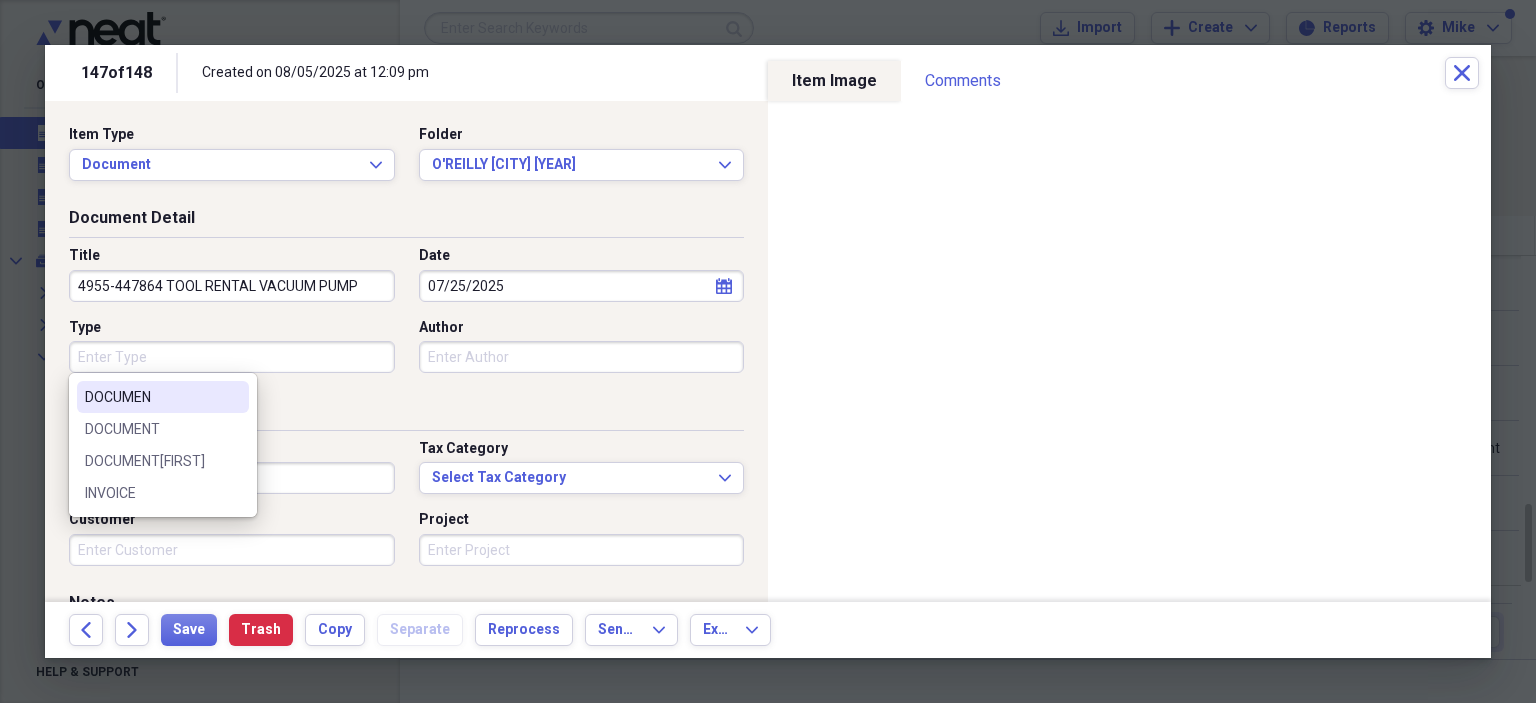 click on "Type" at bounding box center [232, 357] 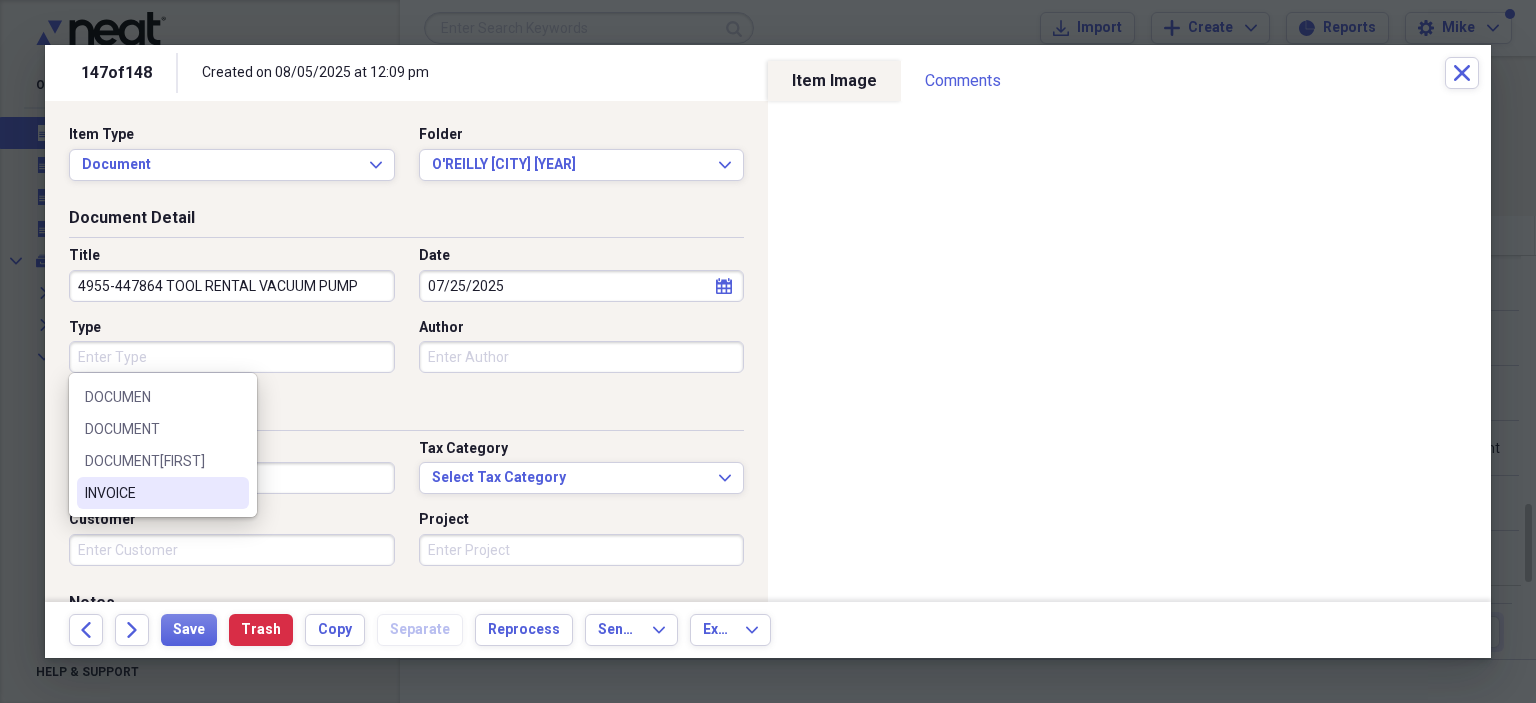 drag, startPoint x: 131, startPoint y: 495, endPoint x: 178, endPoint y: 471, distance: 52.773098 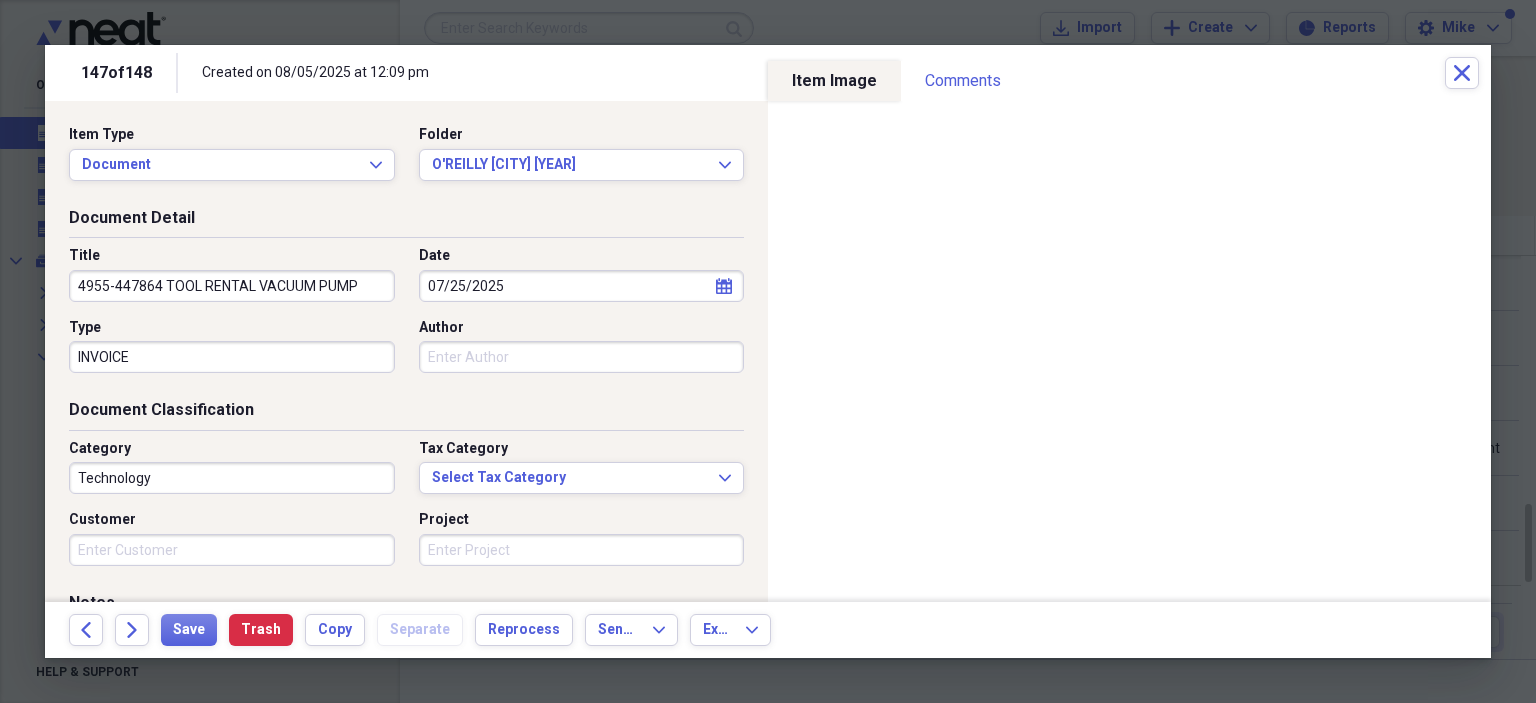 click on "Author" at bounding box center (582, 357) 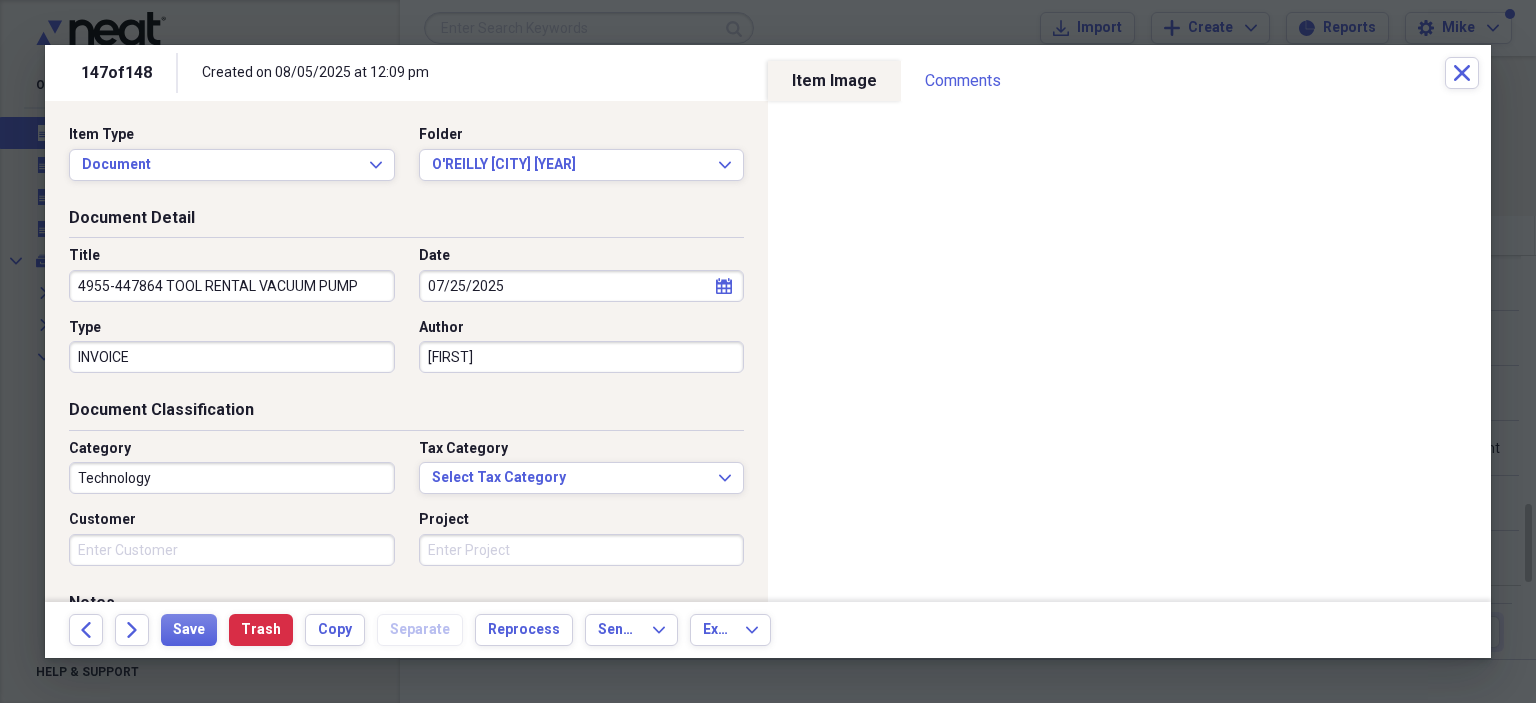 type on "[FIRST]" 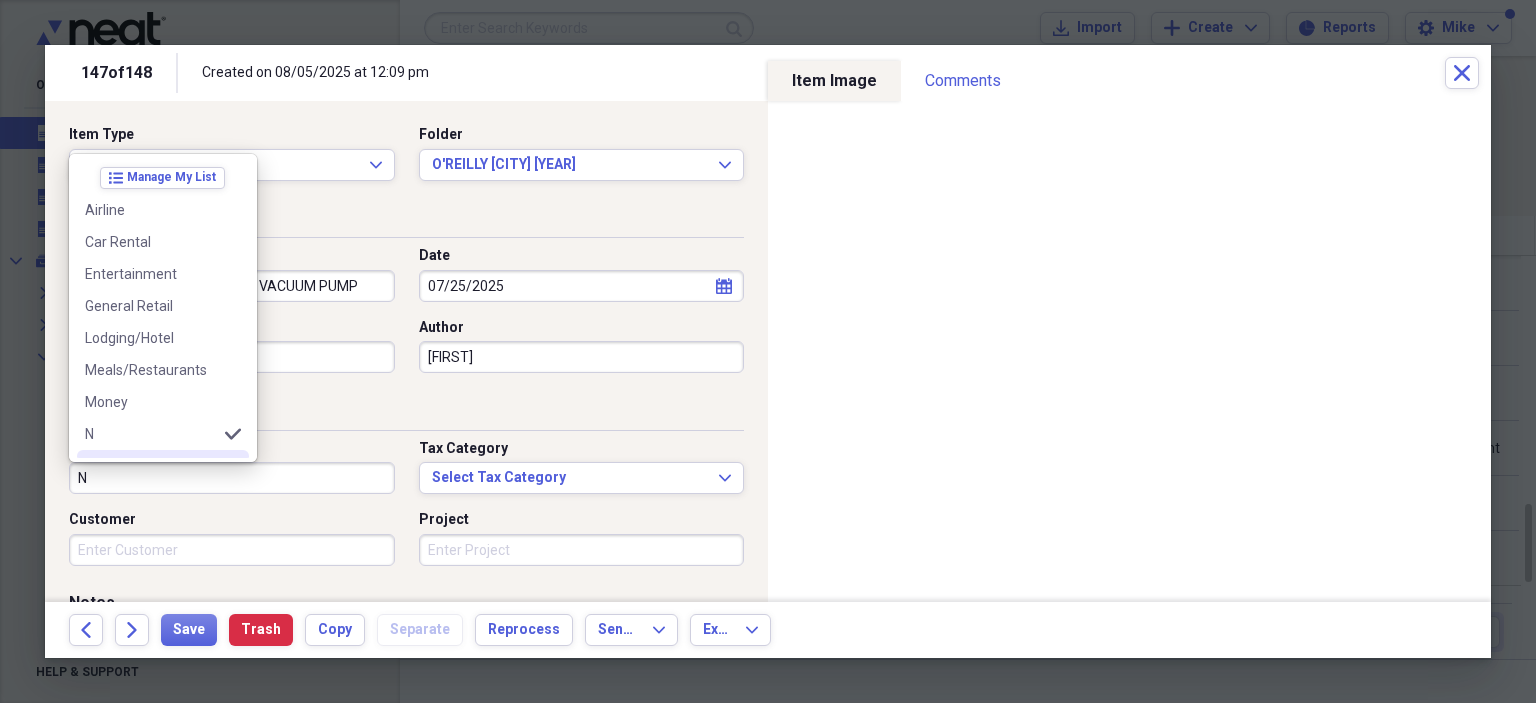 scroll, scrollTop: 156, scrollLeft: 0, axis: vertical 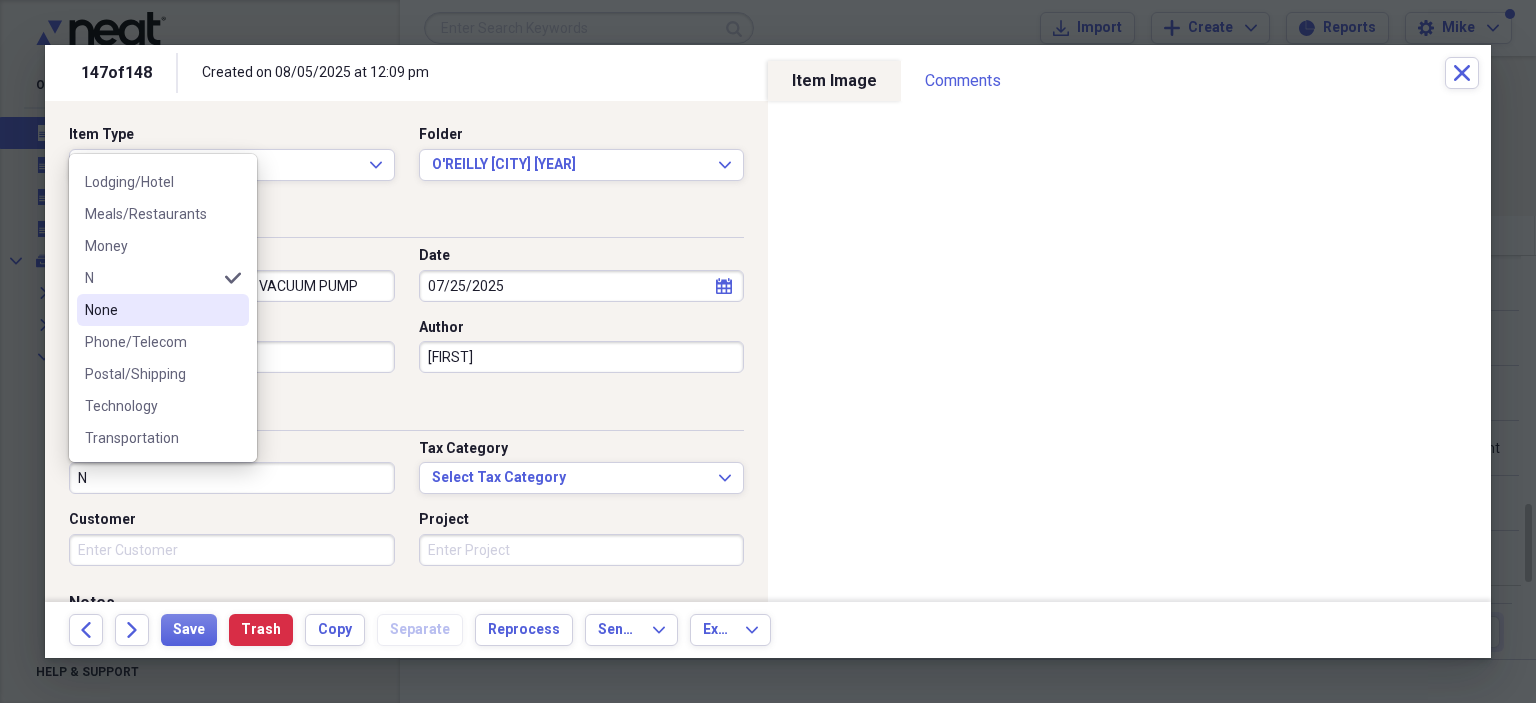 click on "None" at bounding box center (151, 310) 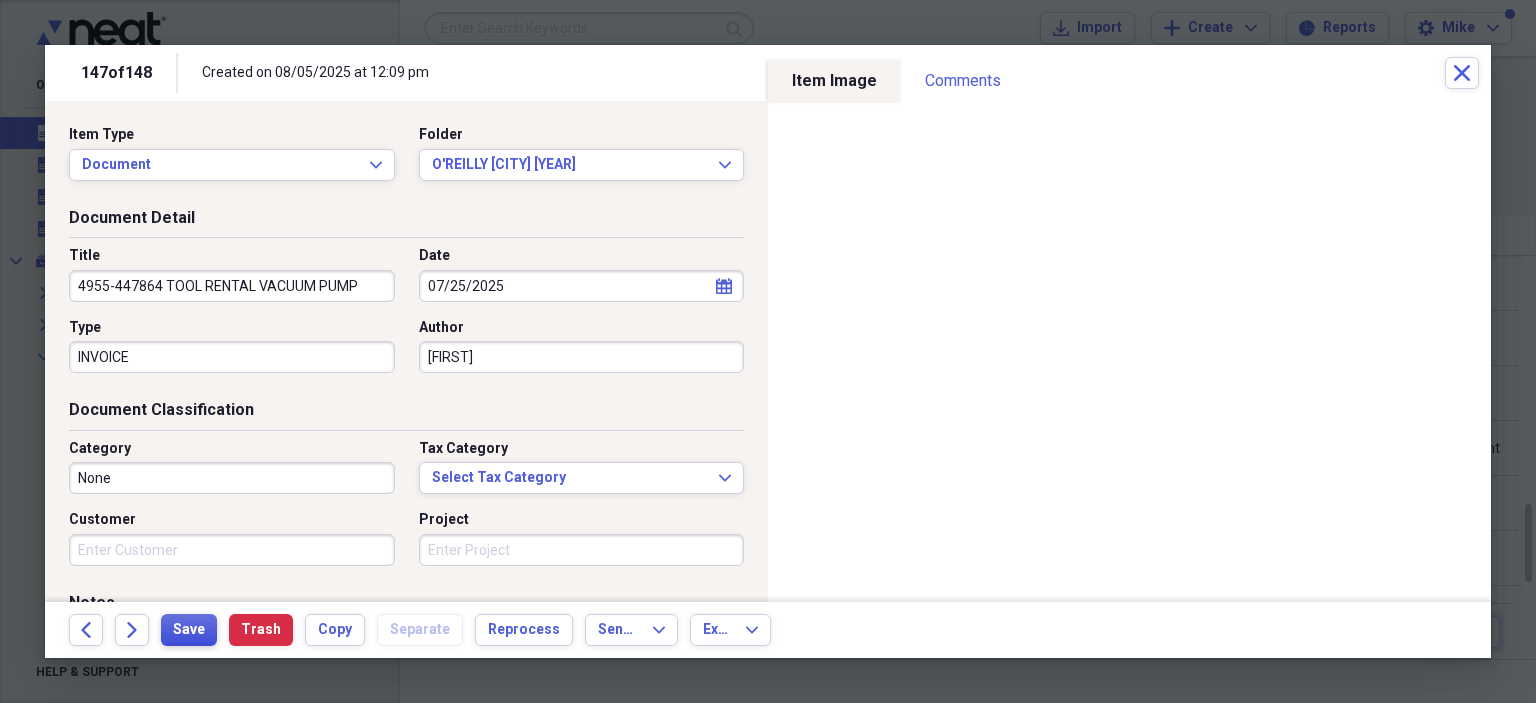 click on "Save" at bounding box center [189, 630] 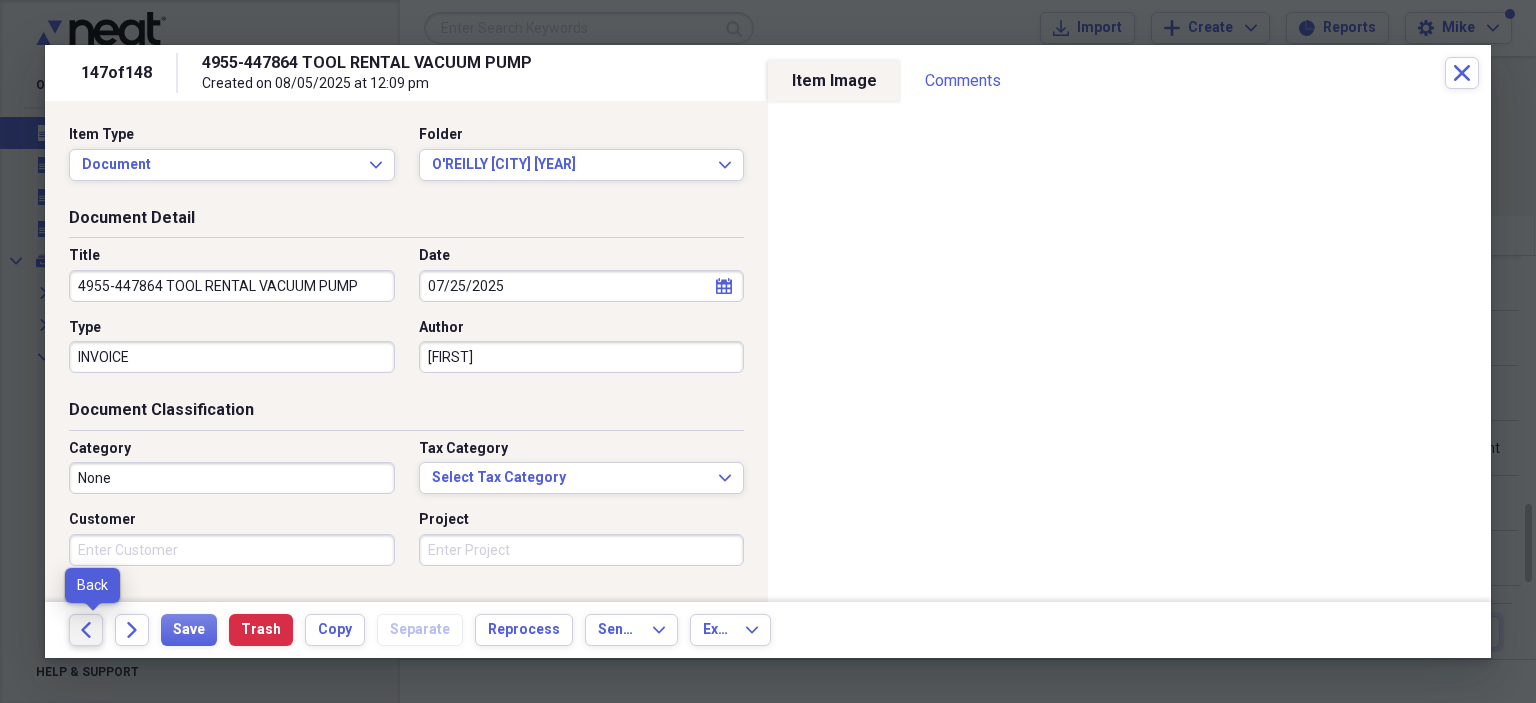 click on "Back" at bounding box center (86, 630) 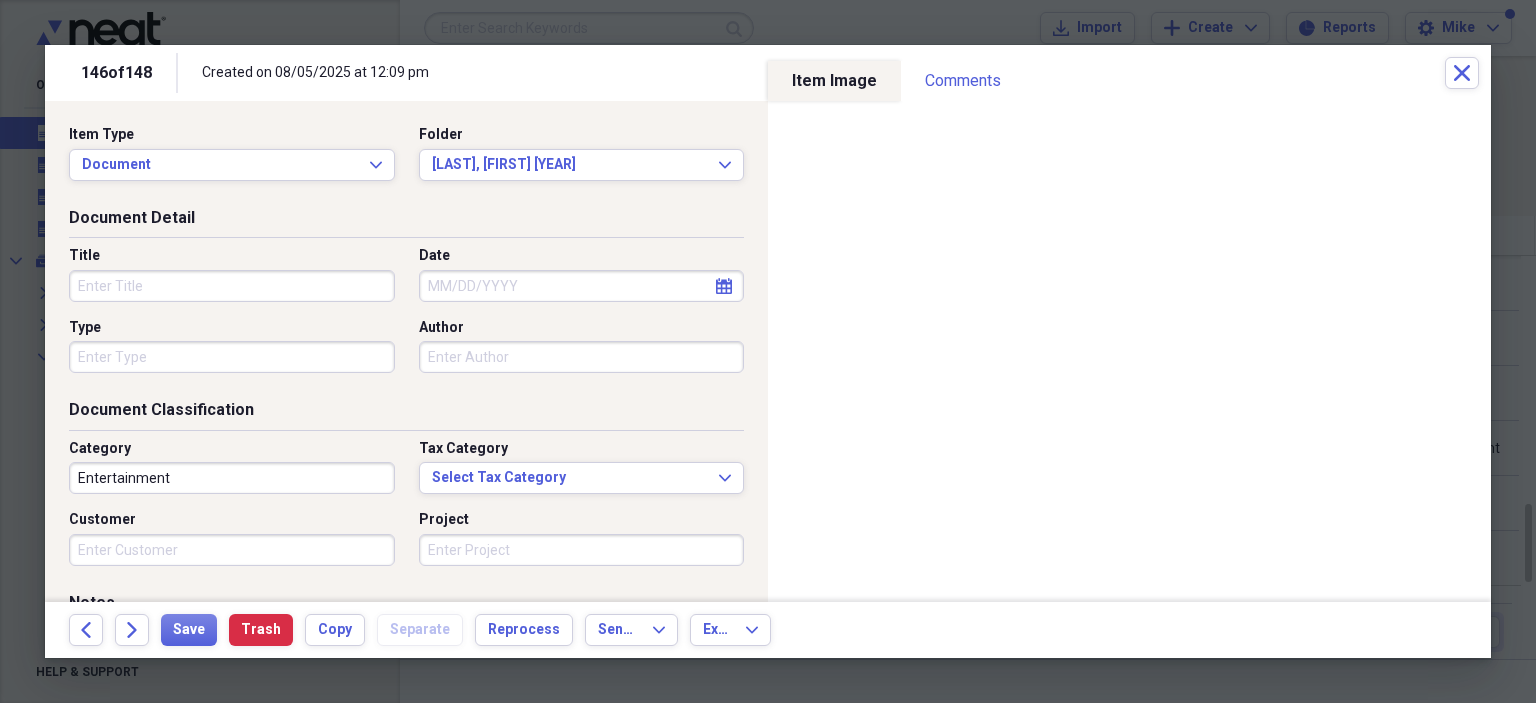 click on "Title" at bounding box center (232, 286) 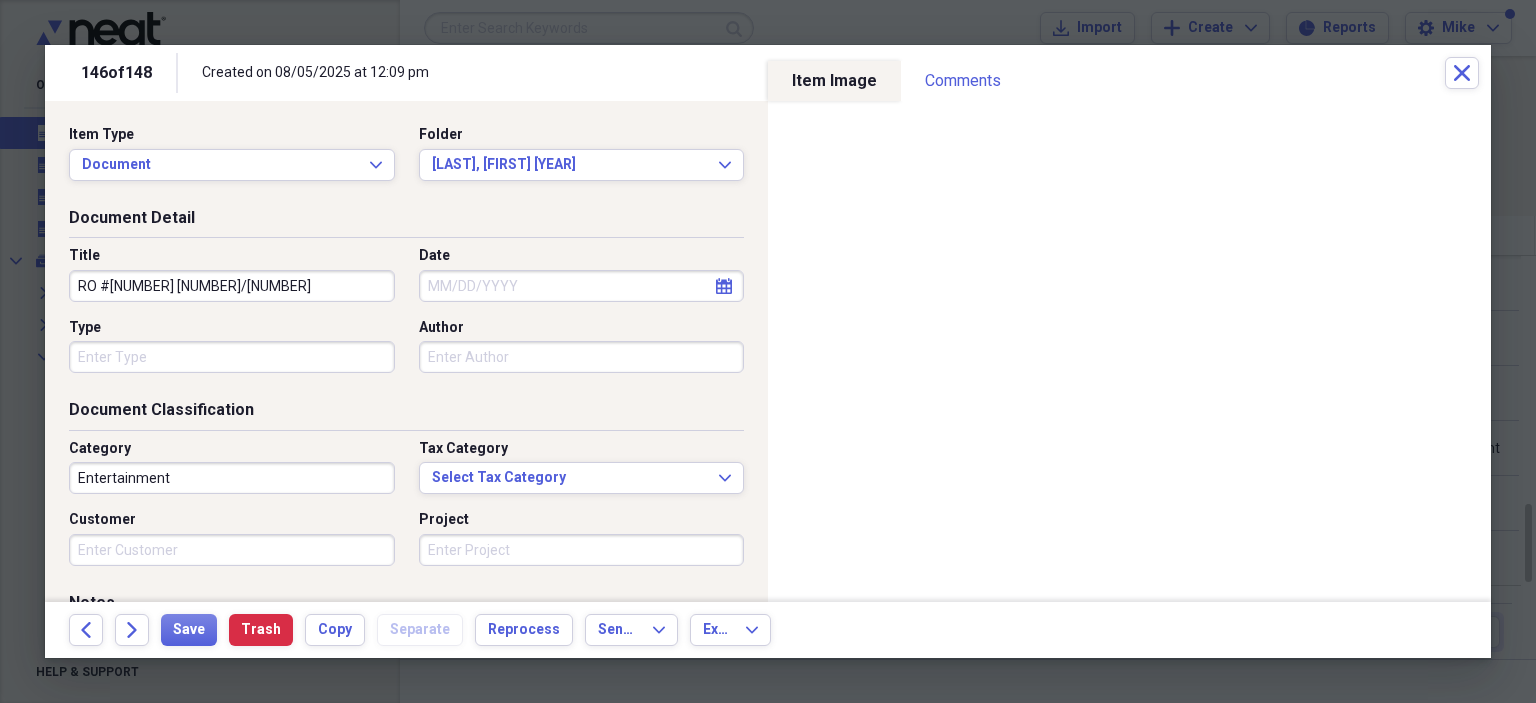 type on "RO #[NUMBER] [NUMBER]/[NUMBER]" 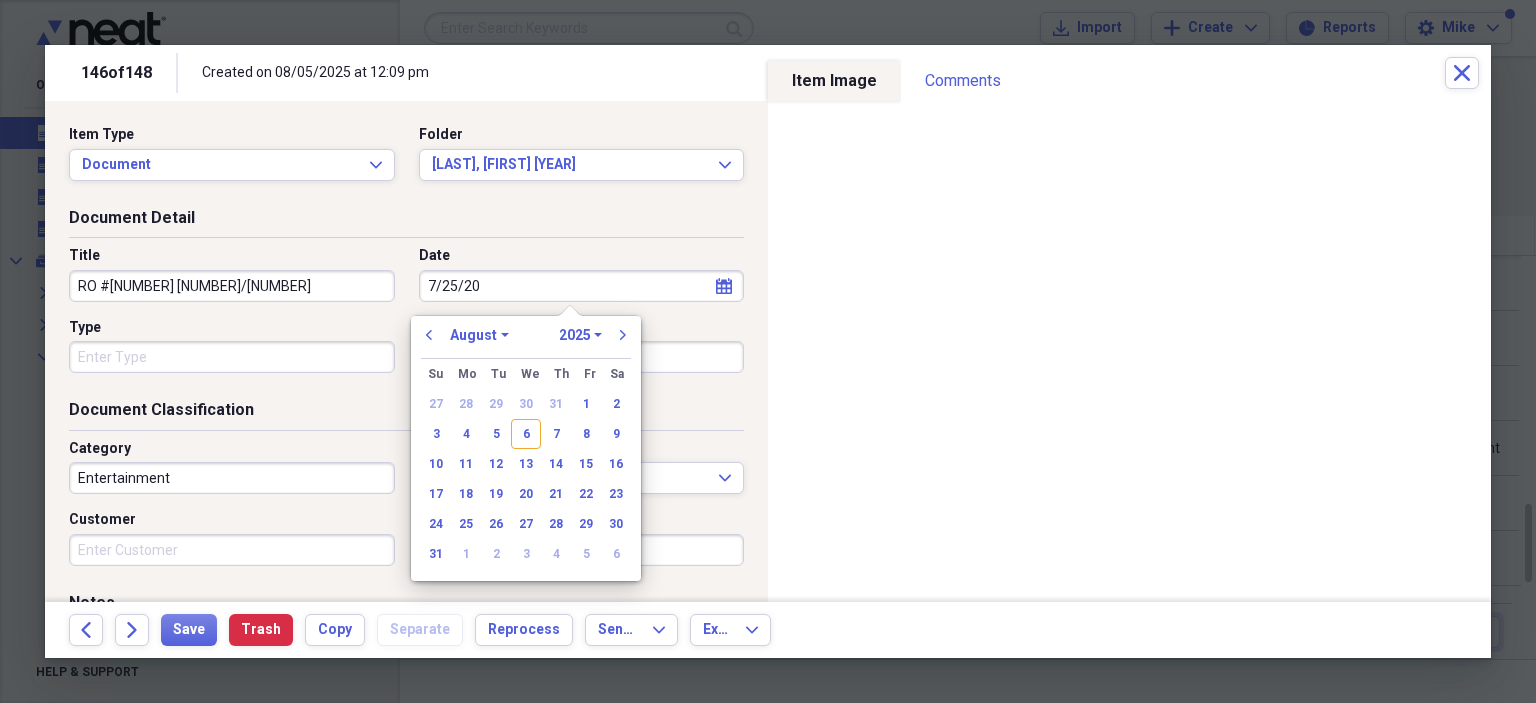 type on "7/25/202" 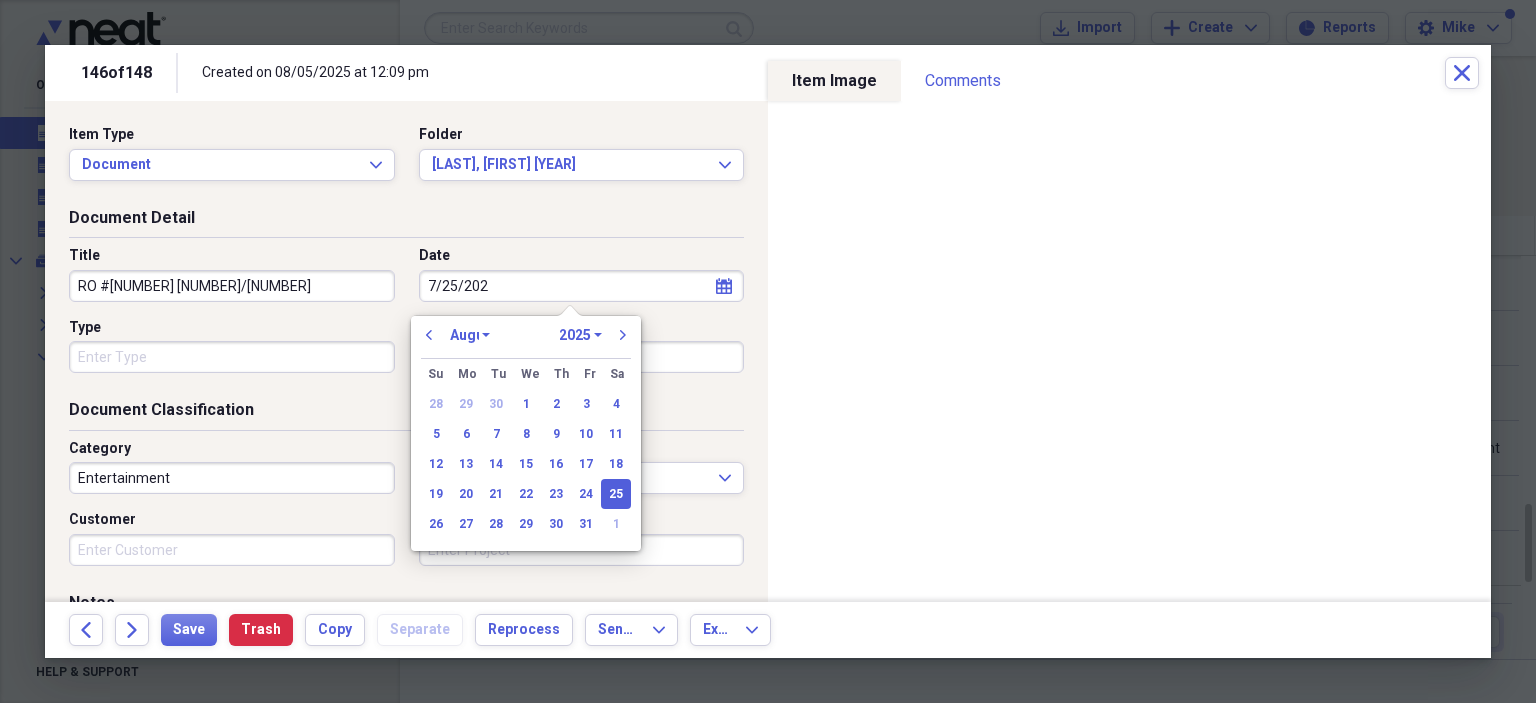 select on "6" 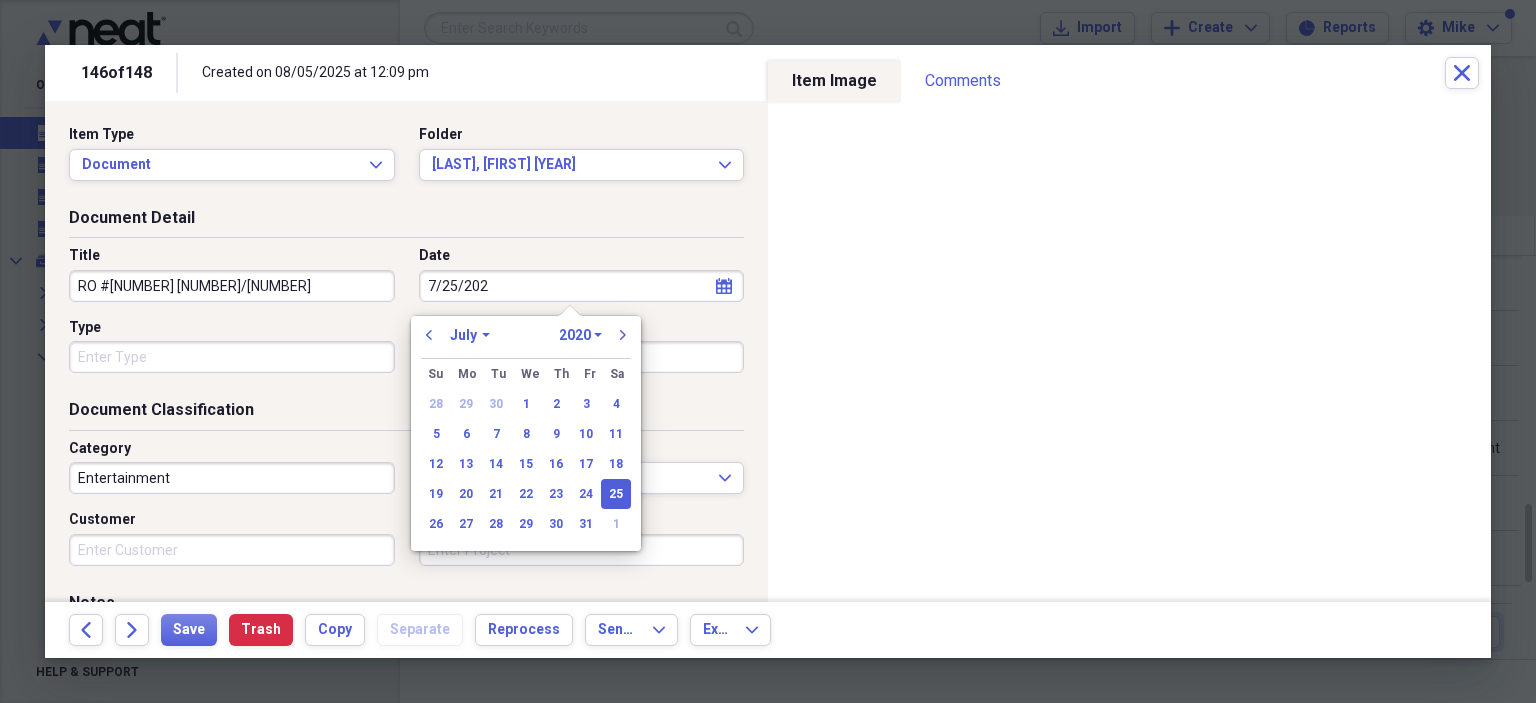 type on "7/25/2025" 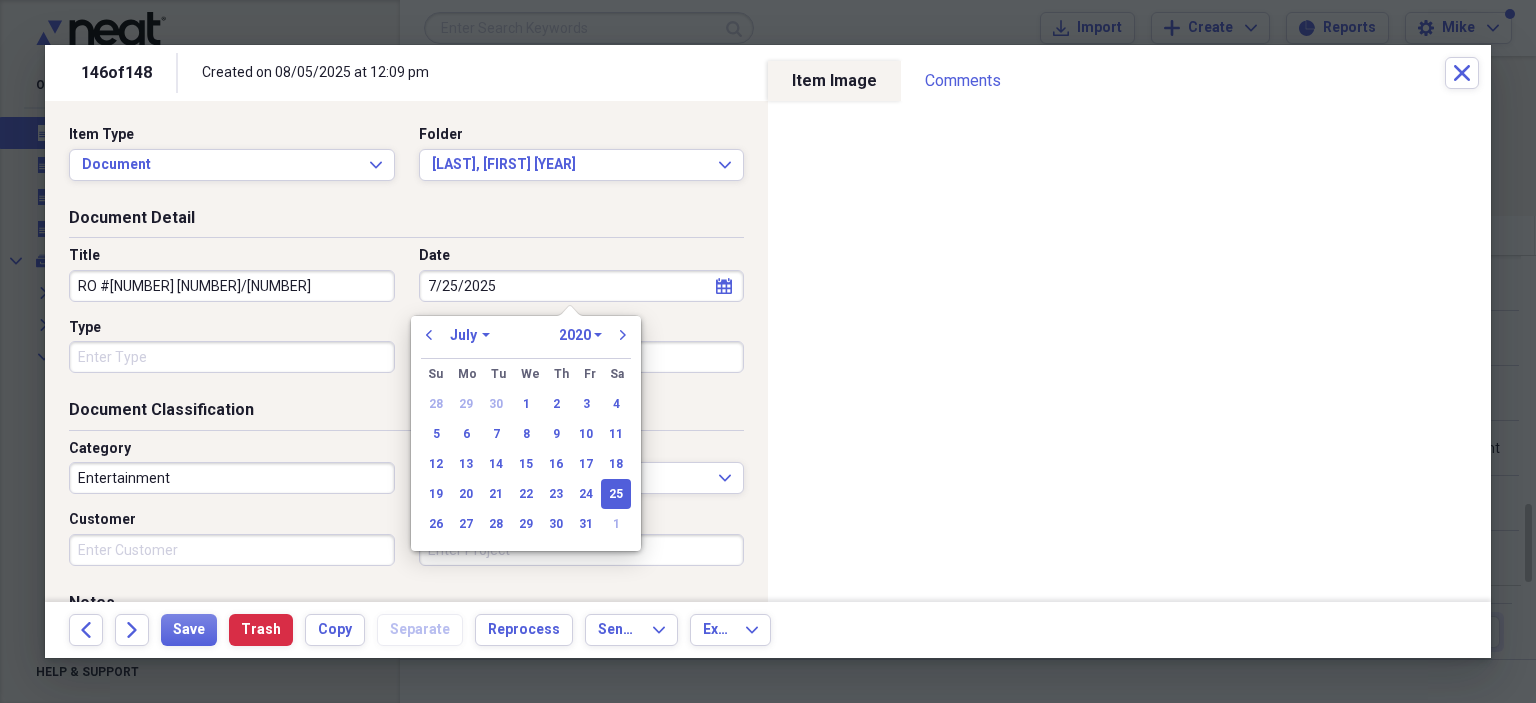 select on "2025" 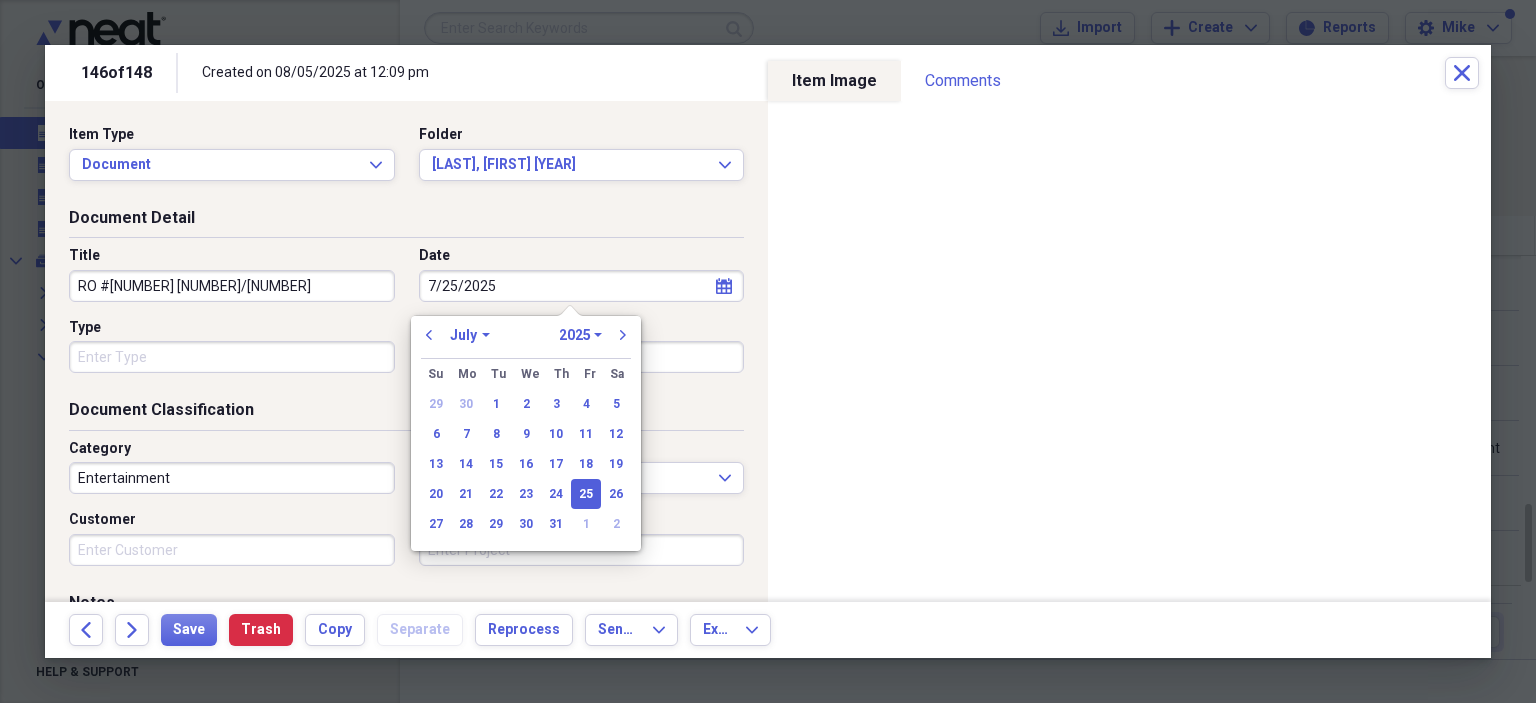 type on "07/25/2025" 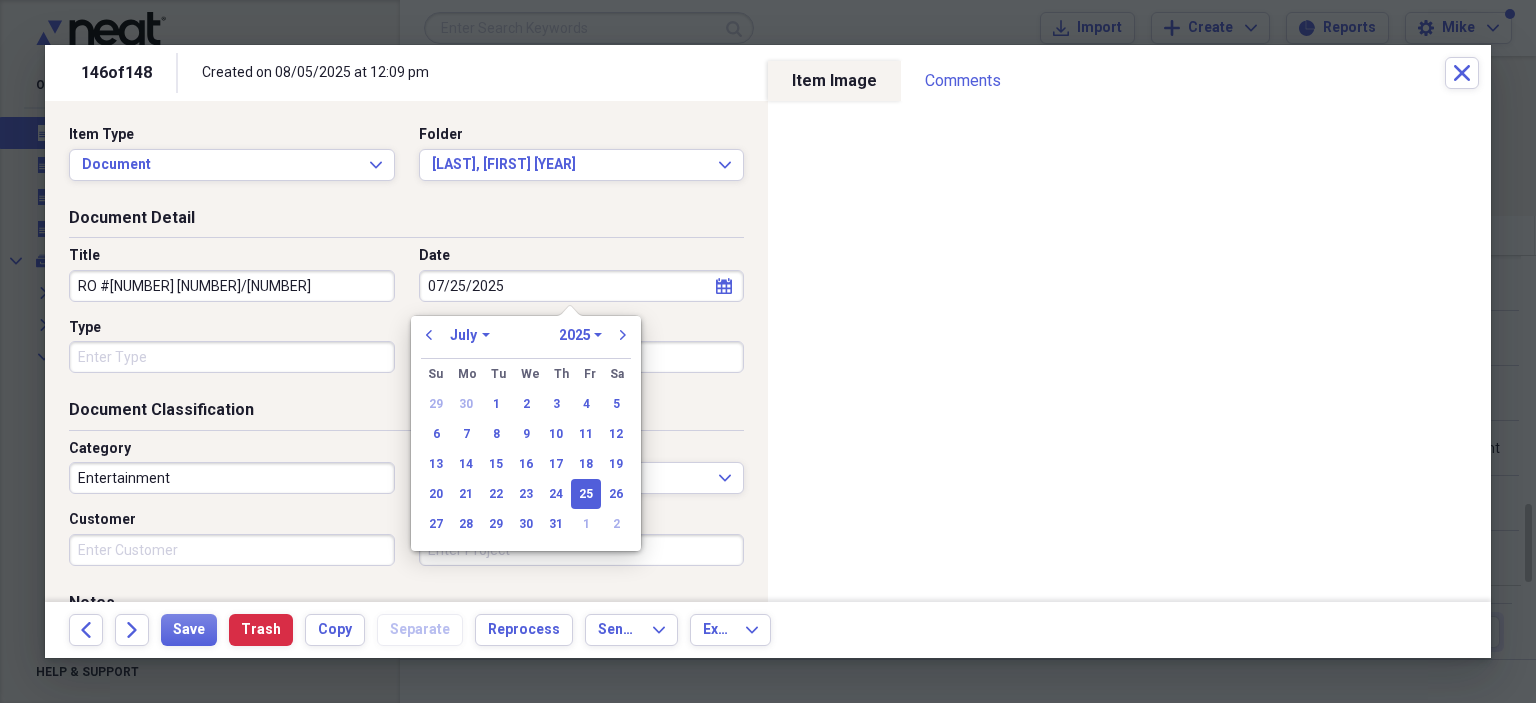 click on "Type" at bounding box center [232, 357] 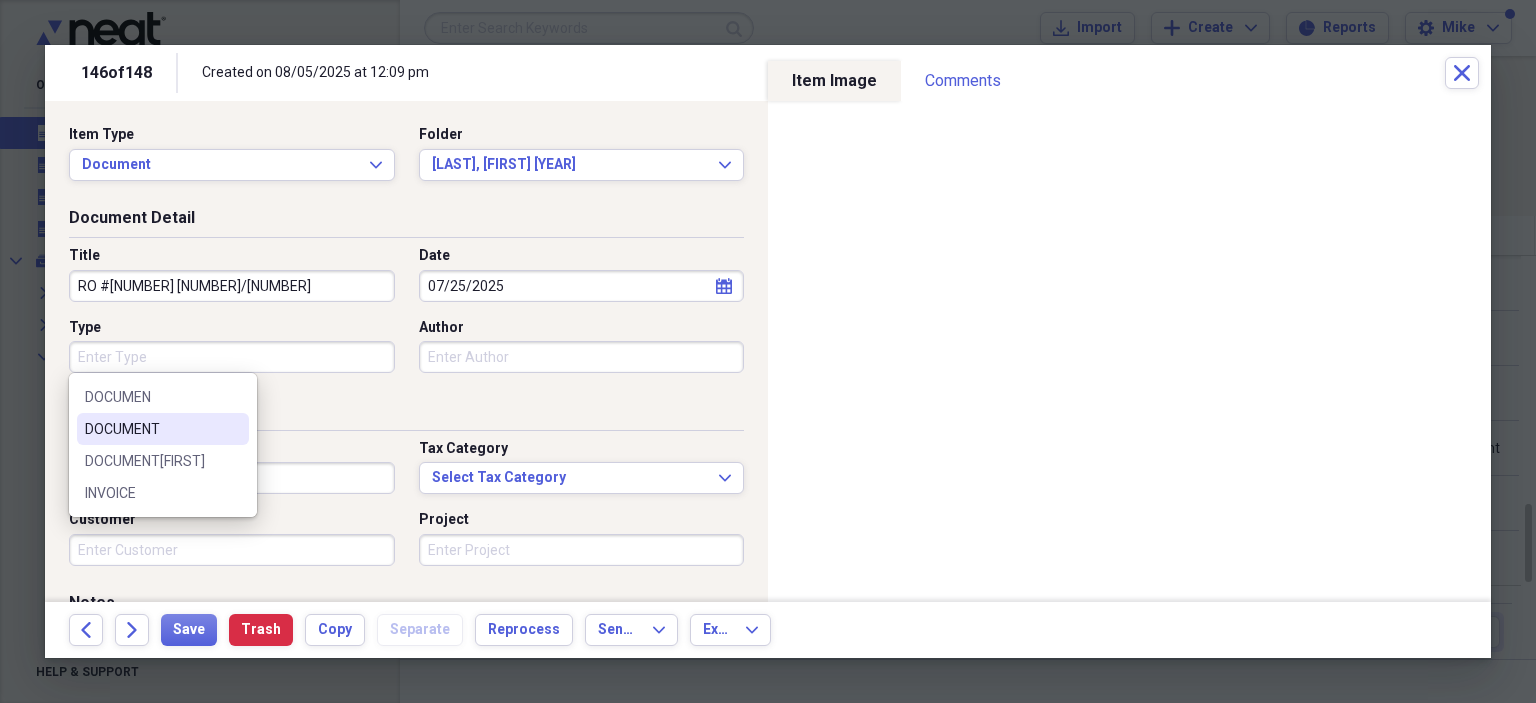 click on "DOCUMENT" at bounding box center [151, 429] 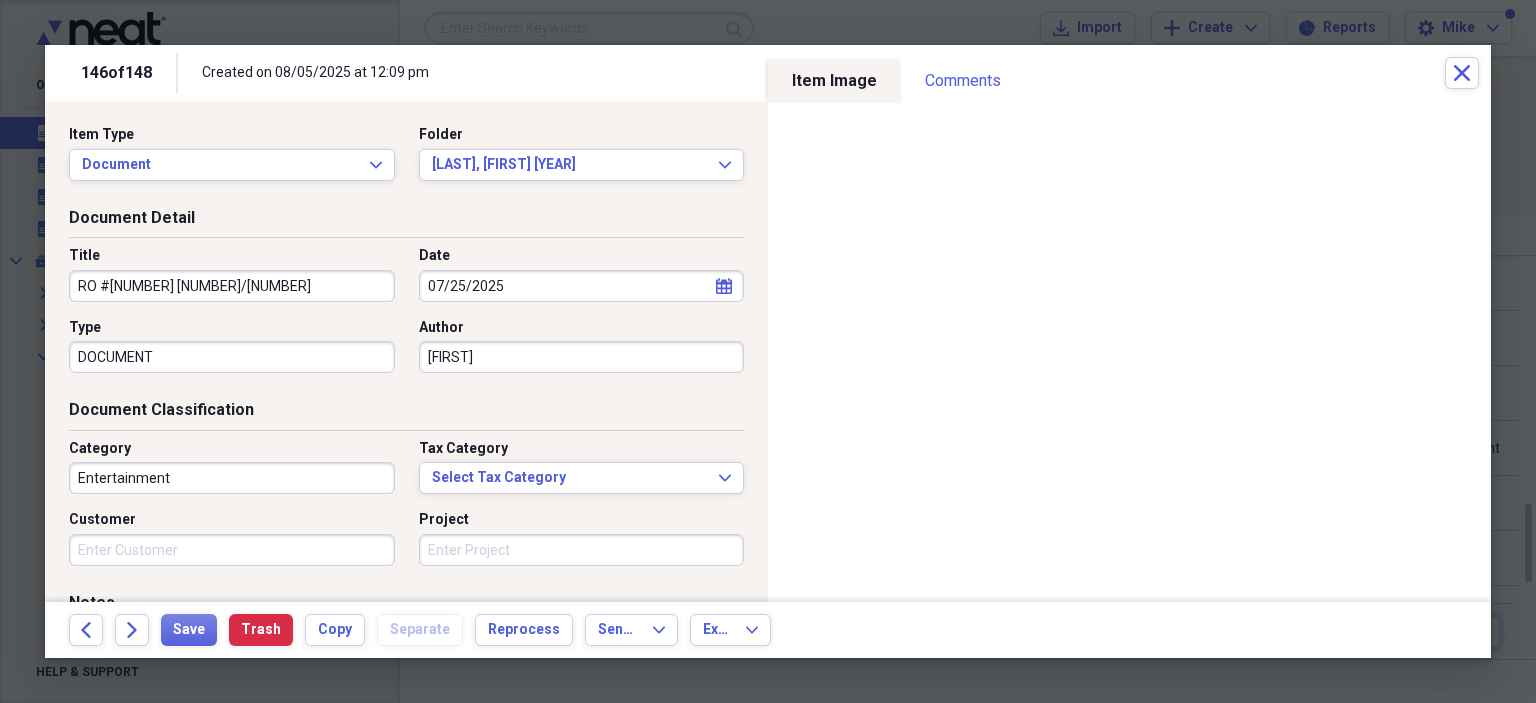 type on "[FIRST]" 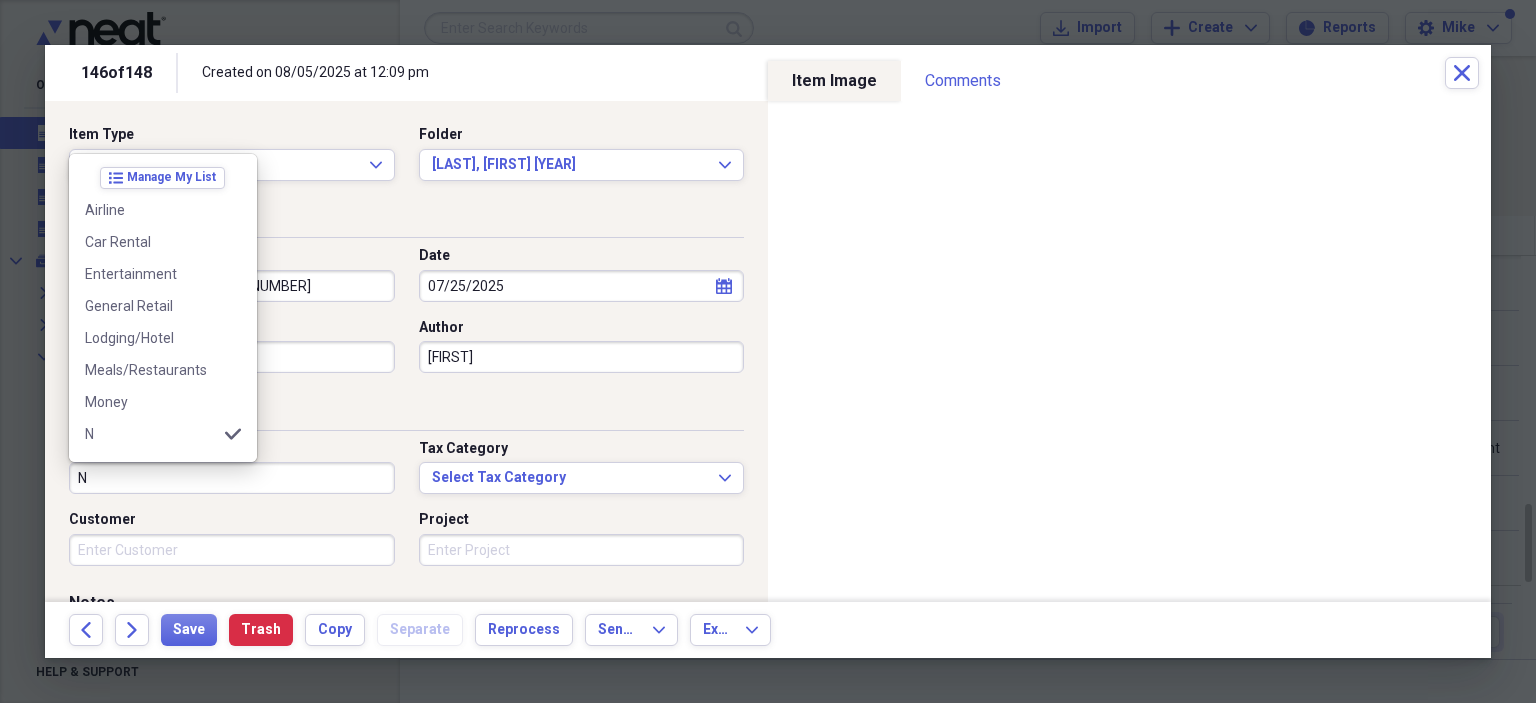 scroll, scrollTop: 100, scrollLeft: 0, axis: vertical 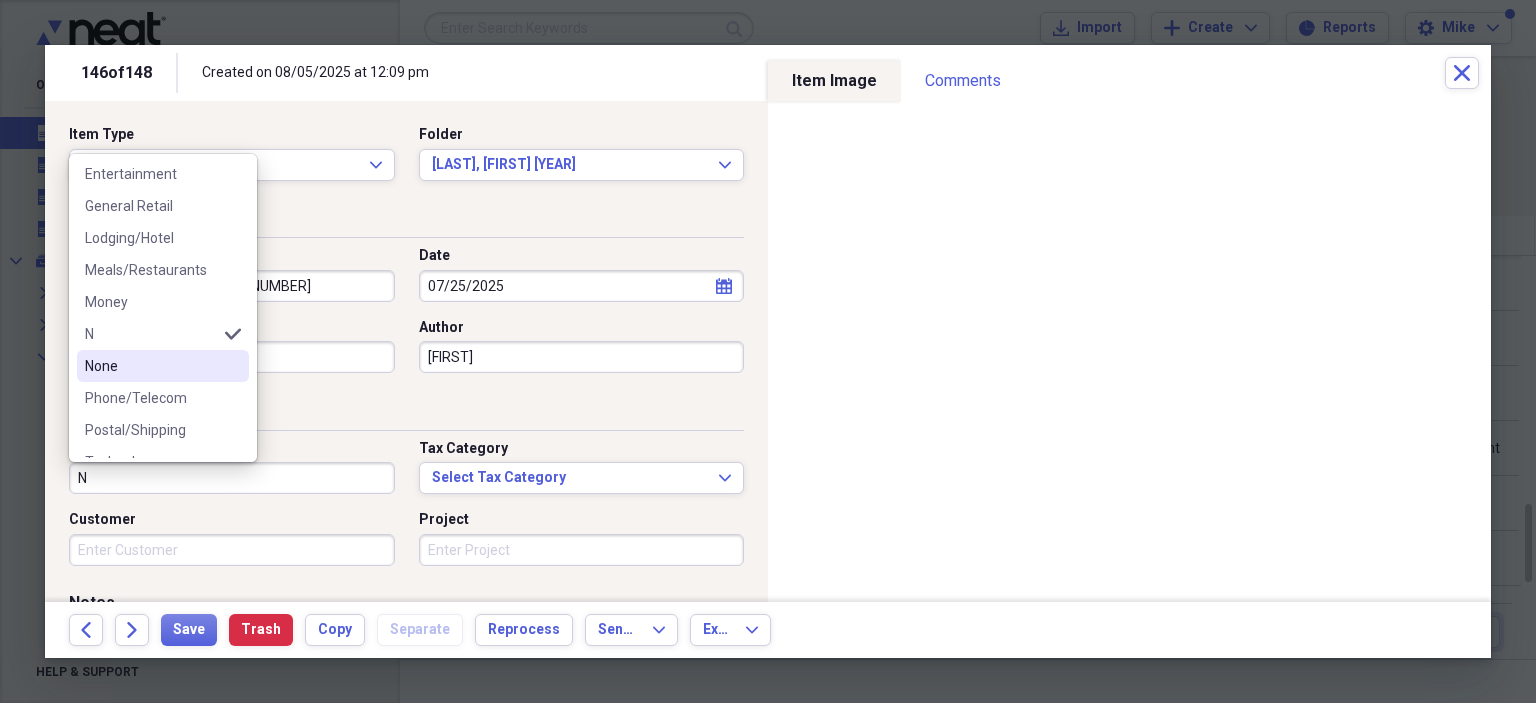 click on "None" at bounding box center [151, 366] 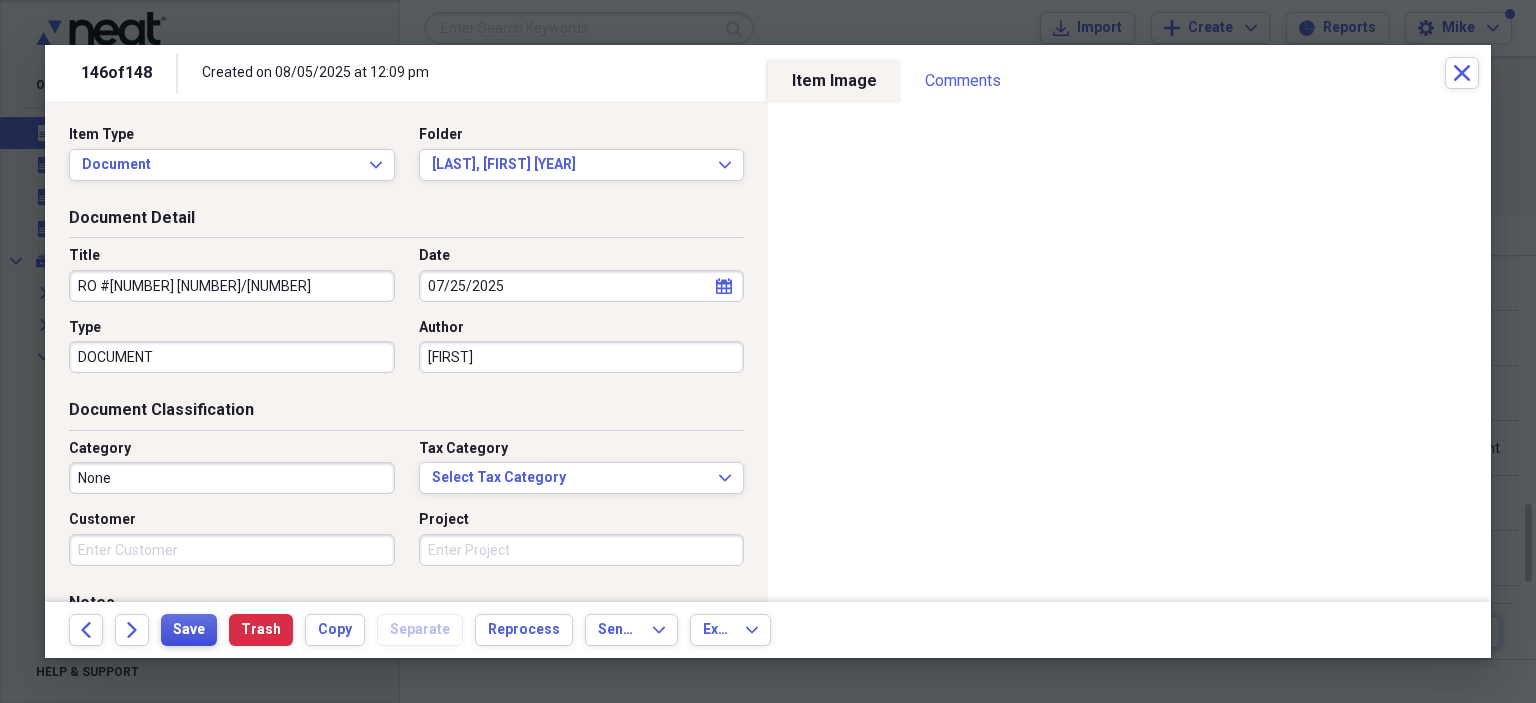 click on "Save" at bounding box center (189, 630) 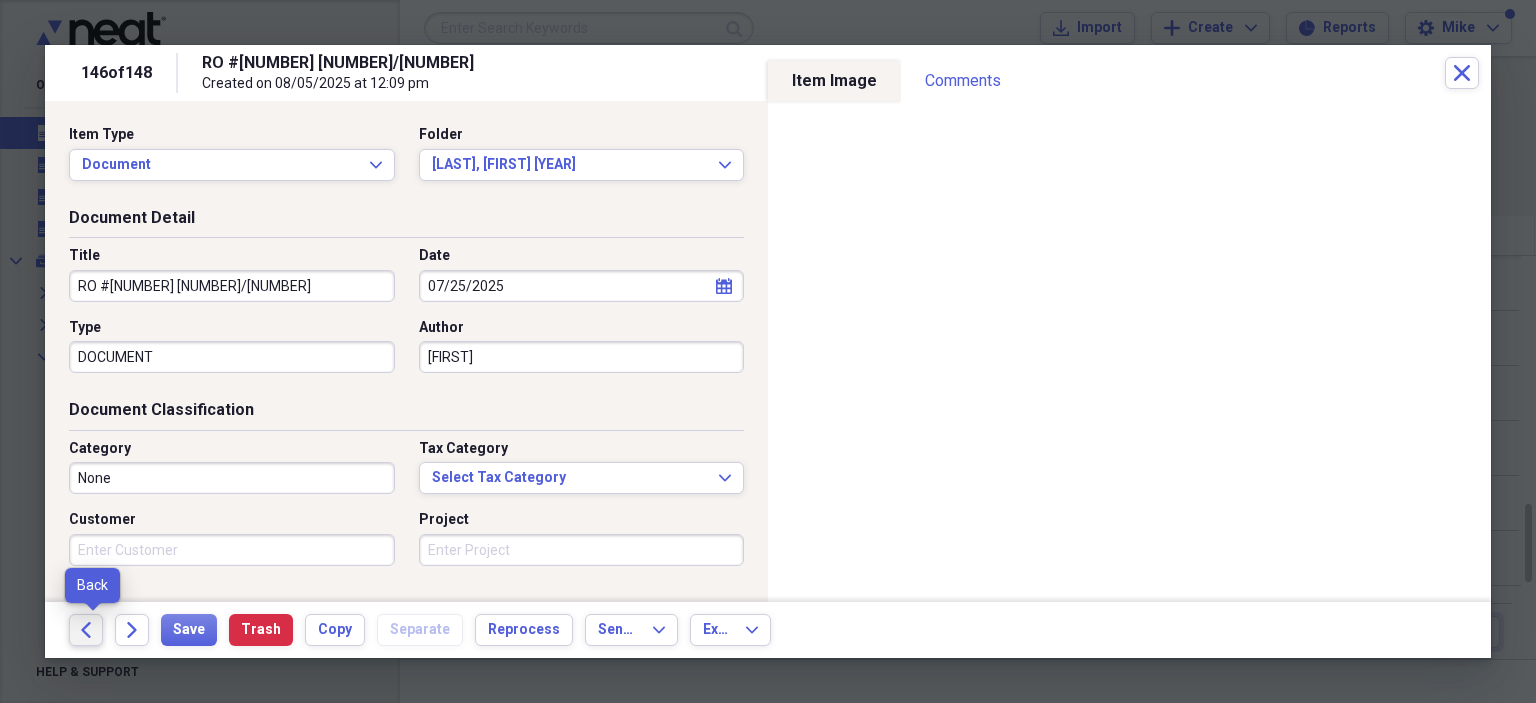 click on "Back" 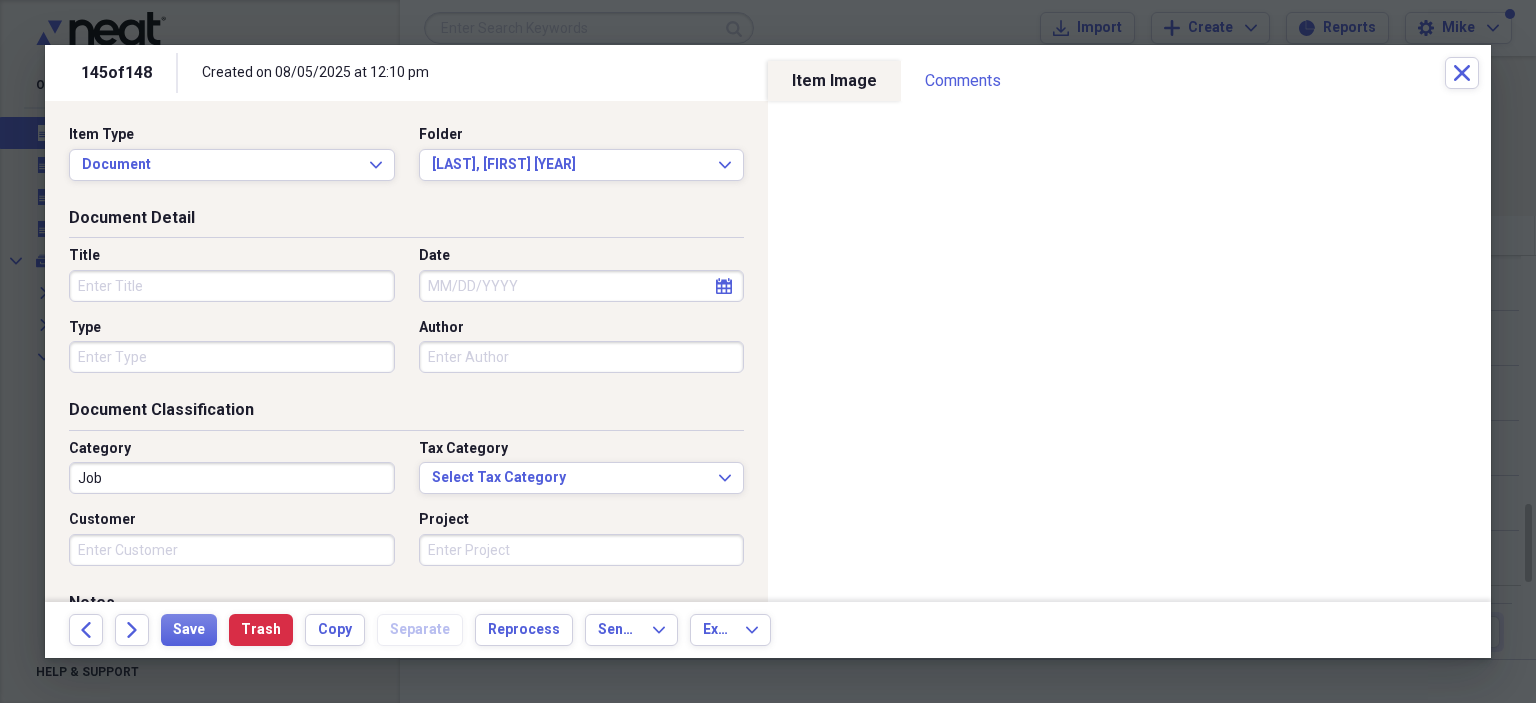 click on "Title" at bounding box center [232, 286] 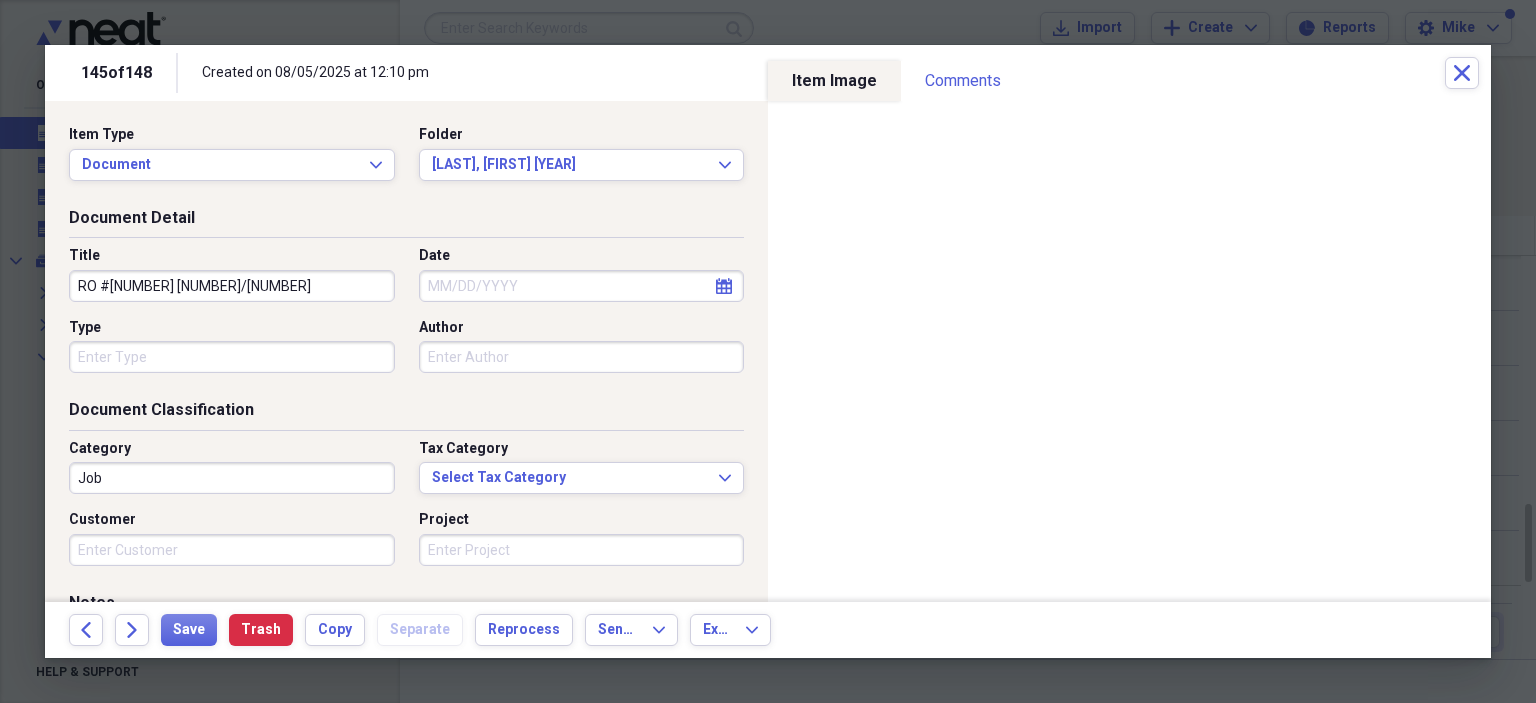 type on "RO #[NUMBER] [NUMBER]/[NUMBER]" 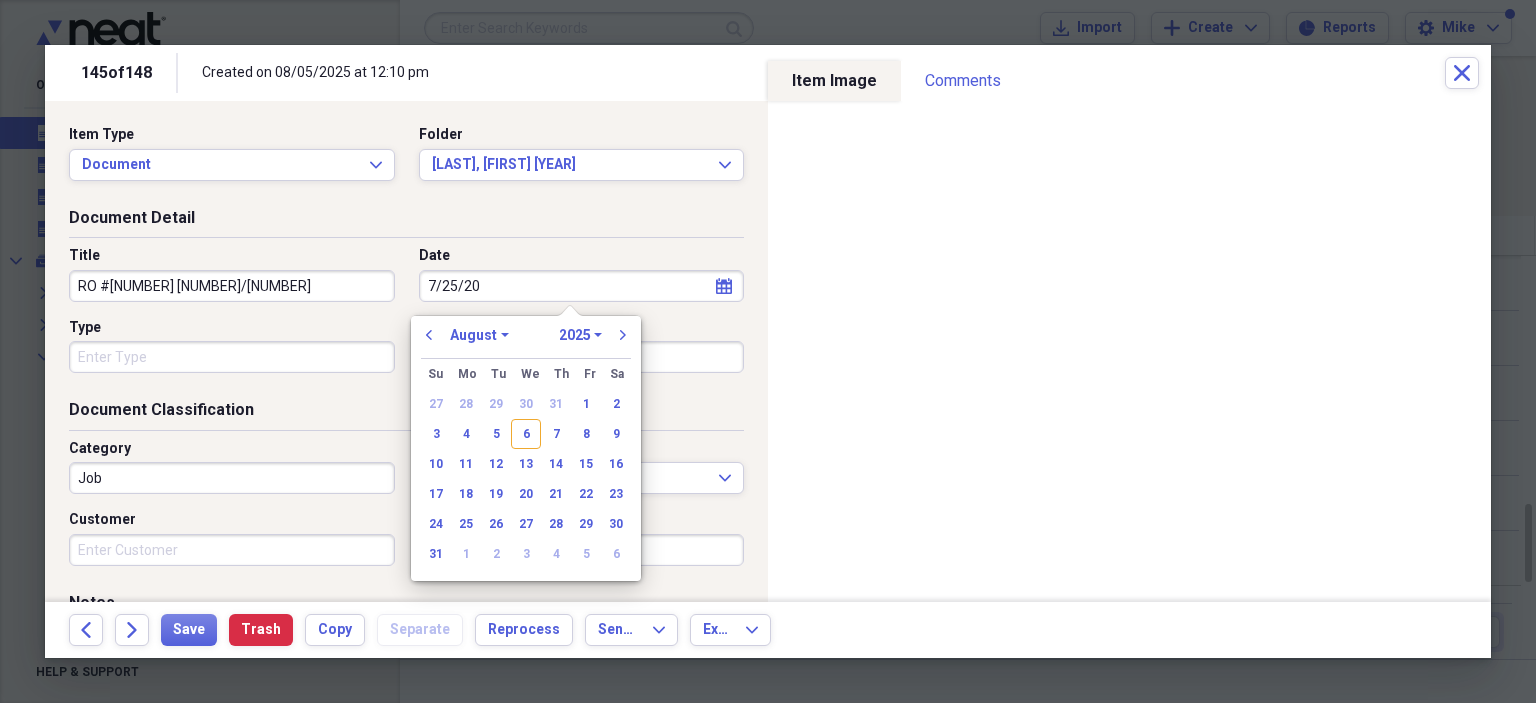 type on "7/25/202" 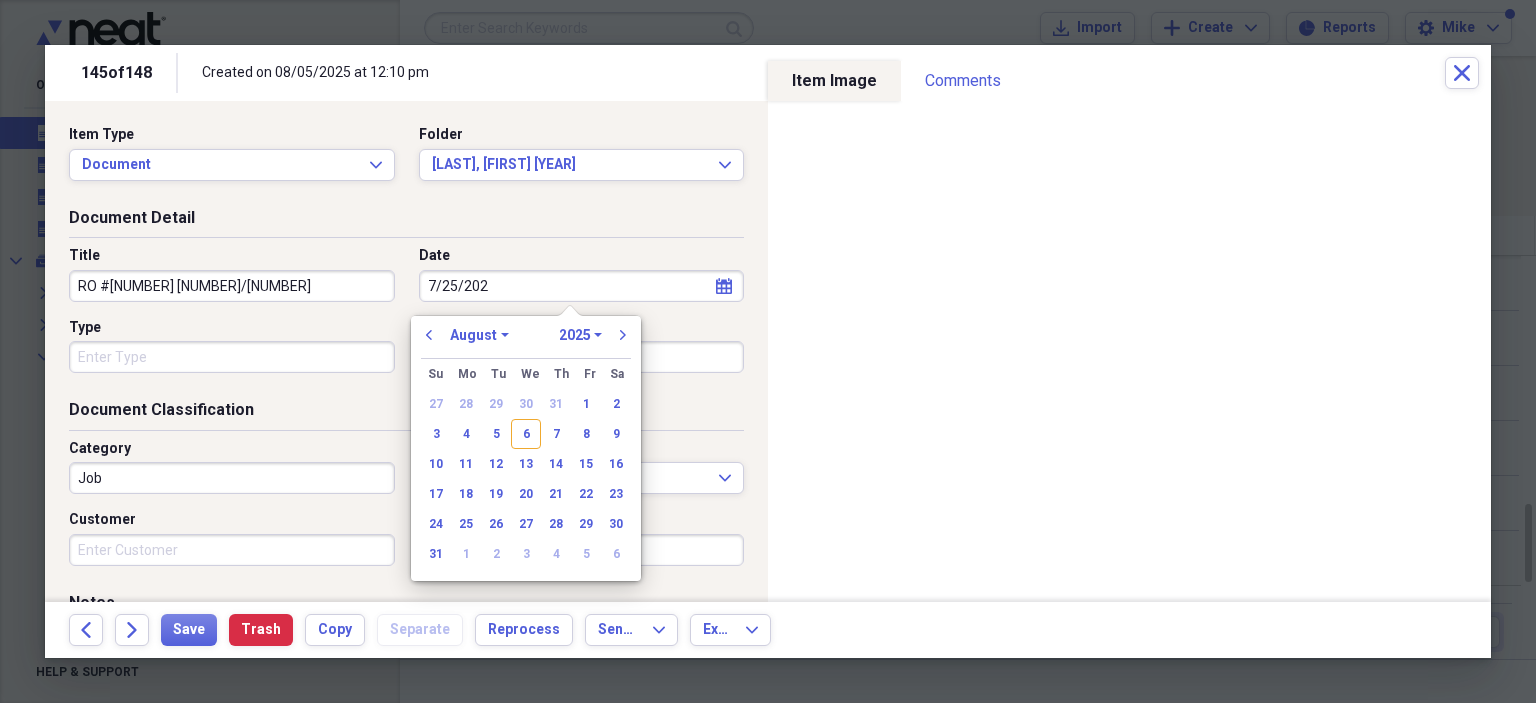 select on "6" 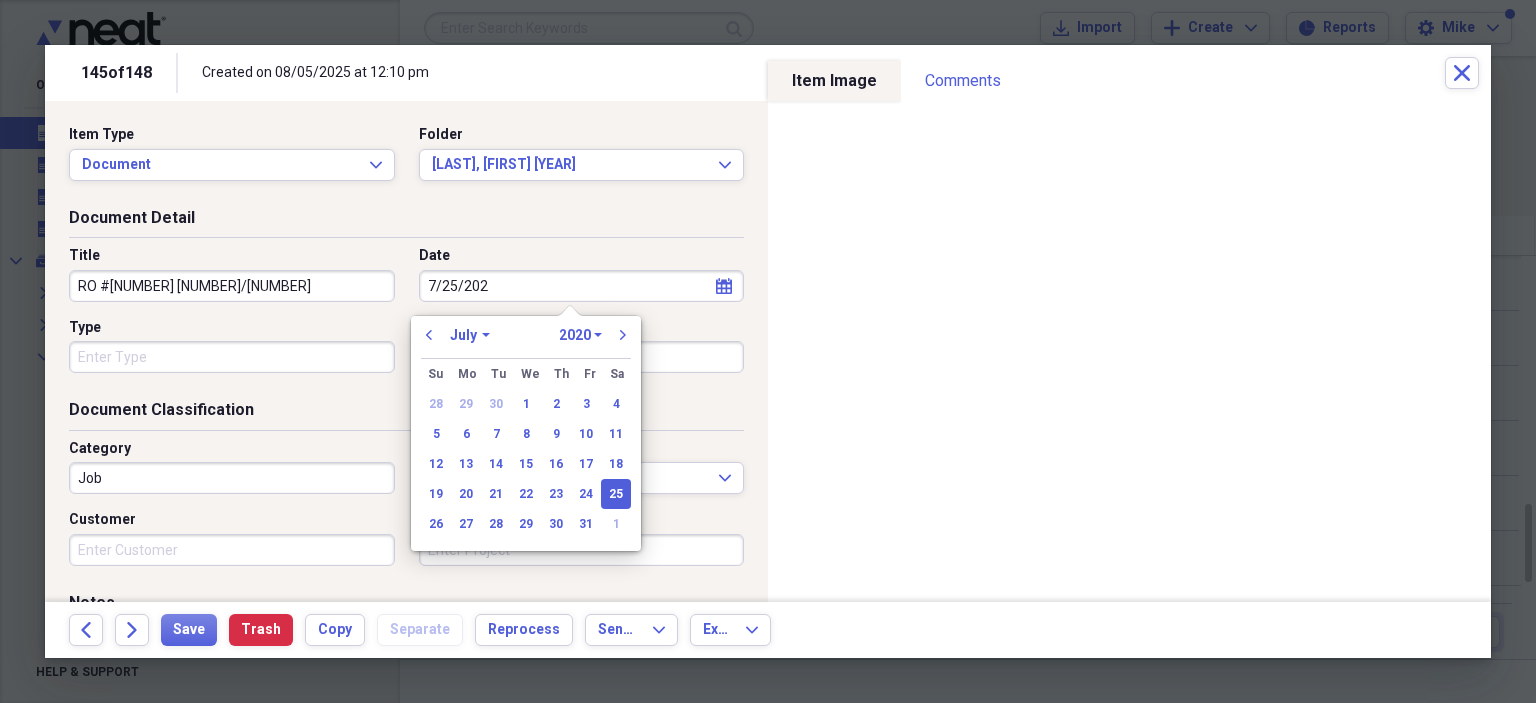 type on "7/25/2025" 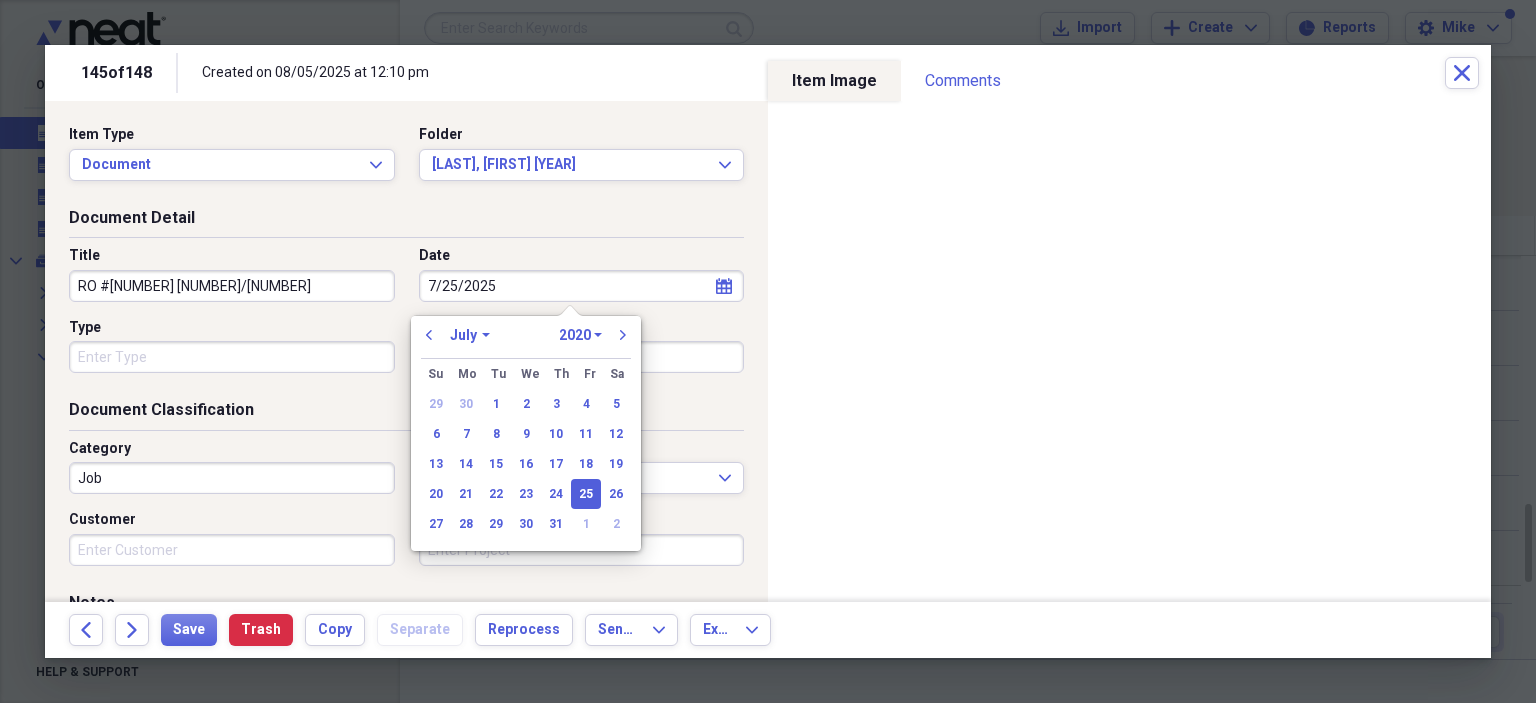 select on "2025" 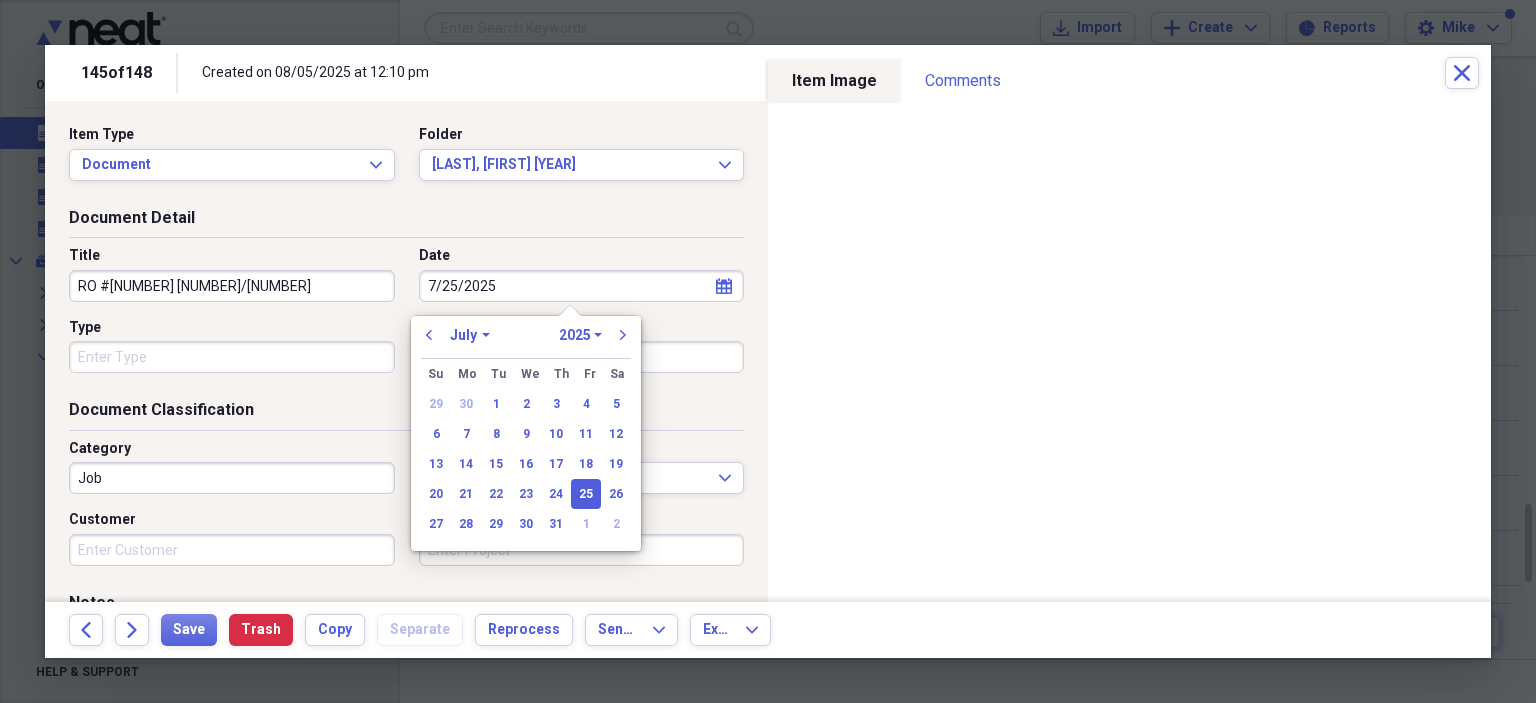 click on "Type" at bounding box center [232, 357] 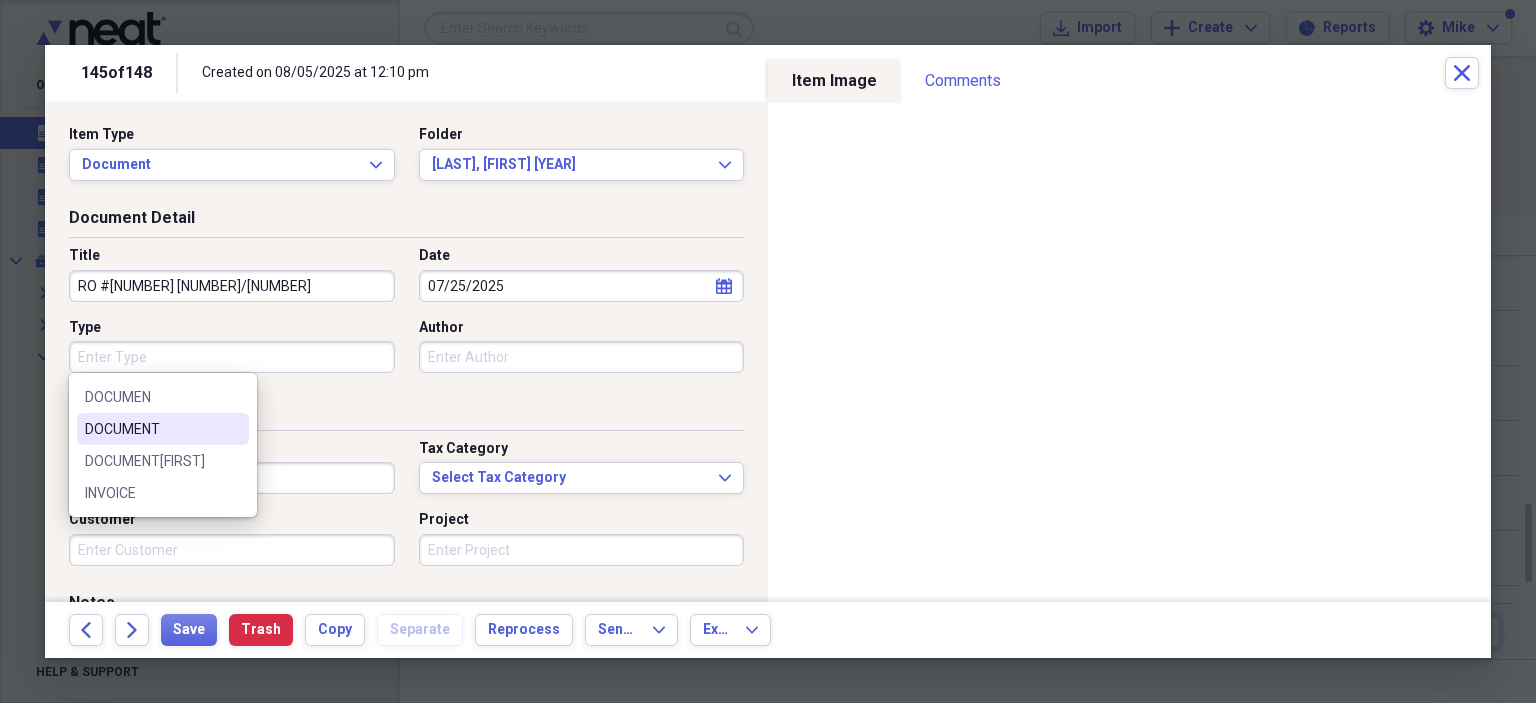 click on "DOCUMENT" at bounding box center (151, 429) 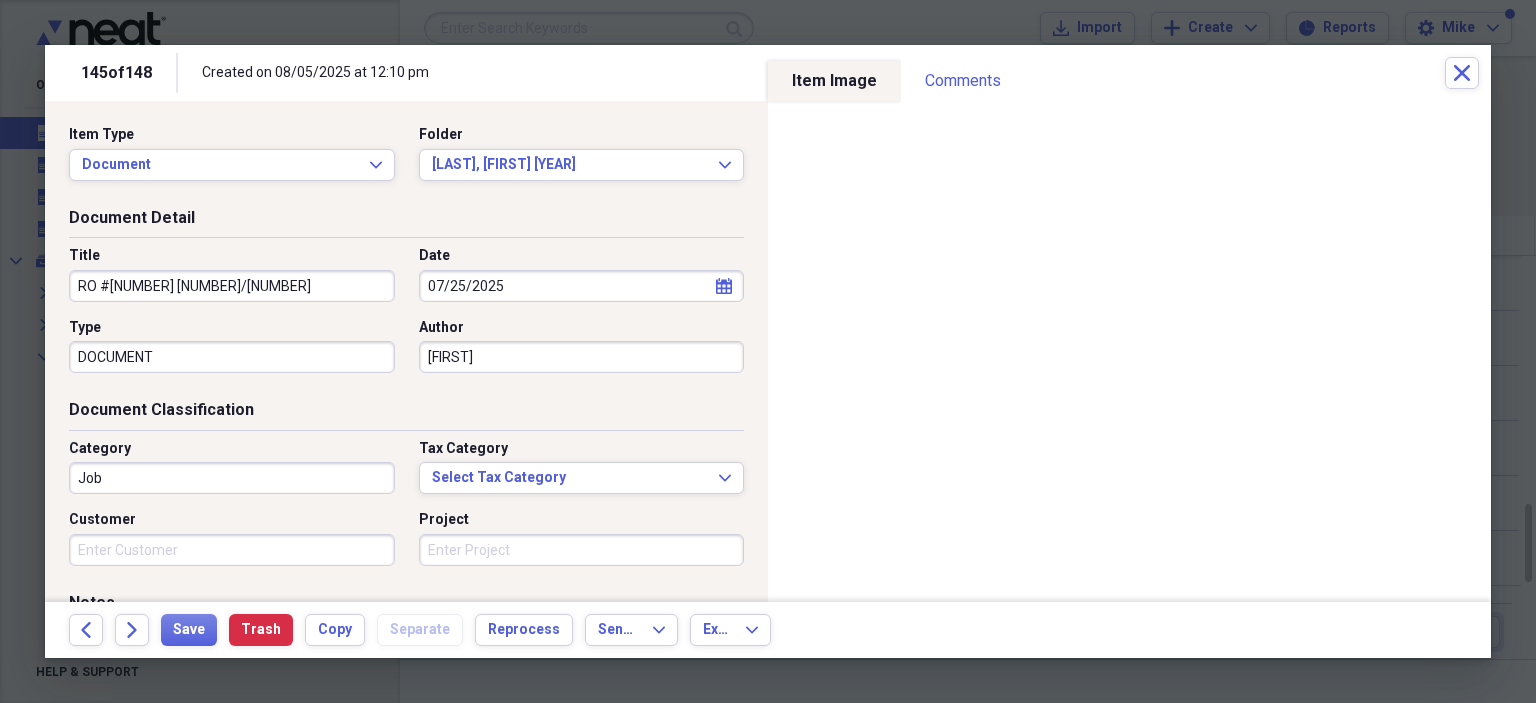 type on "[FIRST]" 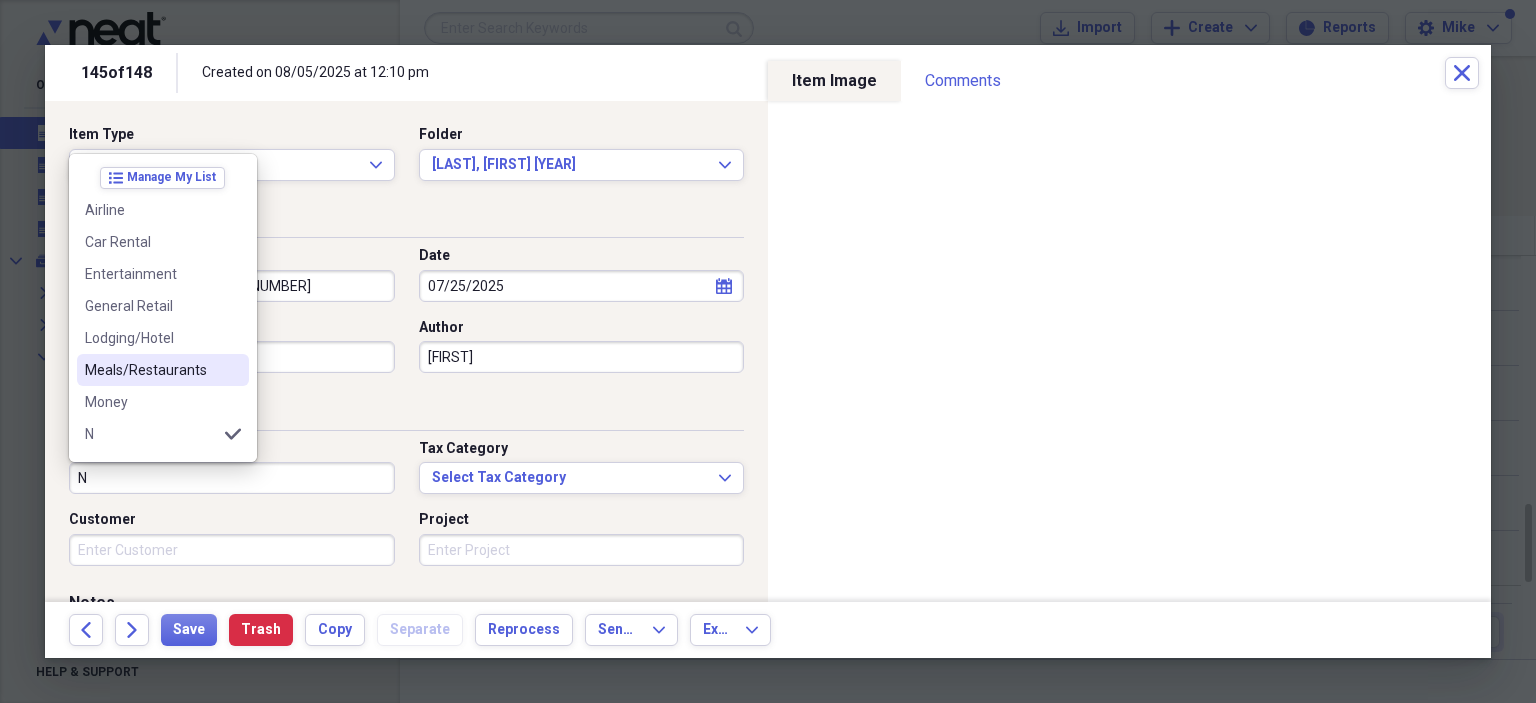 scroll, scrollTop: 100, scrollLeft: 0, axis: vertical 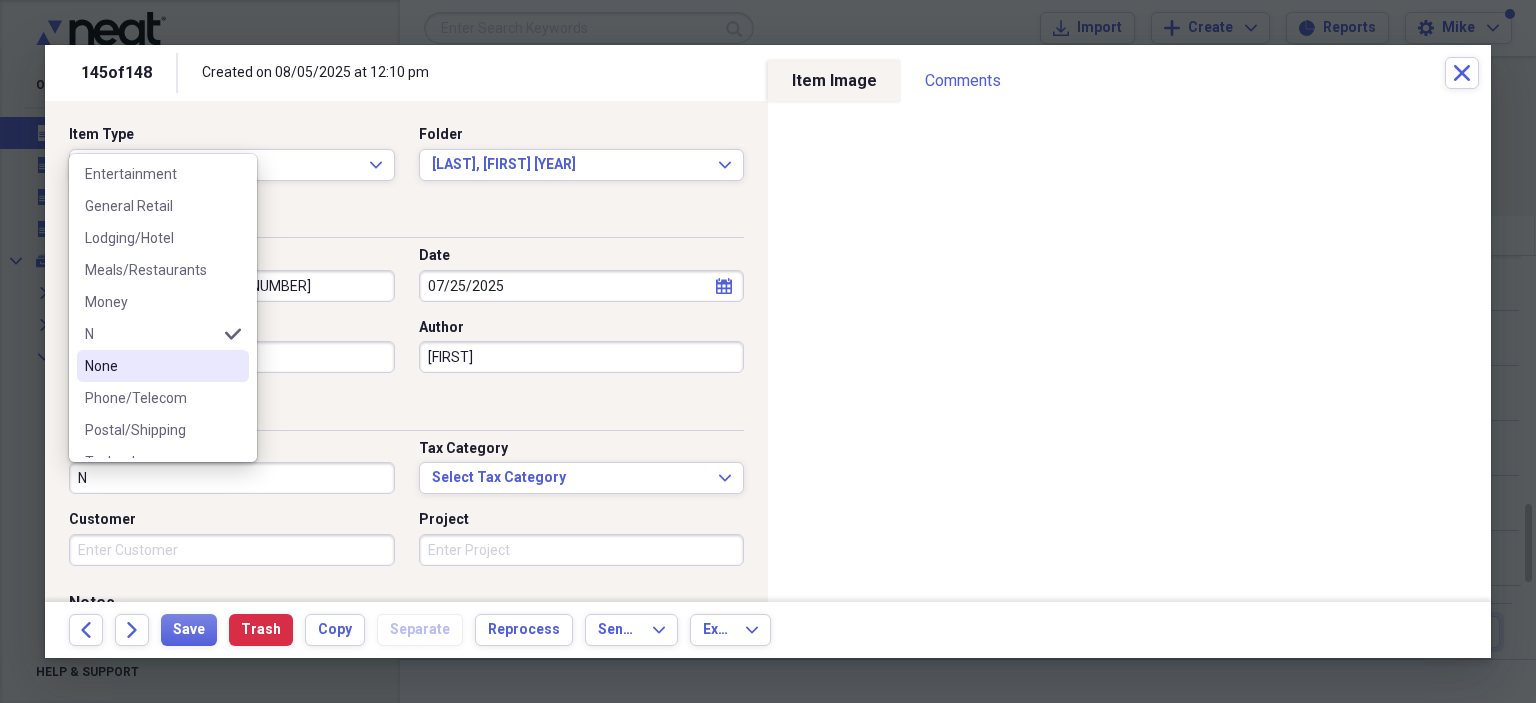 drag, startPoint x: 101, startPoint y: 362, endPoint x: 108, endPoint y: 383, distance: 22.135944 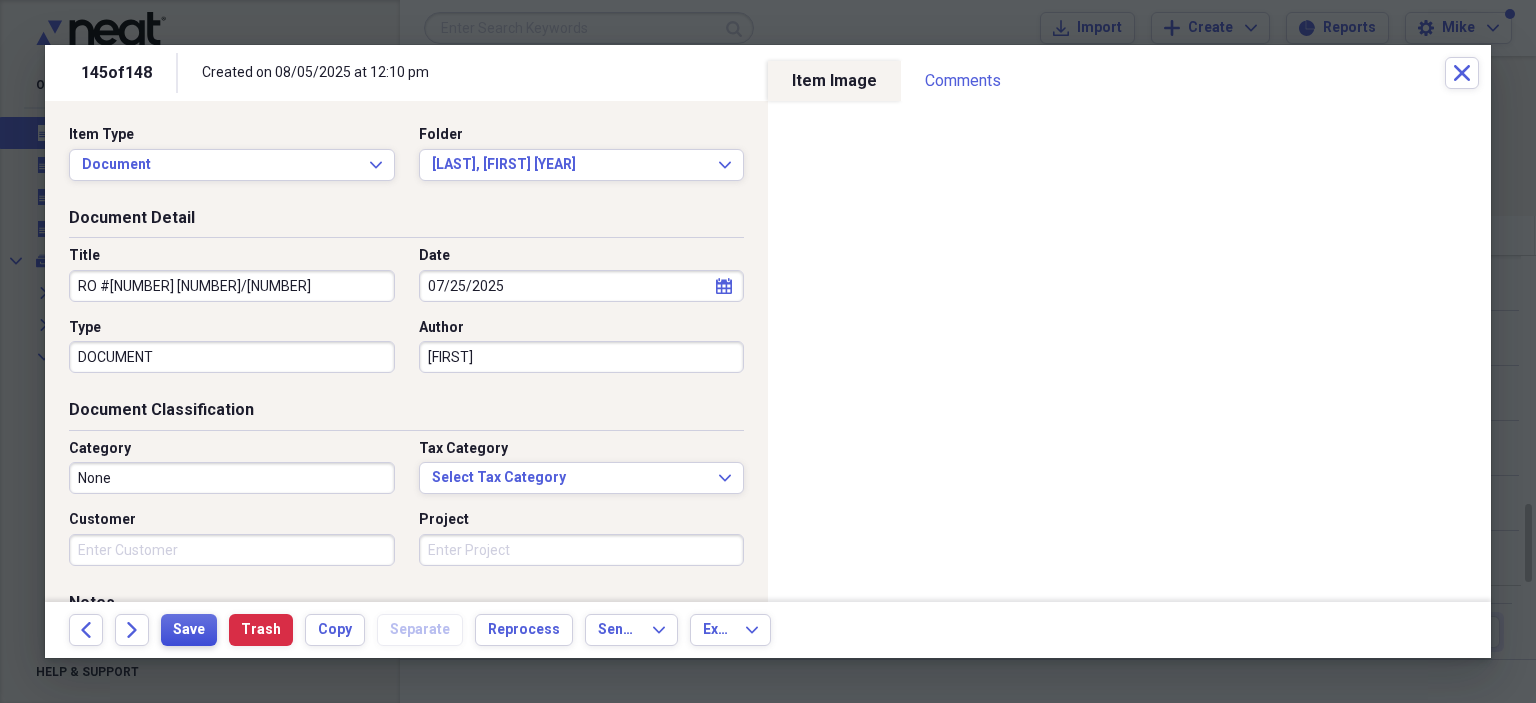 click on "Save" at bounding box center [189, 630] 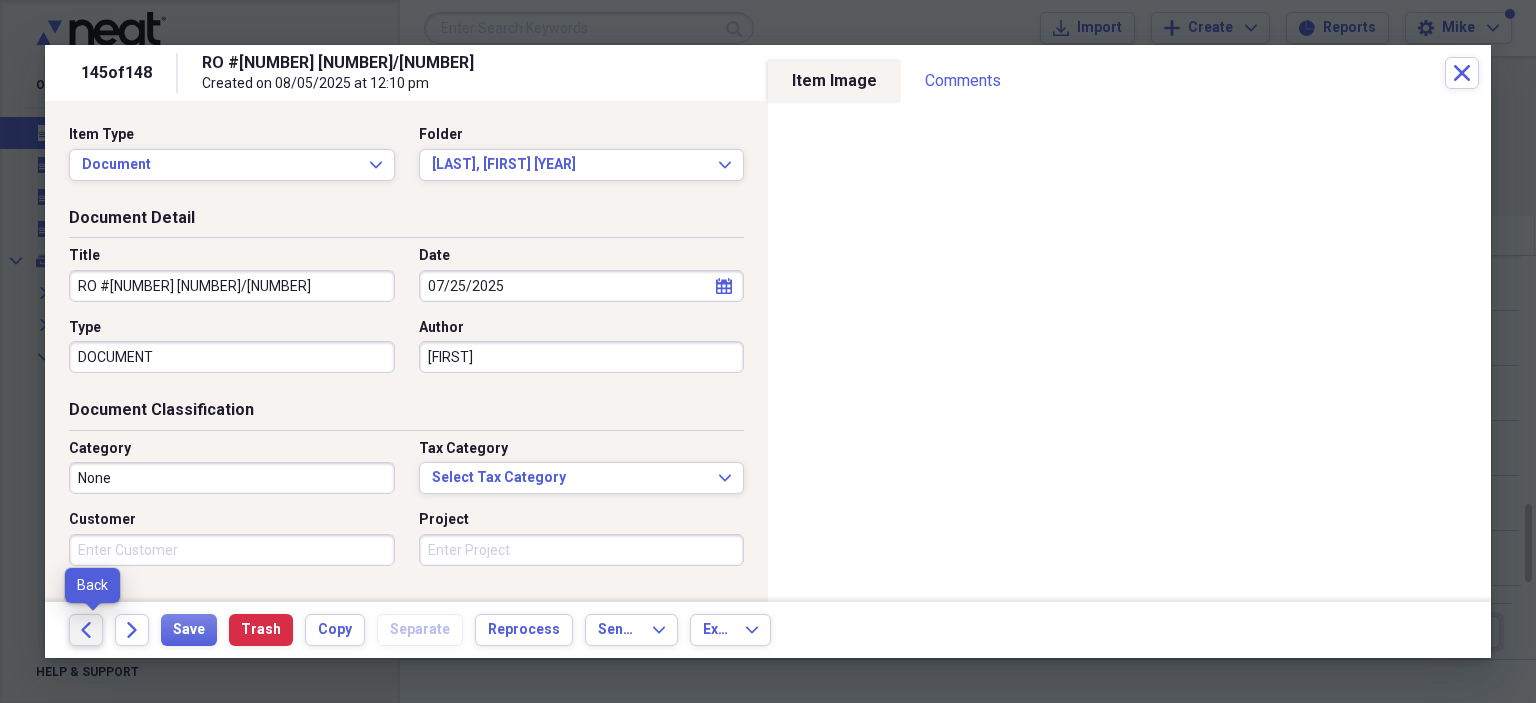 click on "Back" 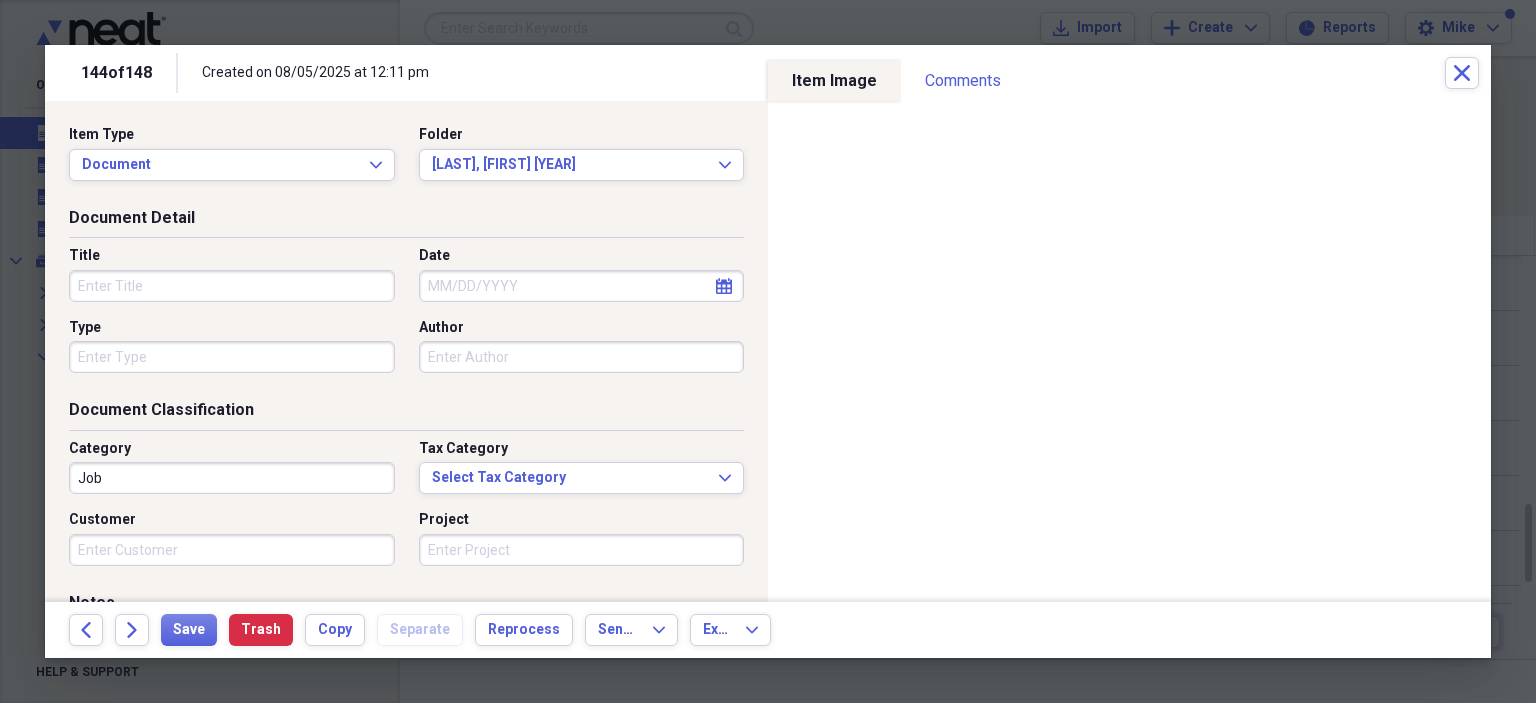 click on "Title" at bounding box center [232, 286] 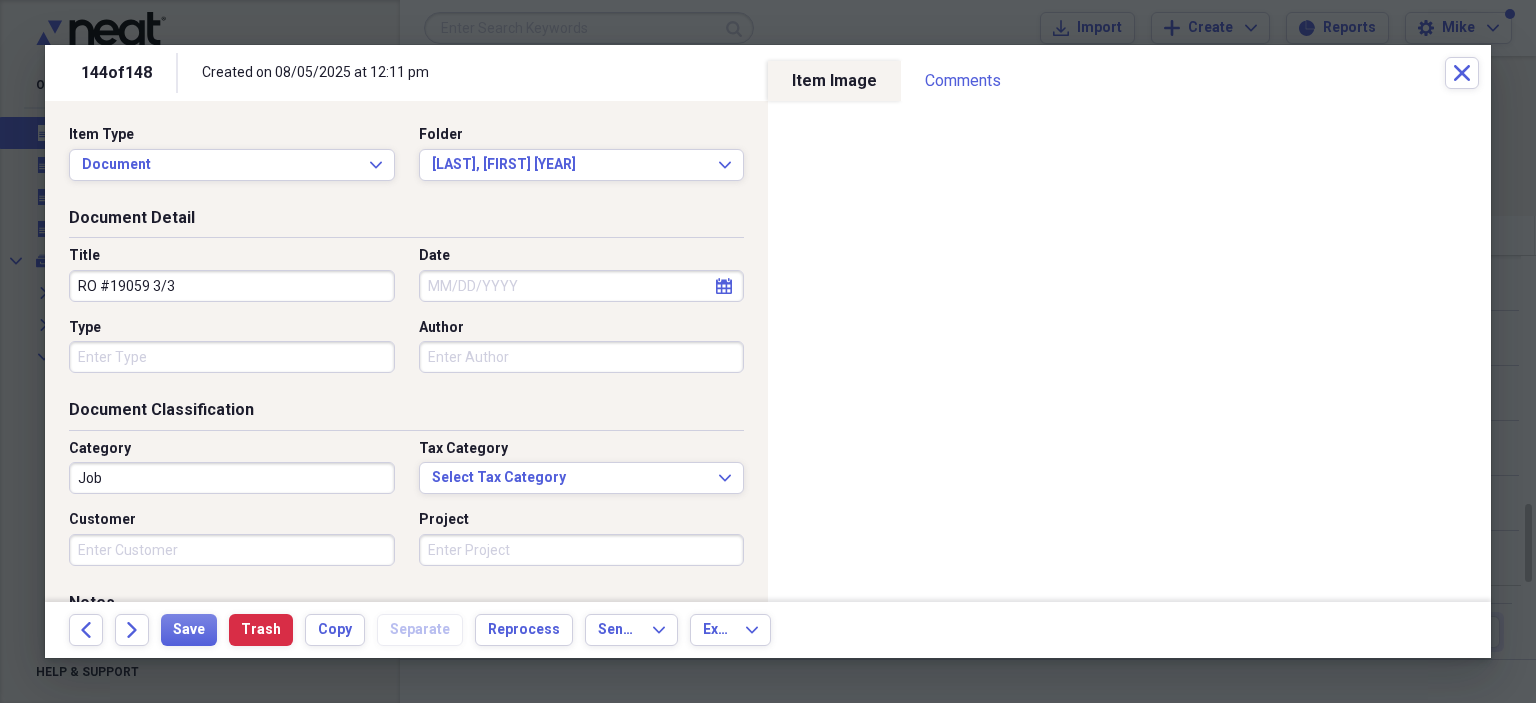type on "RO #19059 3/3" 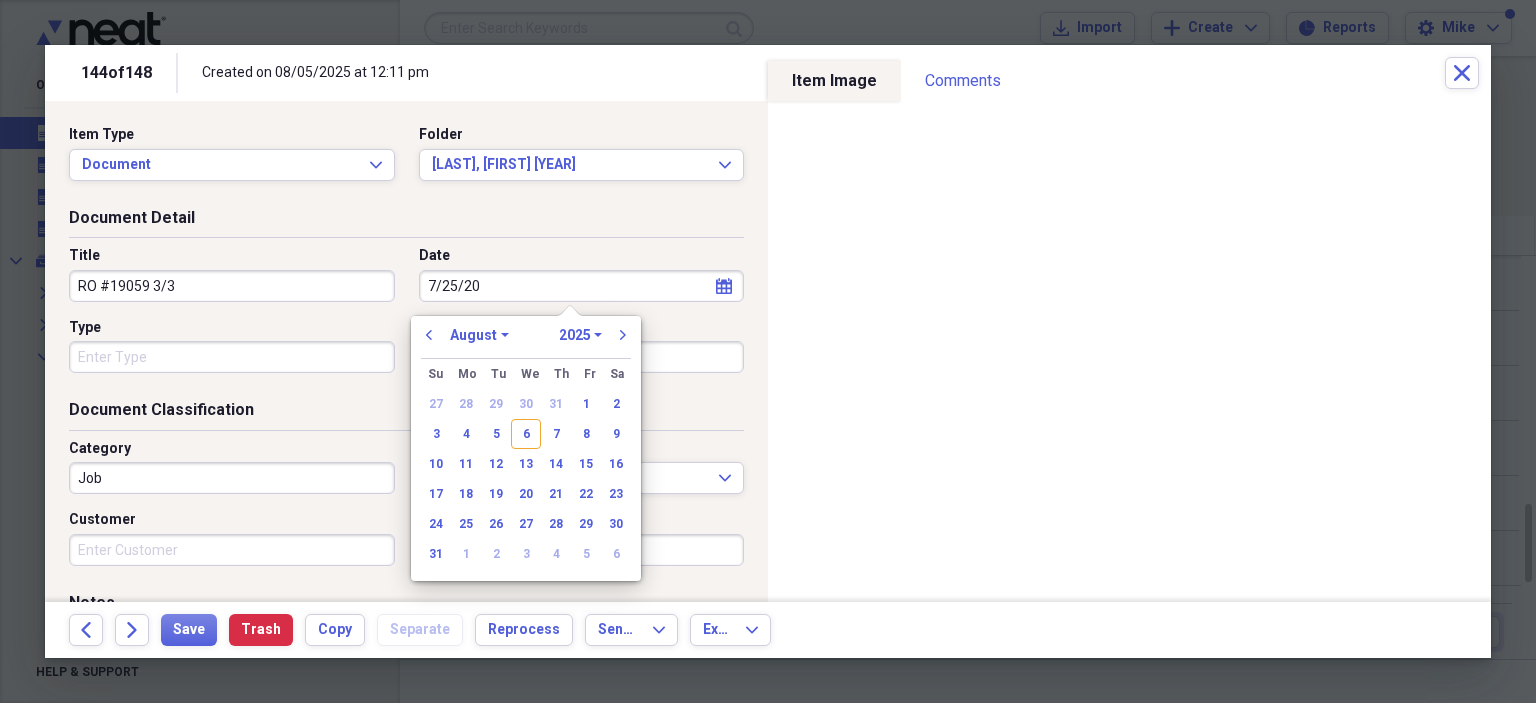 type on "7/25/202" 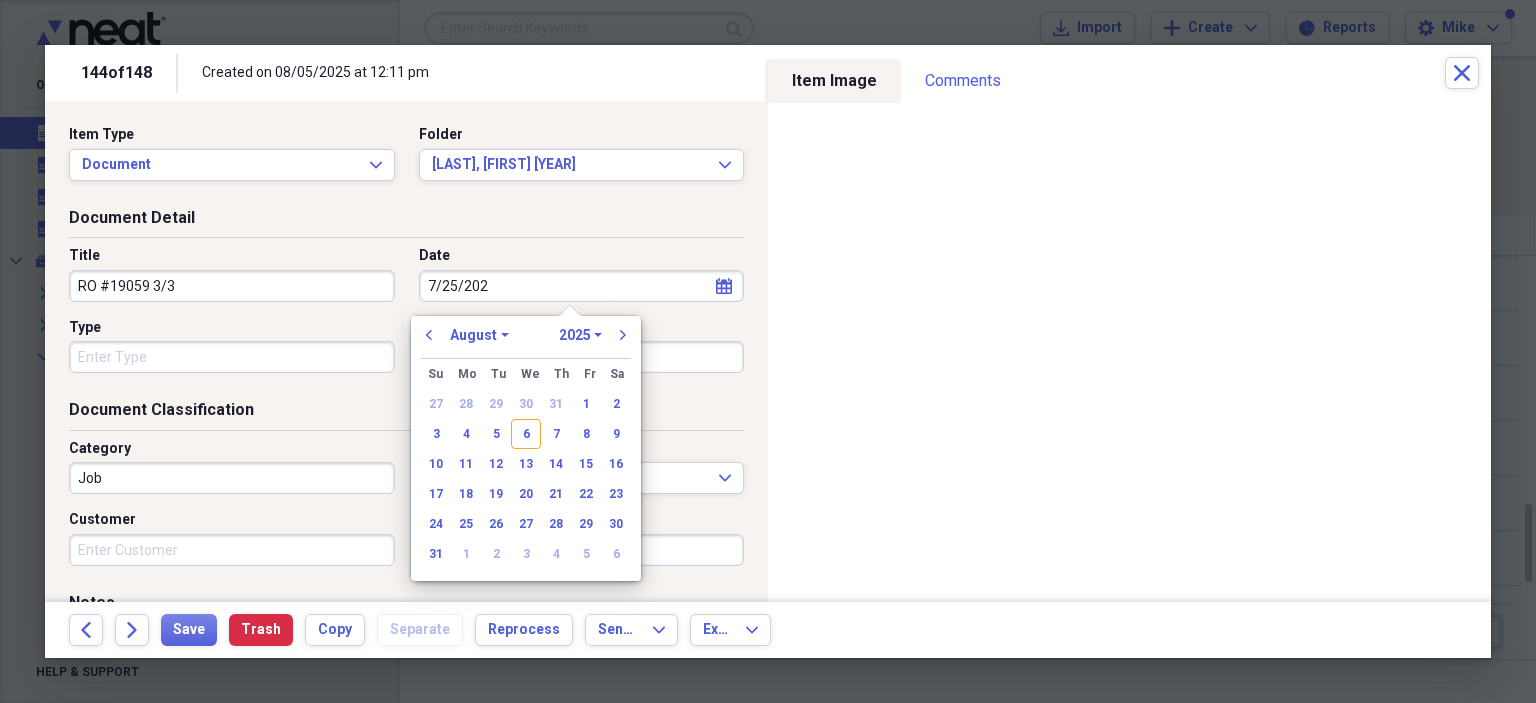 select on "6" 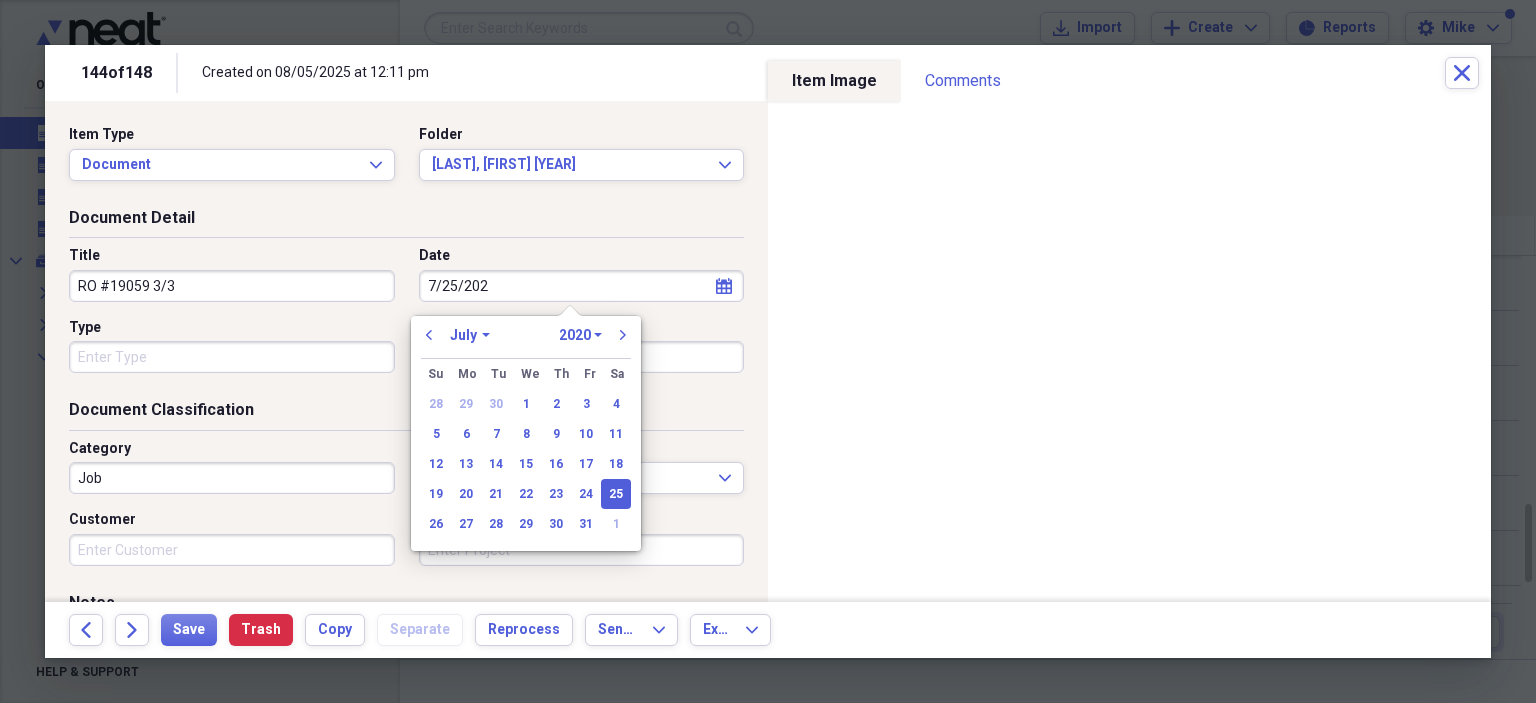 type on "7/25/2025" 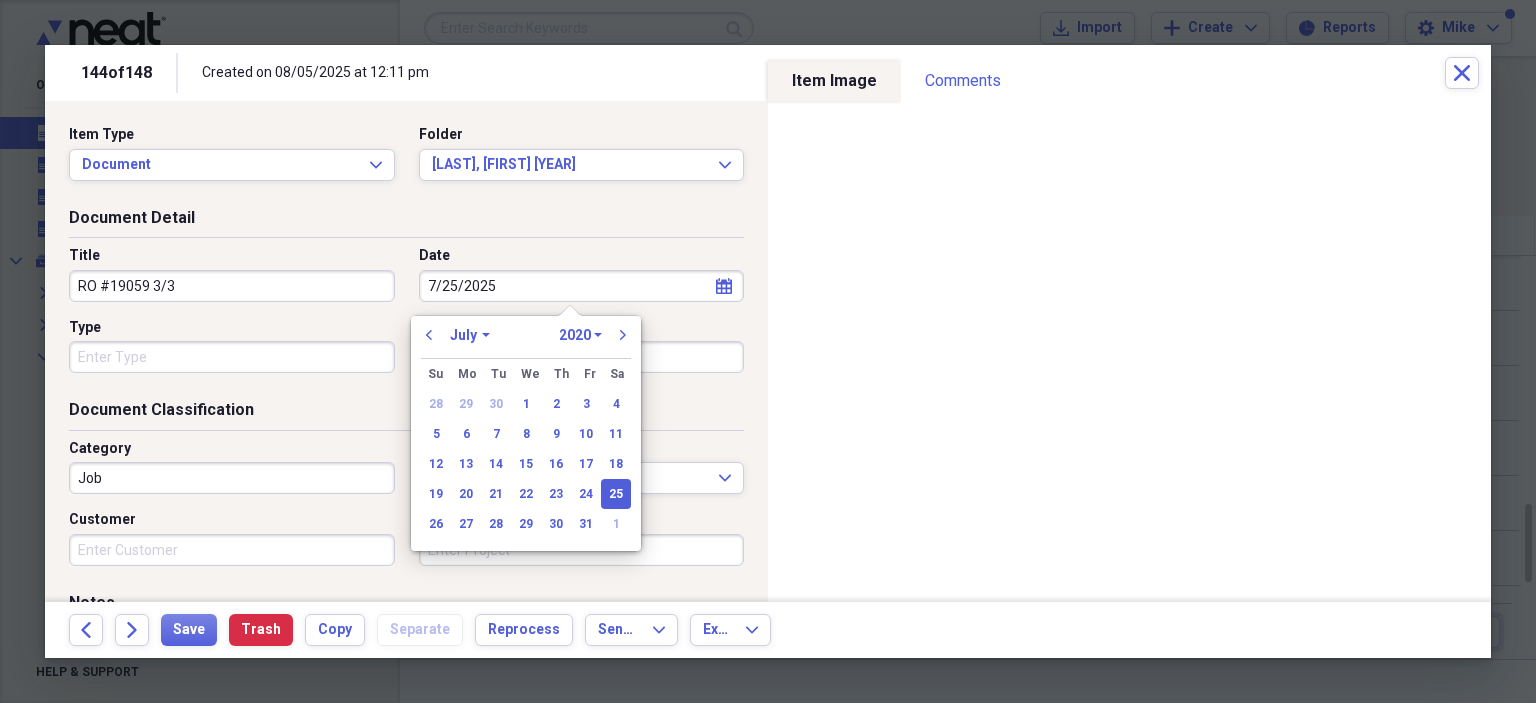 select on "2025" 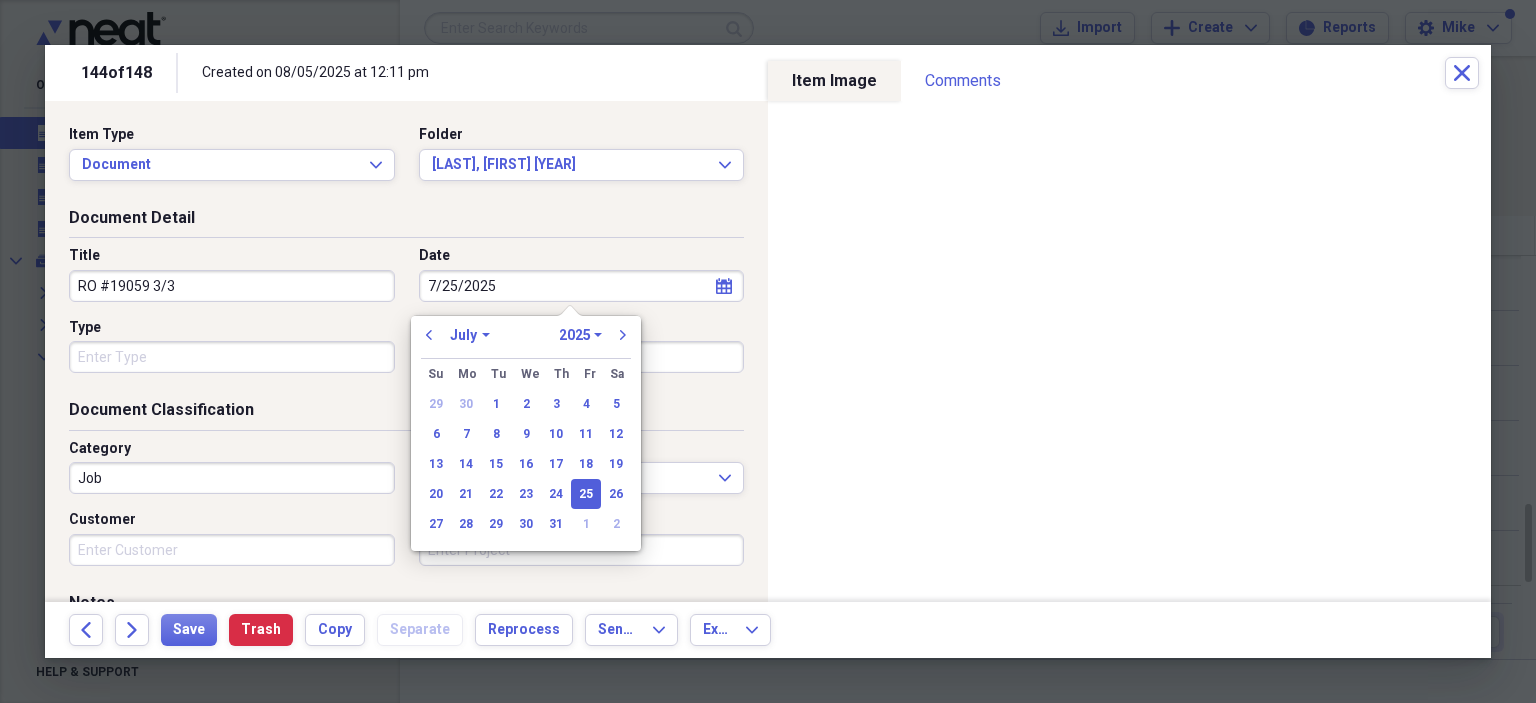 type on "07/25/2025" 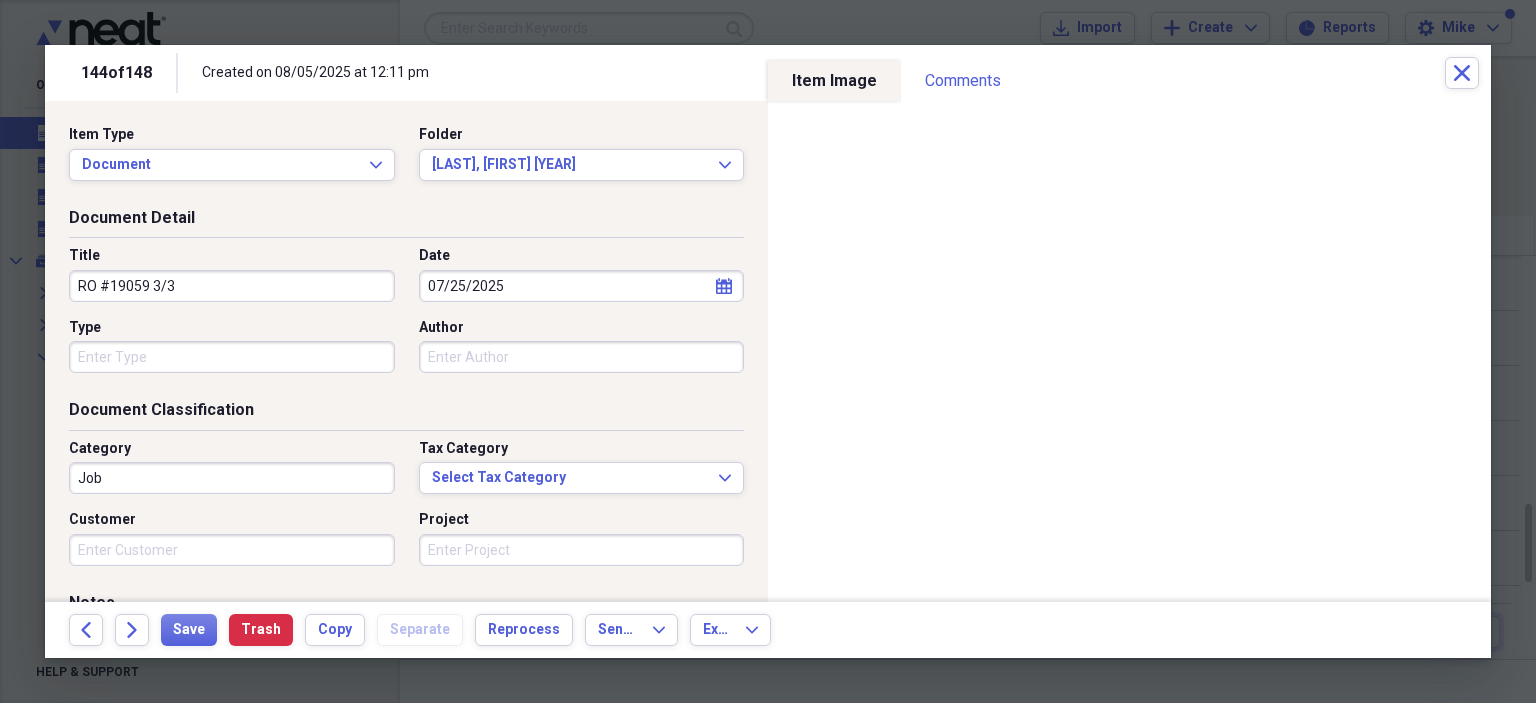 click on "Type" at bounding box center [232, 357] 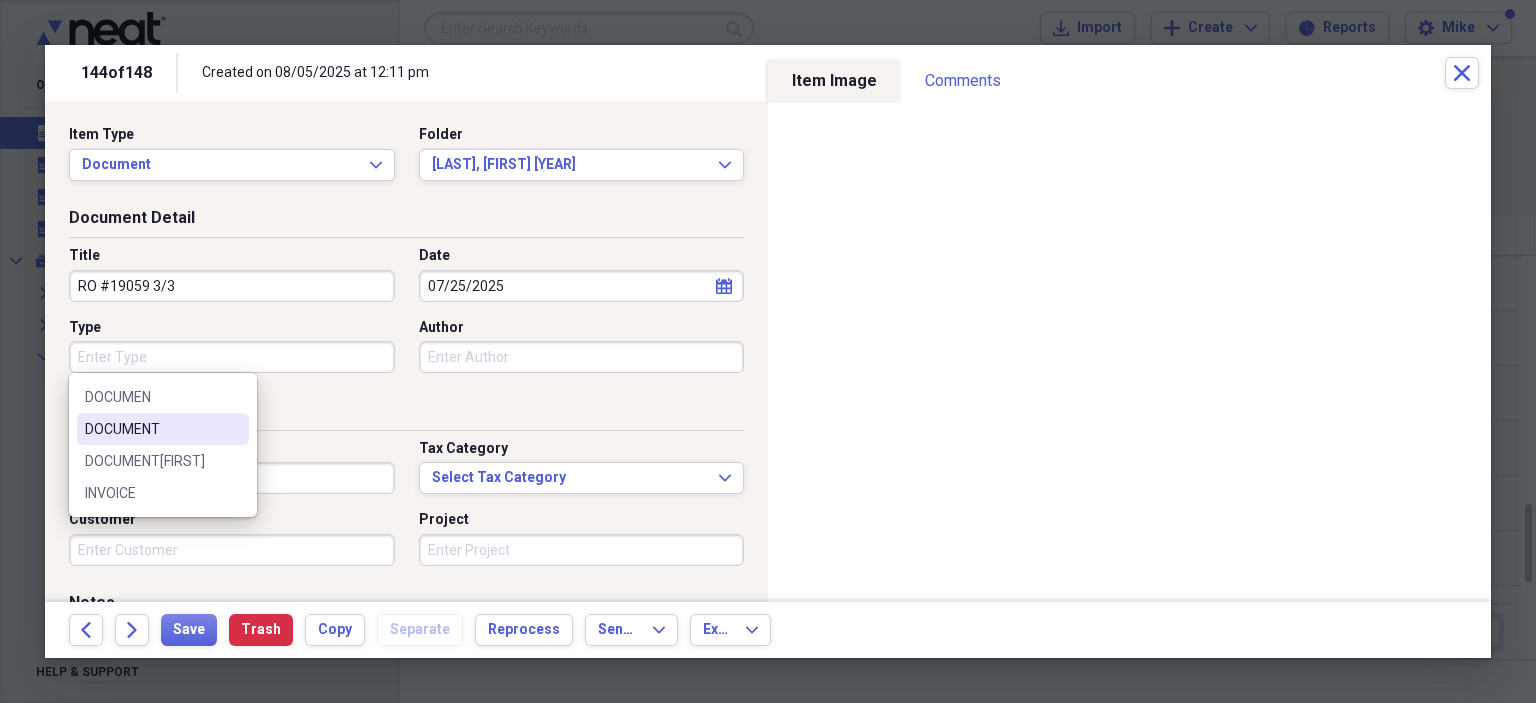click on "DOCUMENT" at bounding box center [151, 429] 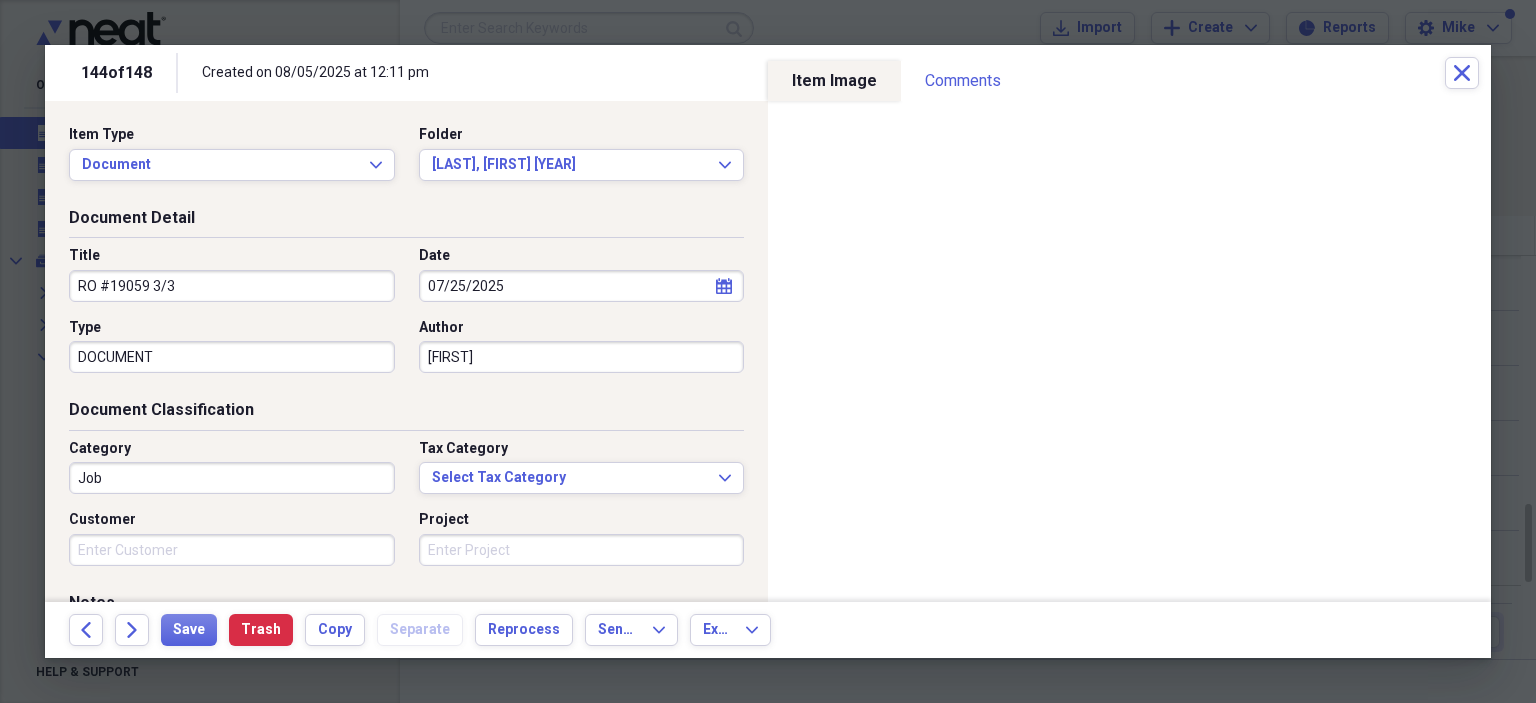 type on "[FIRST]" 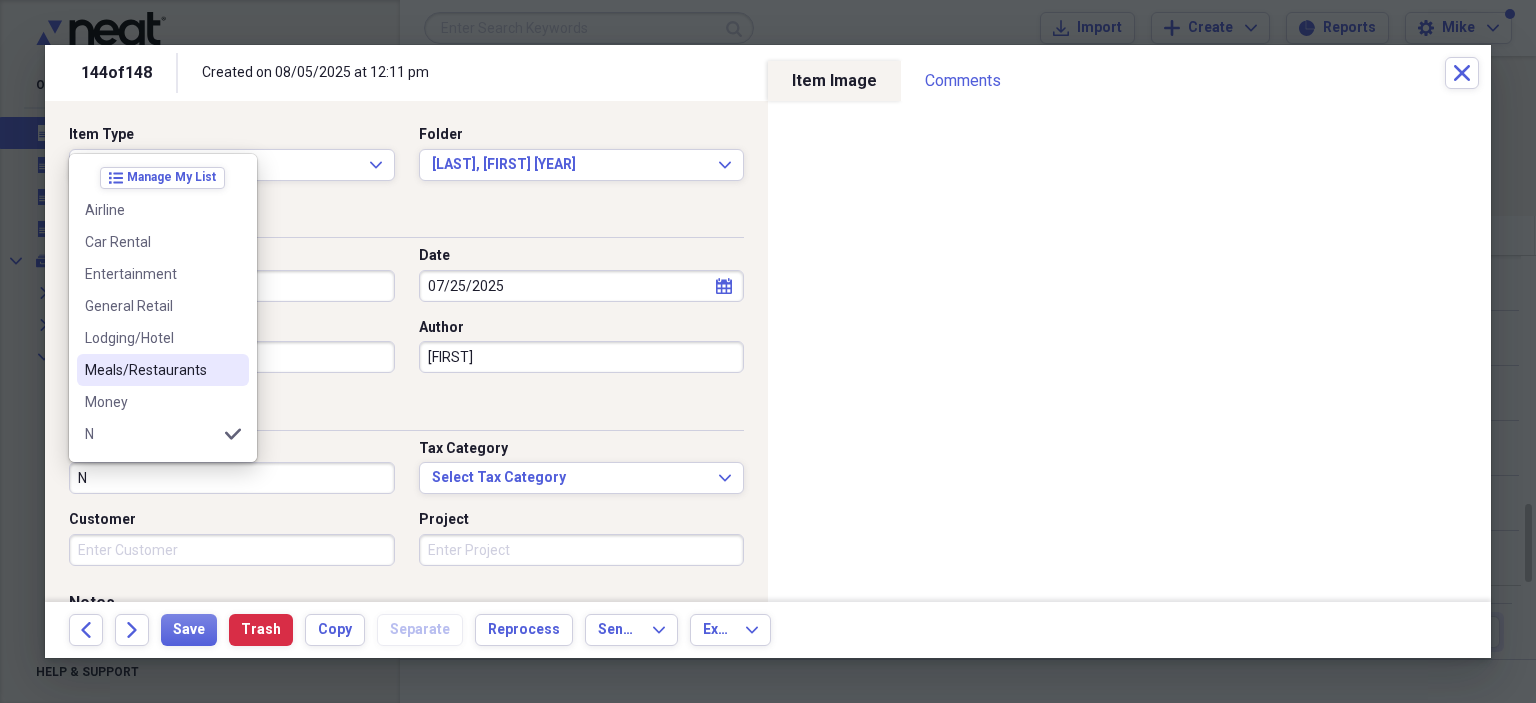 scroll, scrollTop: 100, scrollLeft: 0, axis: vertical 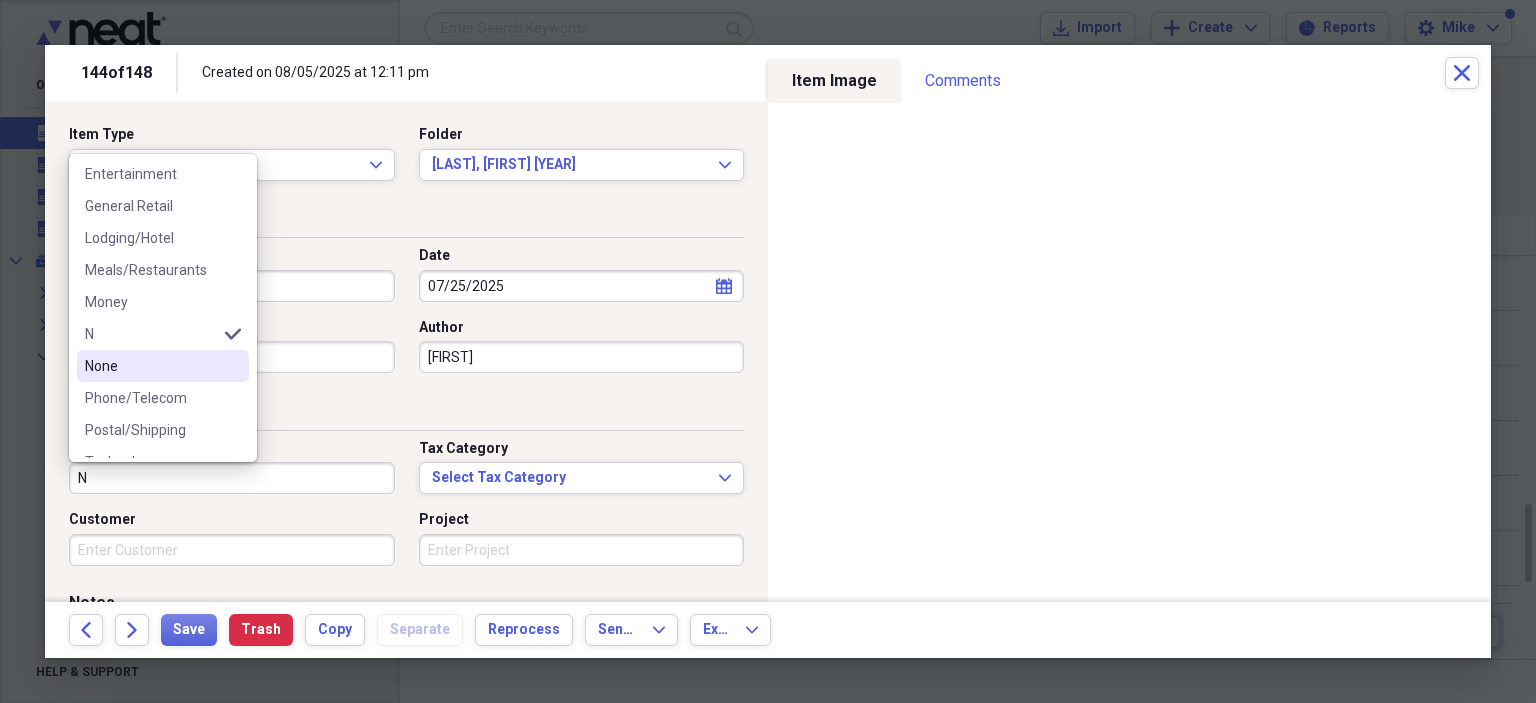 click on "None" at bounding box center (163, 366) 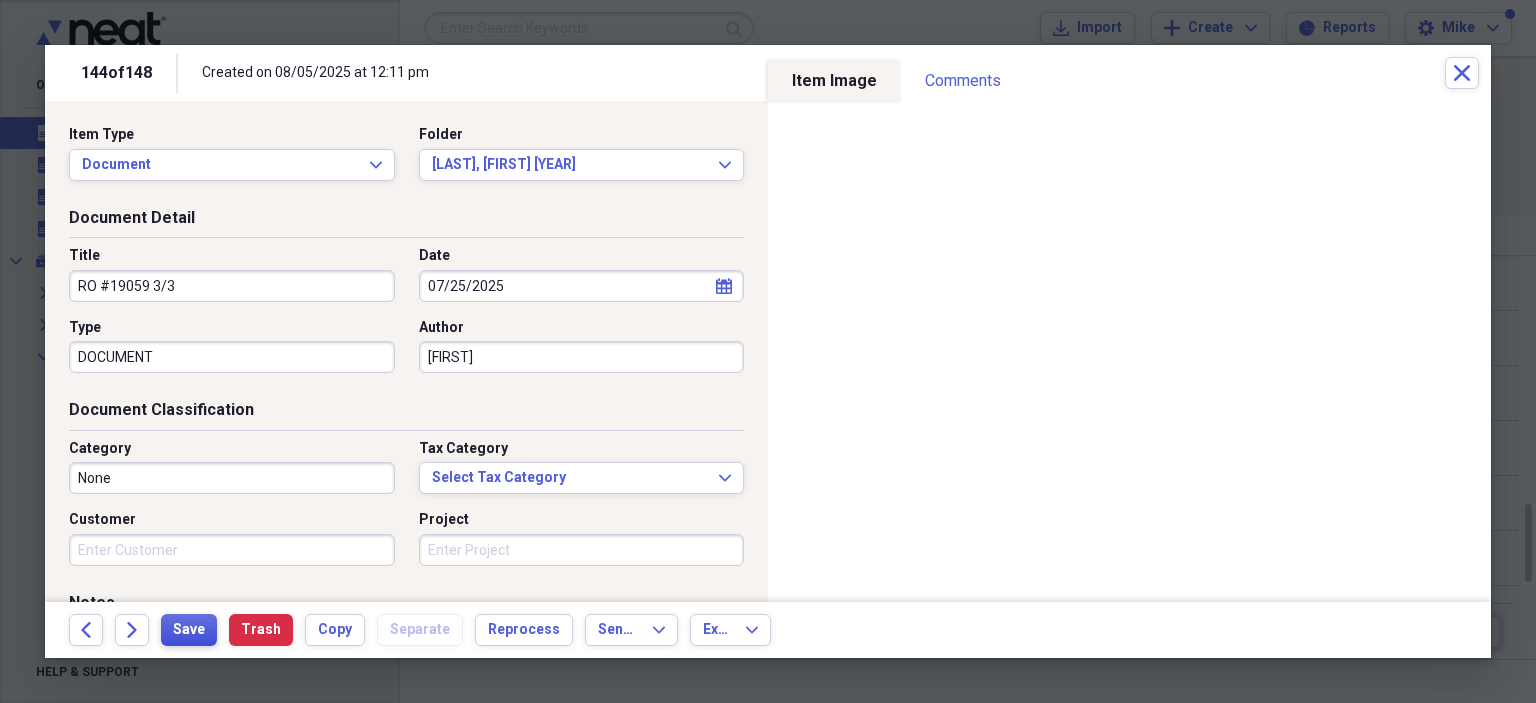 click on "Save" at bounding box center [189, 630] 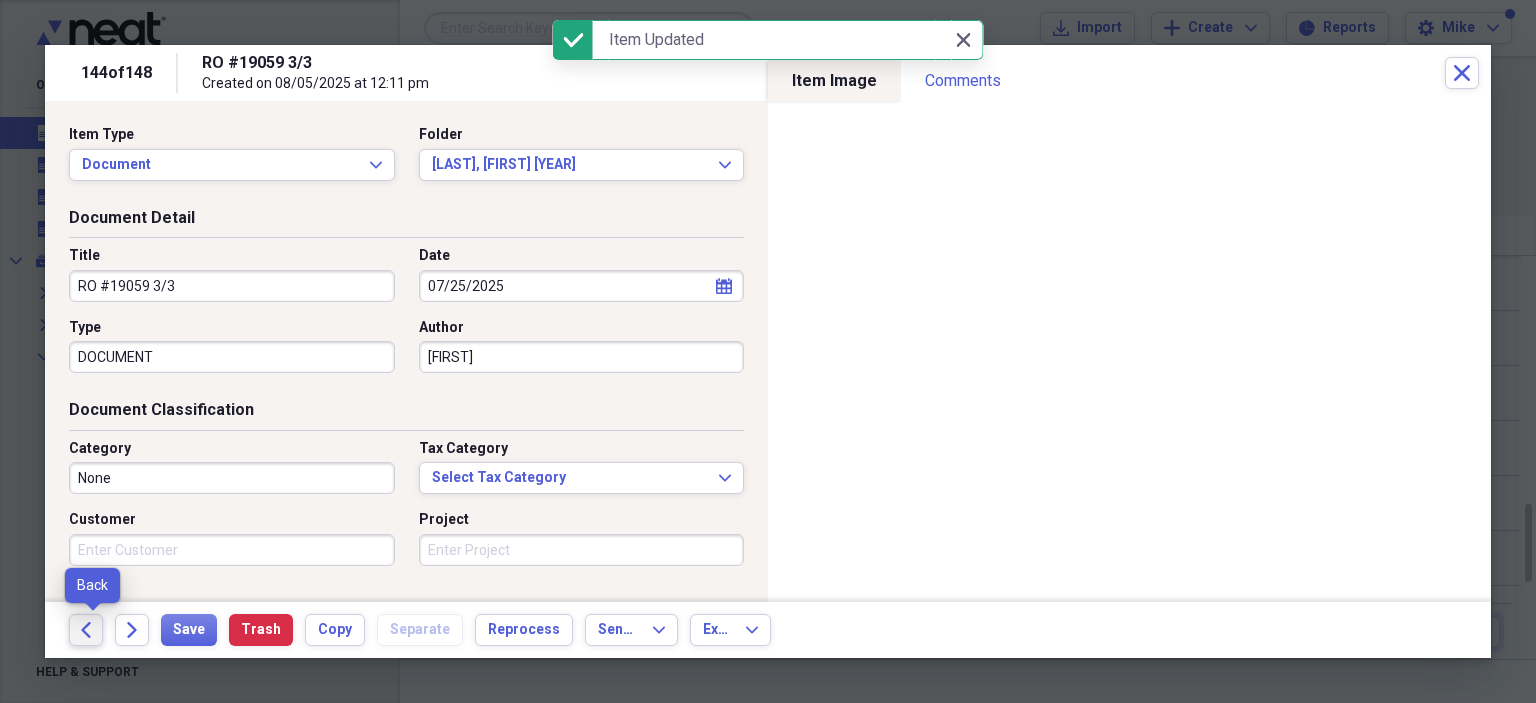 click on "Back" 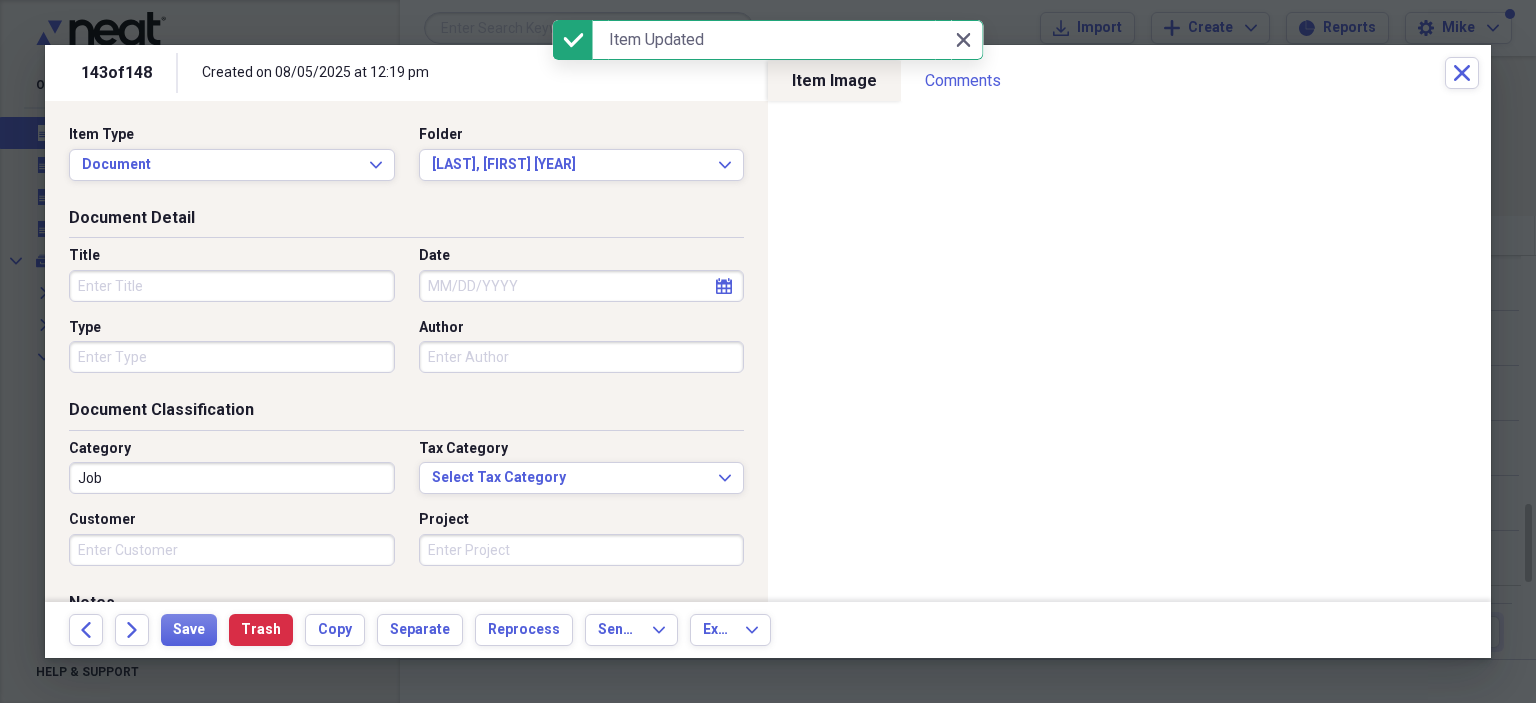 click on "Title" at bounding box center [232, 286] 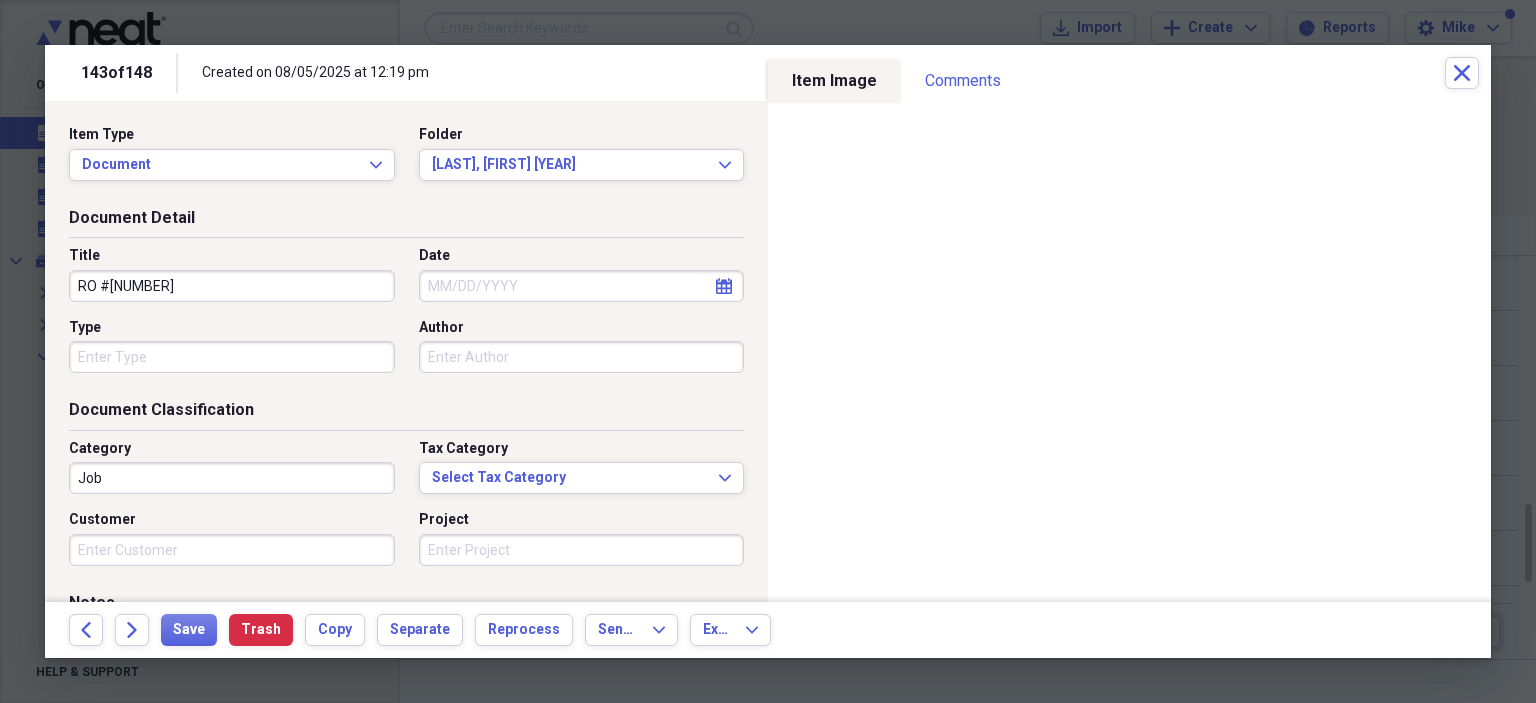 type on "RO #[NUMBER]" 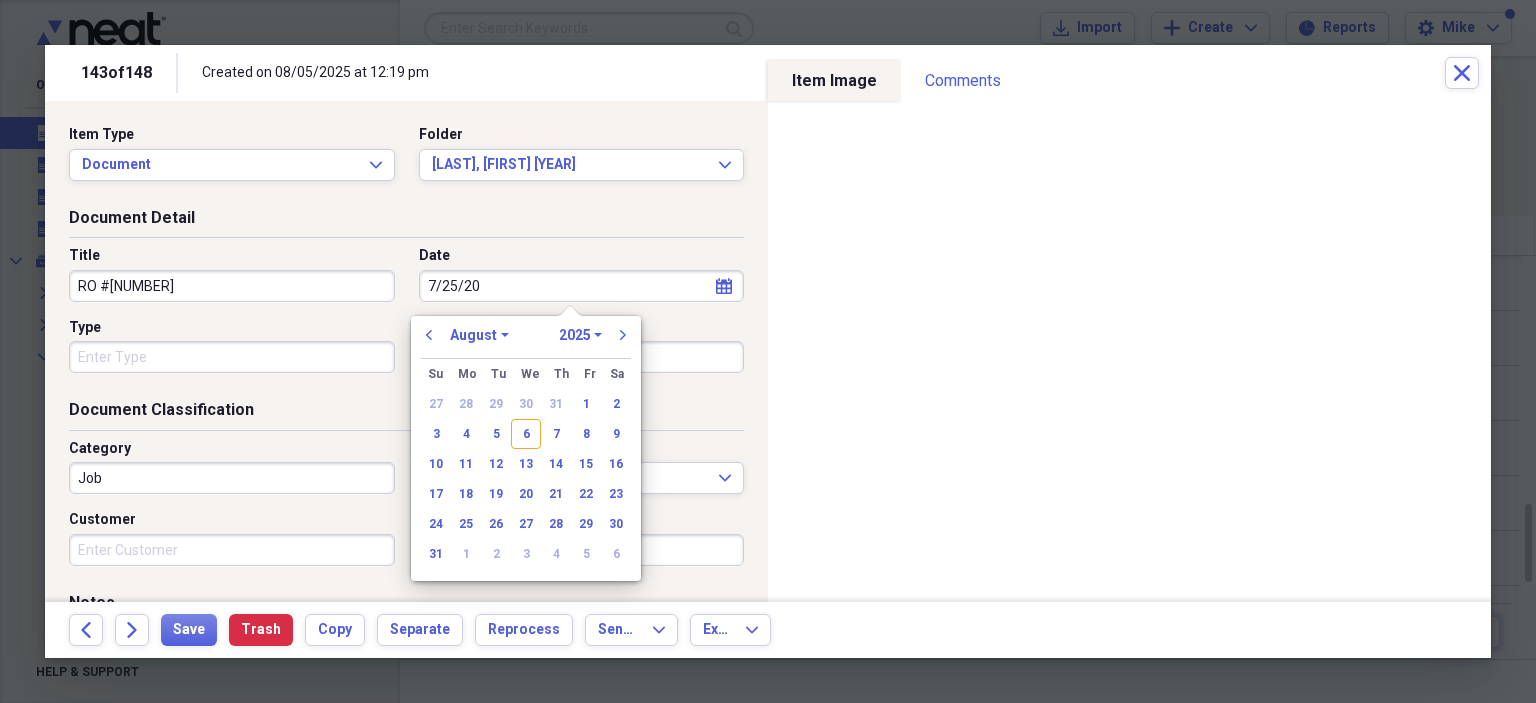 type on "7/25/202" 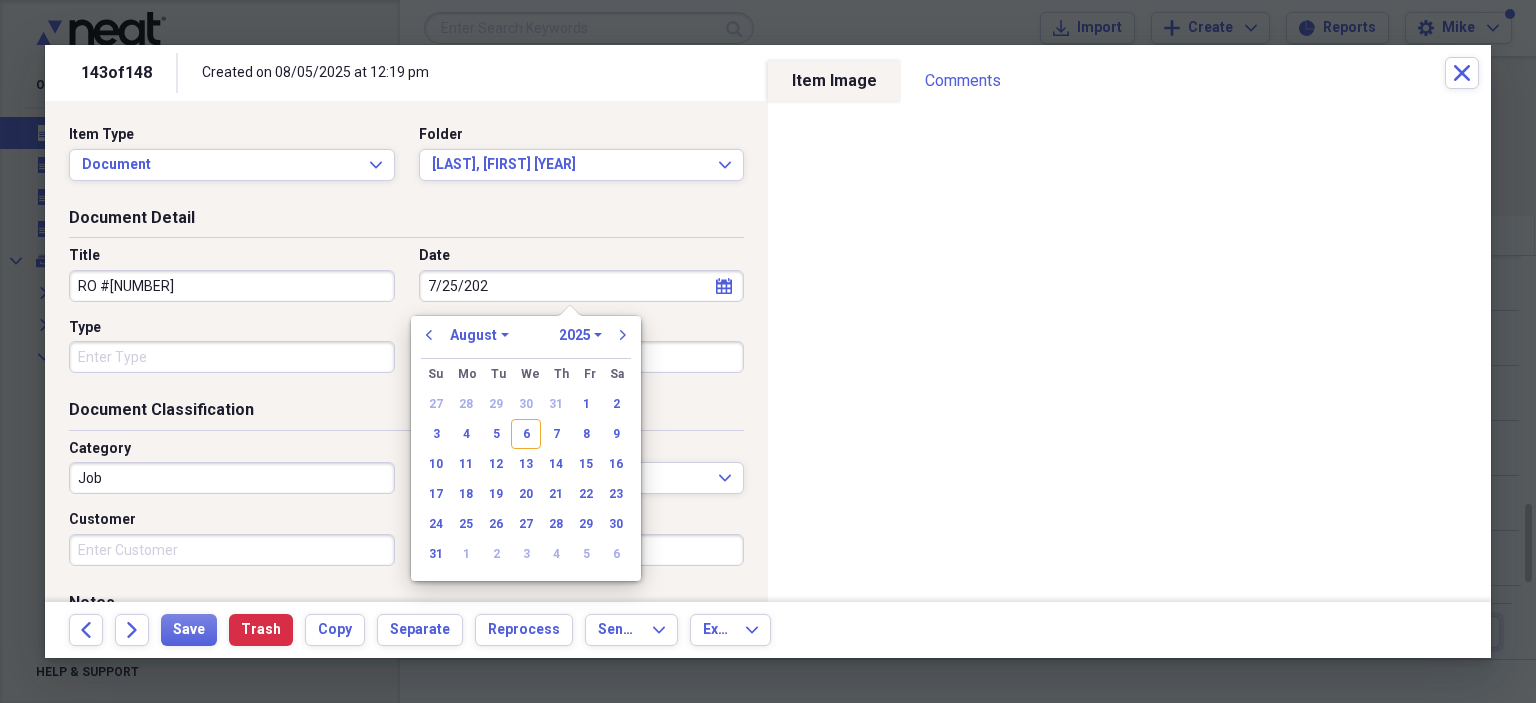 select on "6" 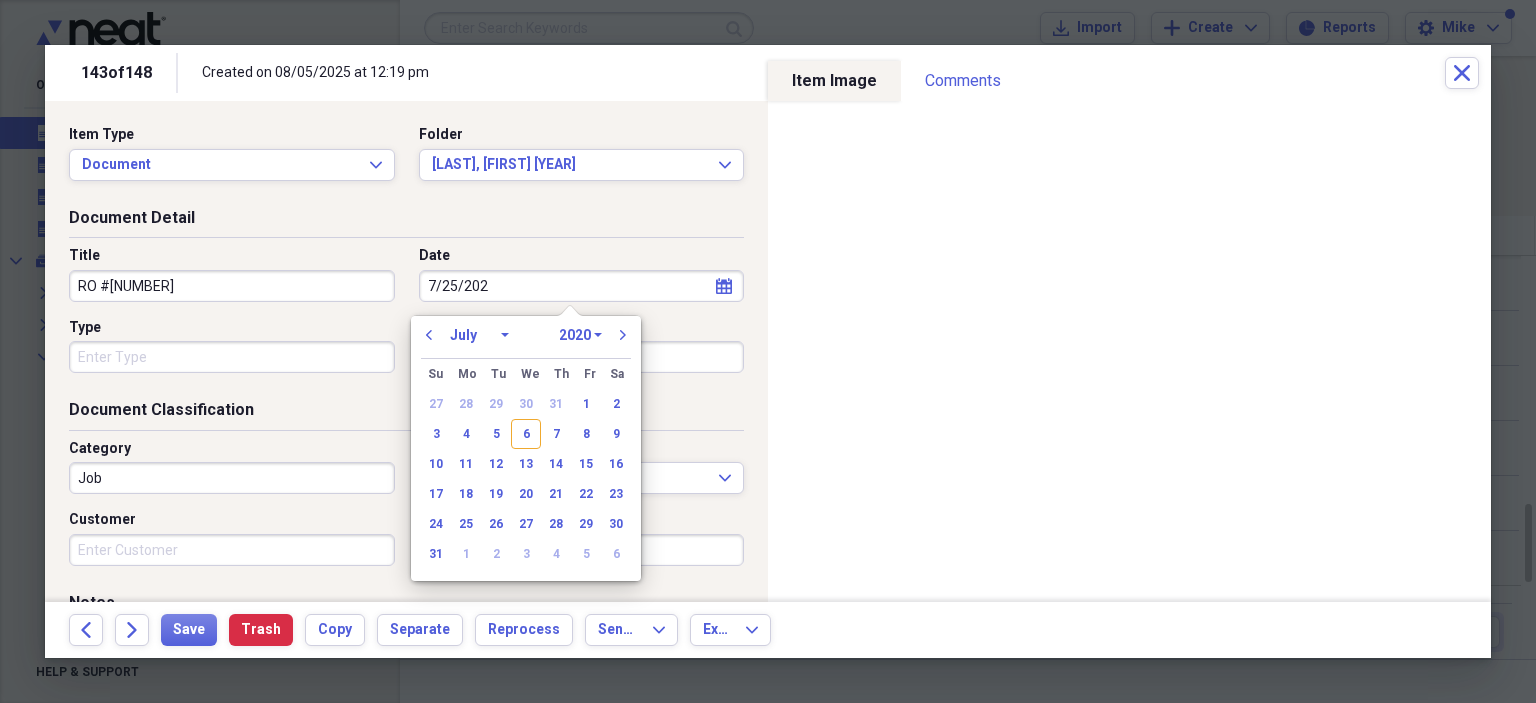 type on "7/25/2025" 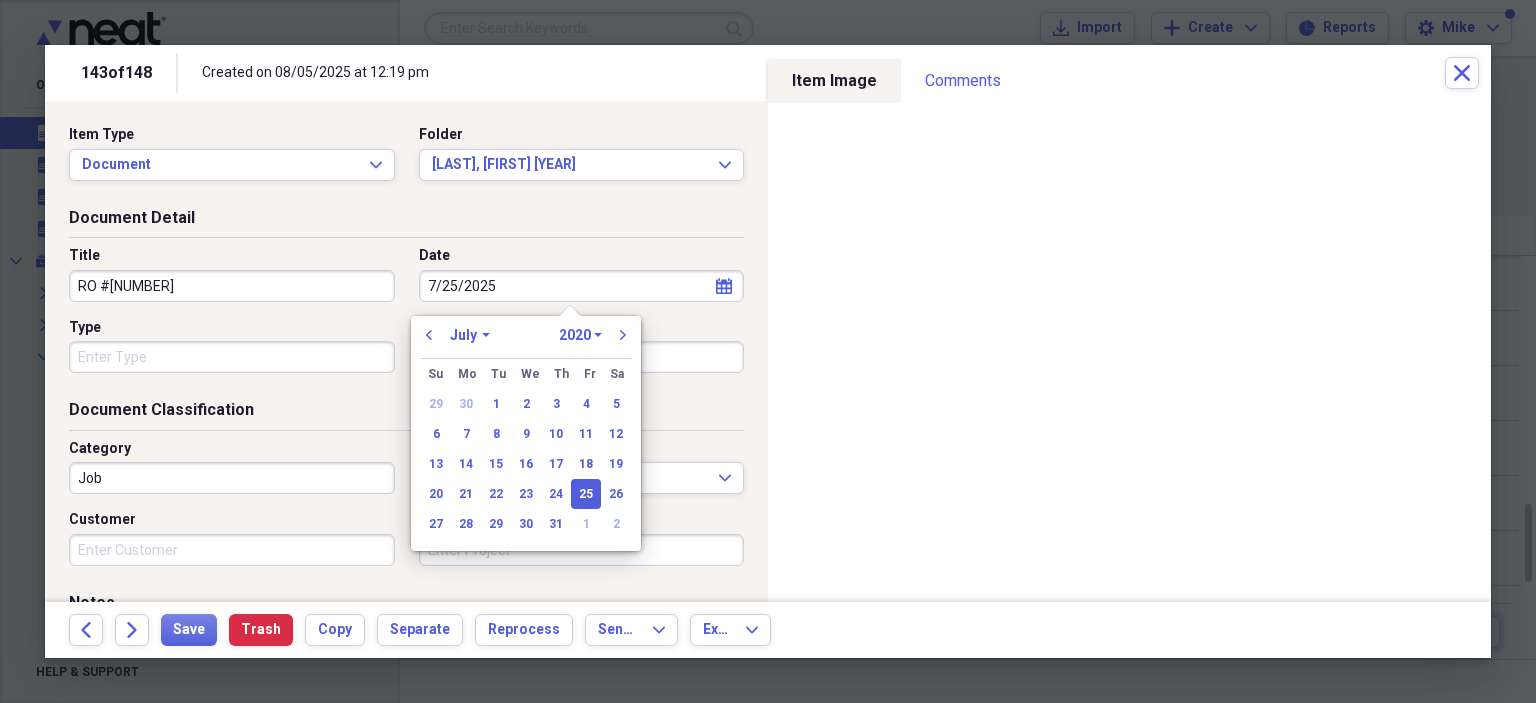 select on "2025" 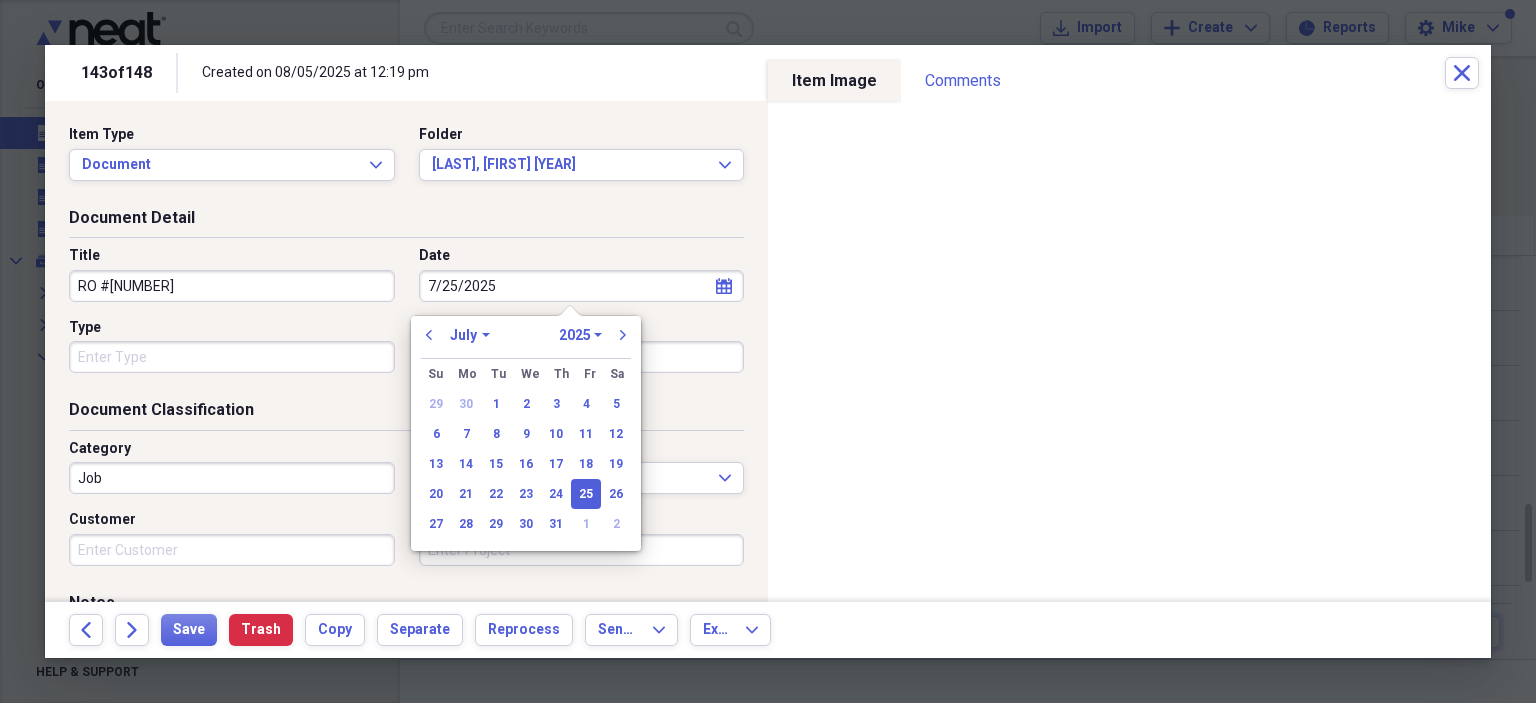 click on "Type" at bounding box center [232, 357] 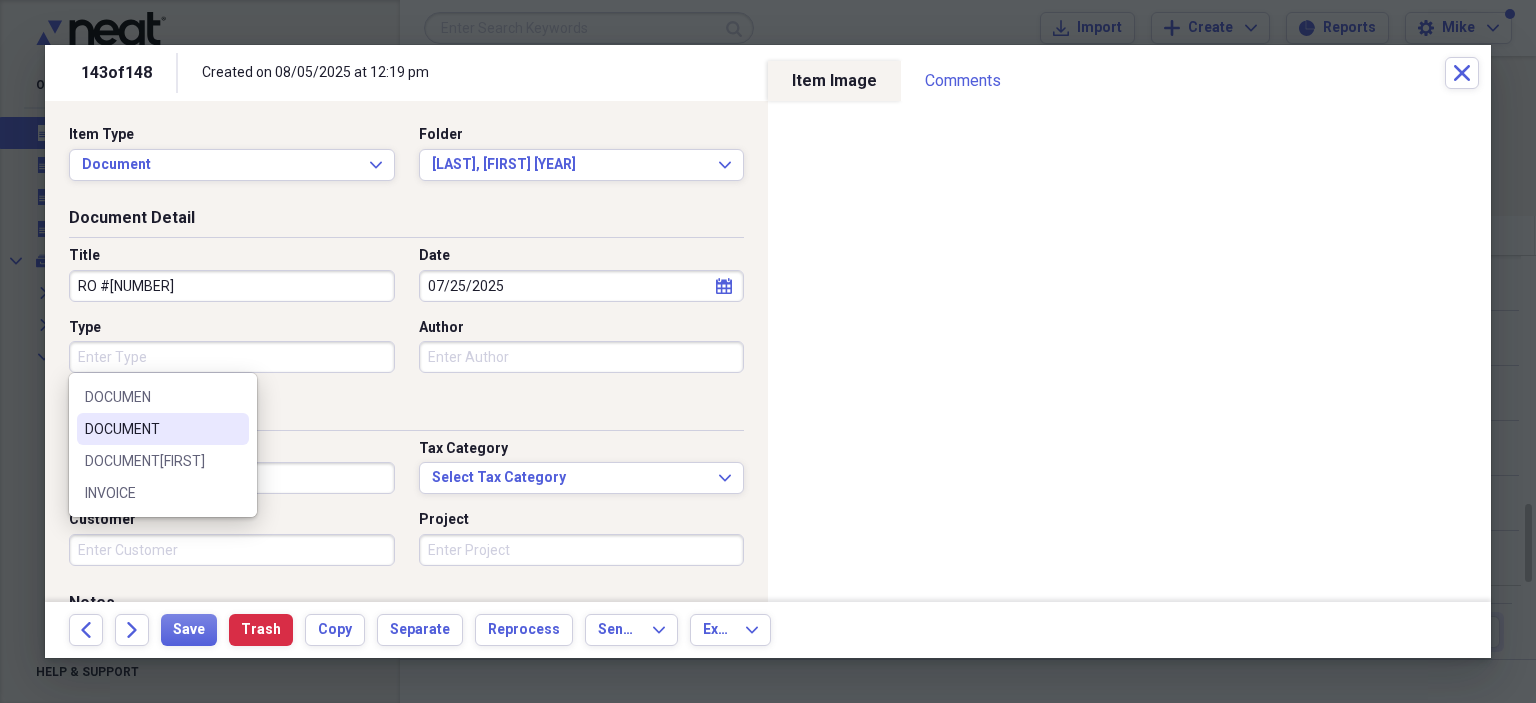 click on "DOCUMENT" at bounding box center [163, 429] 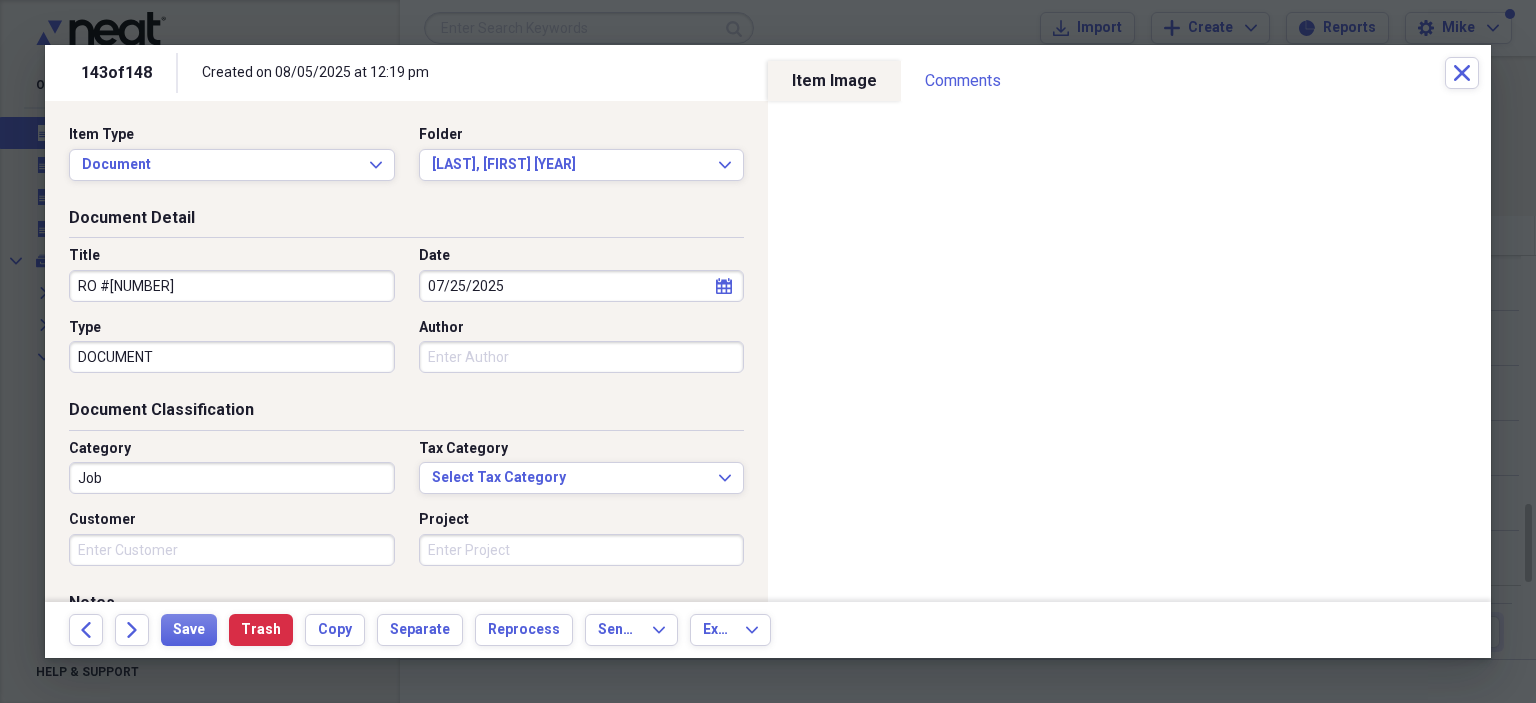 type on "DOCUMENT" 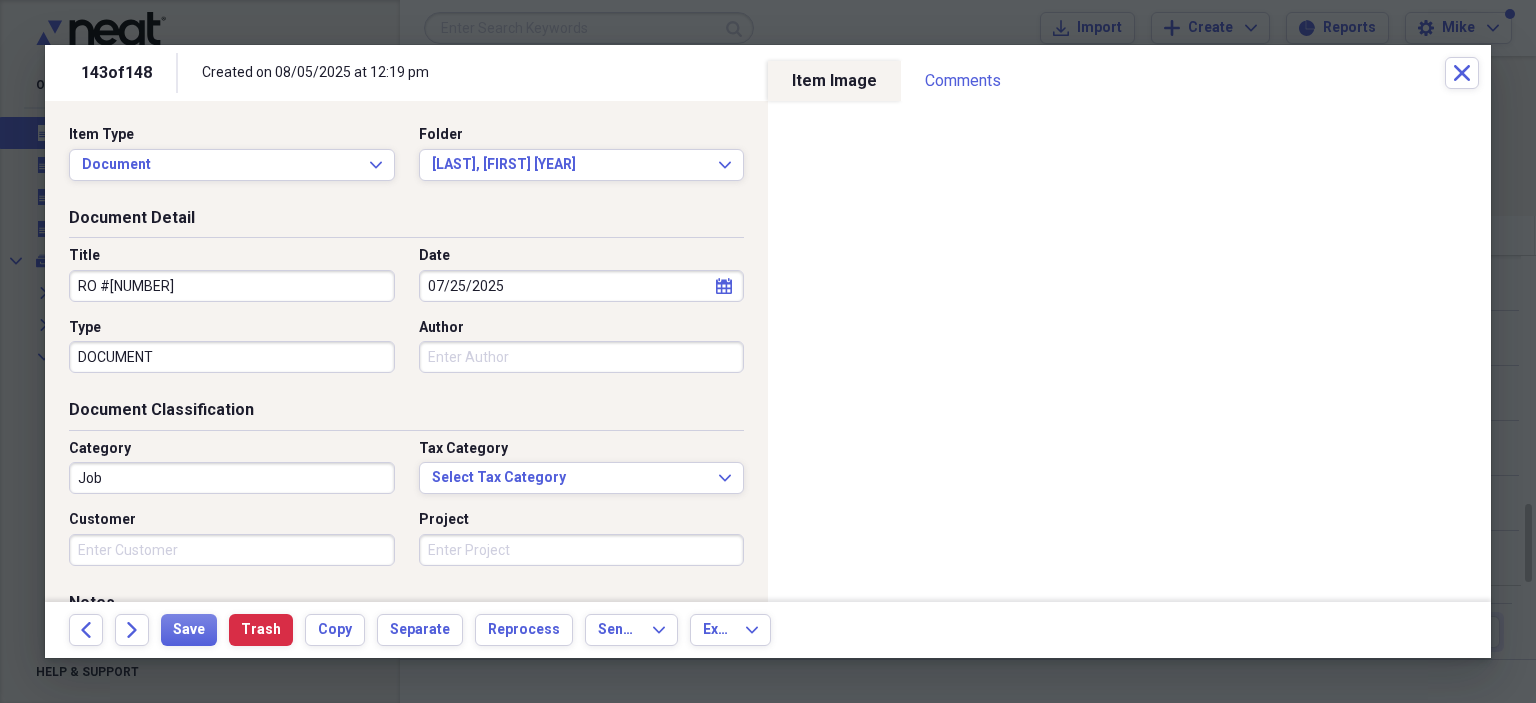 click on "Author" at bounding box center [582, 357] 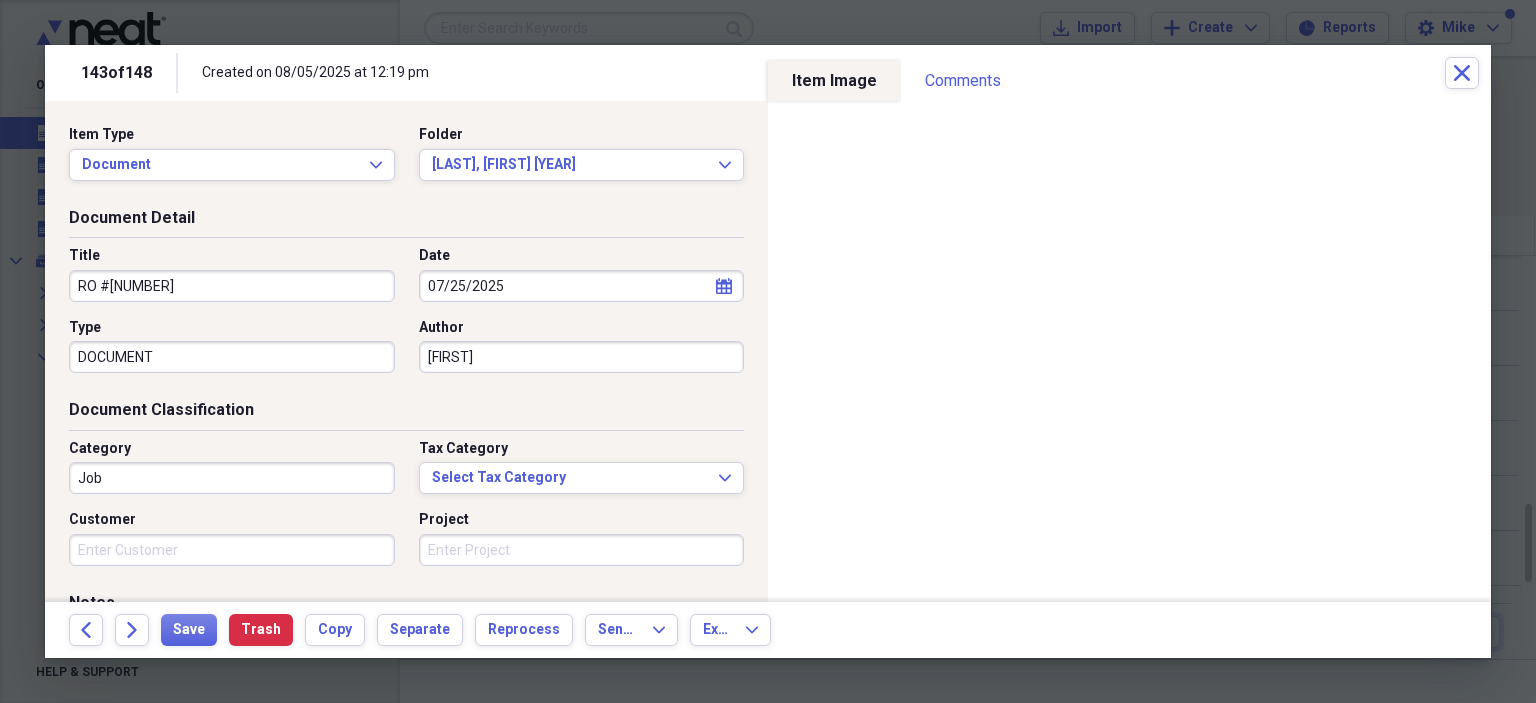 type on "[FIRST]" 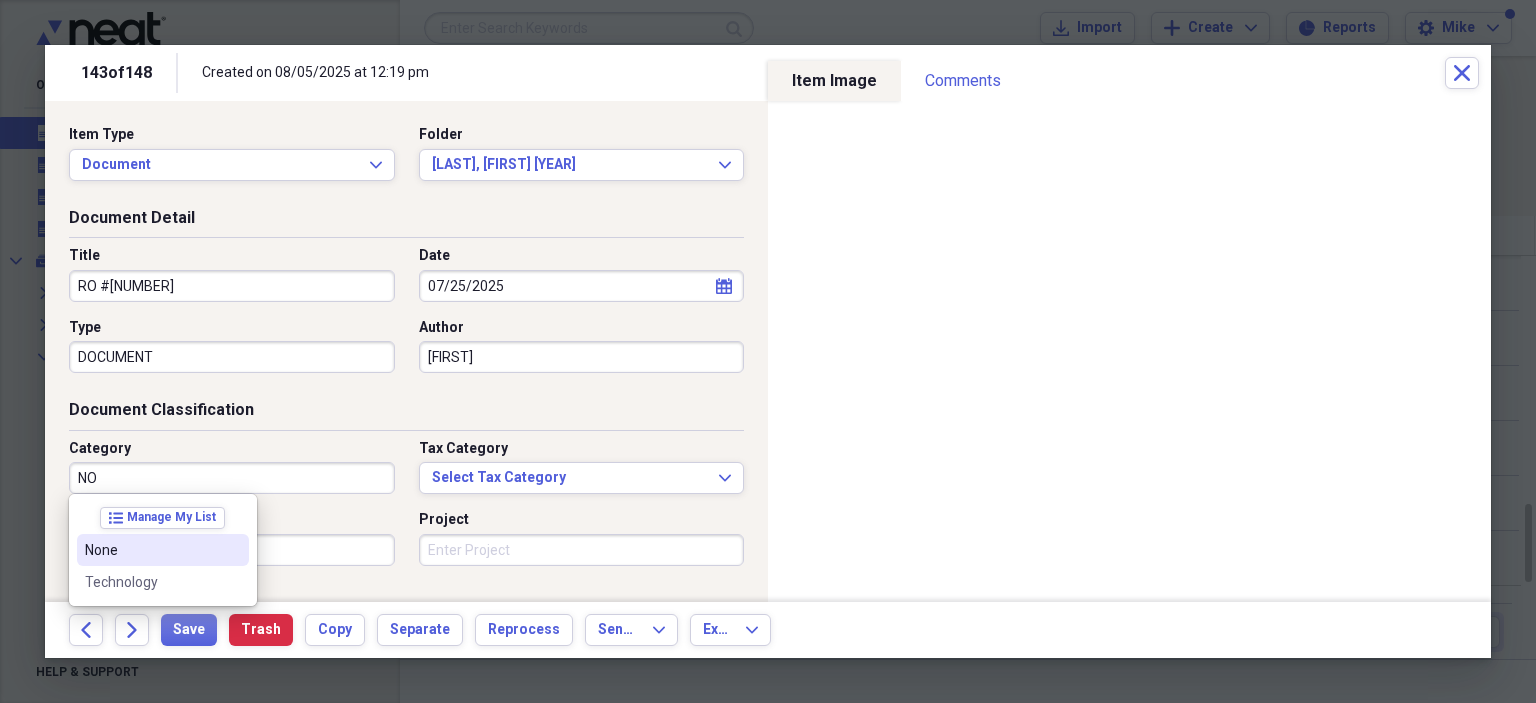 click on "None" at bounding box center [151, 550] 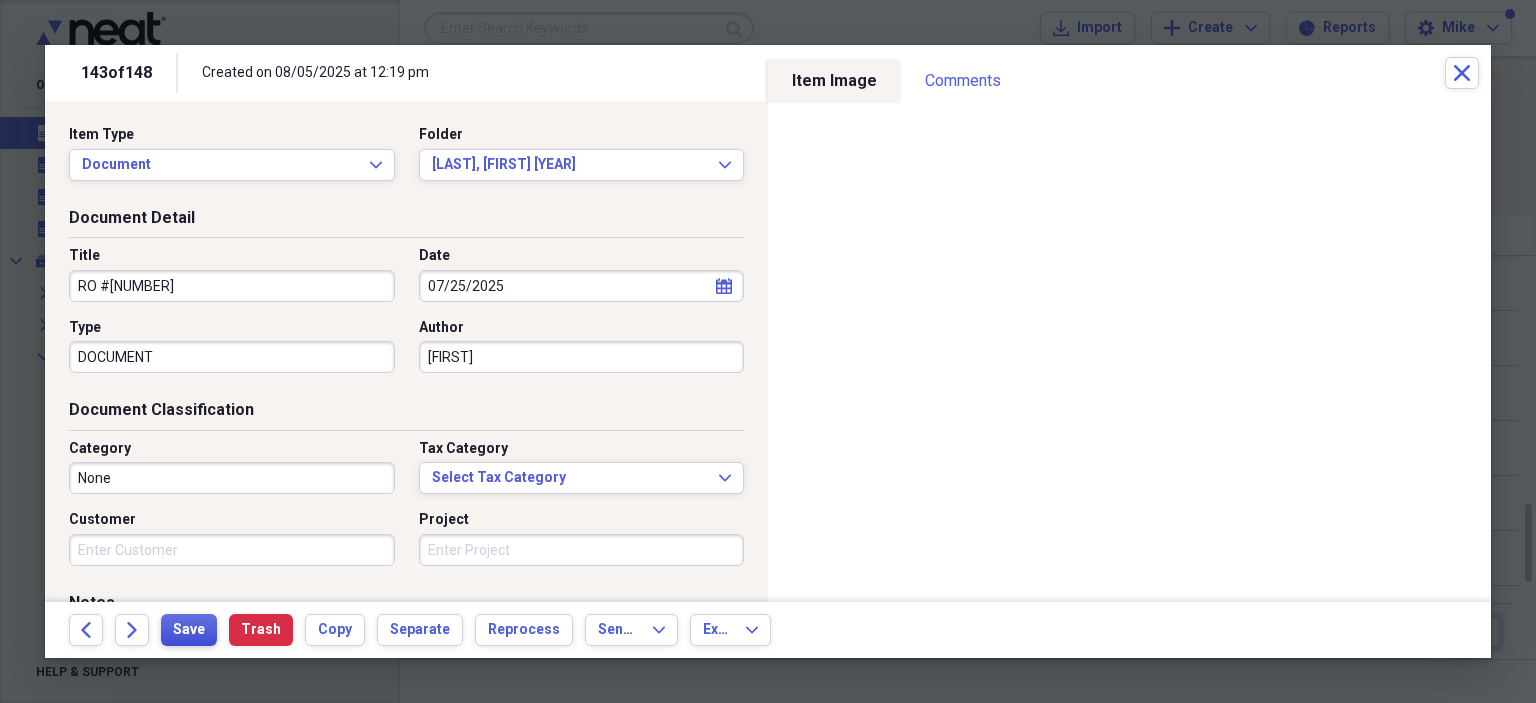 click on "Save" at bounding box center (189, 630) 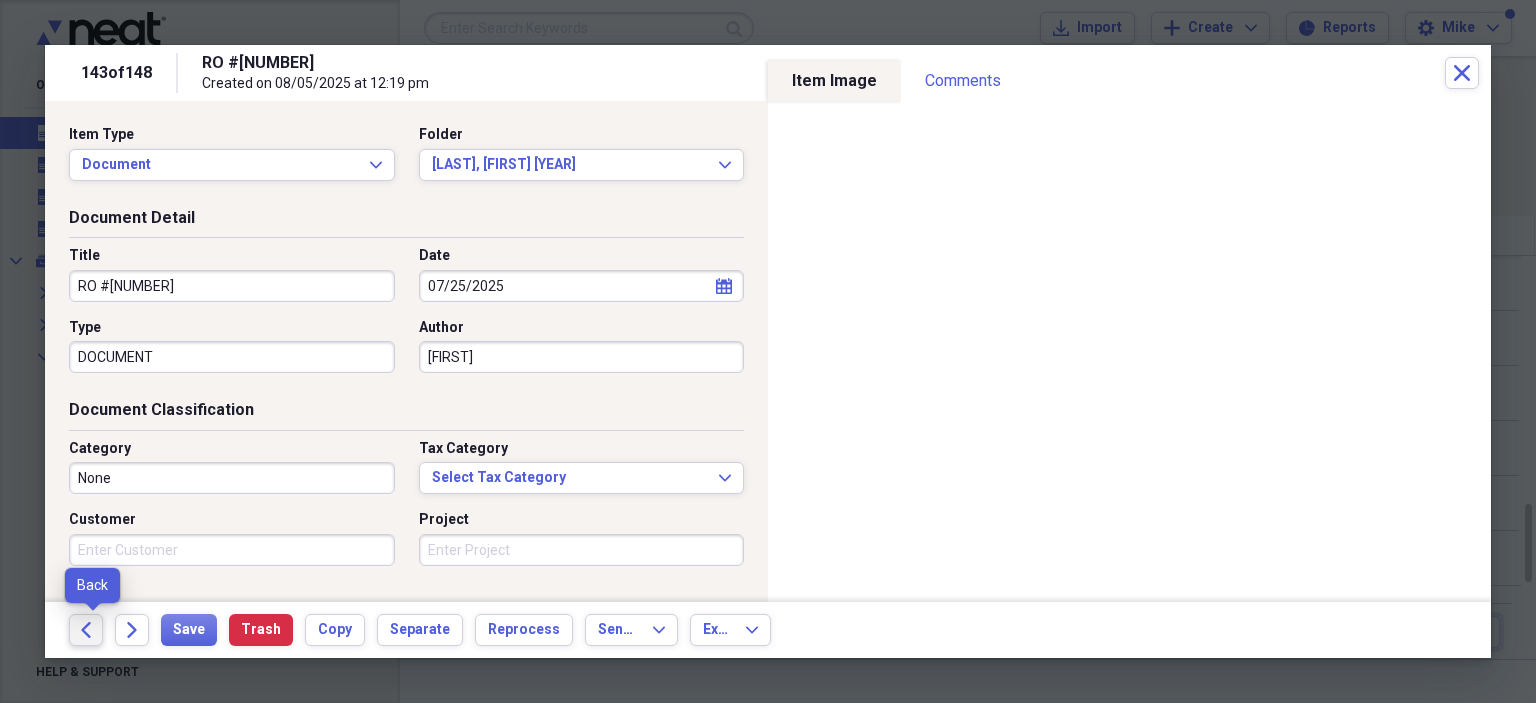 click on "Back" 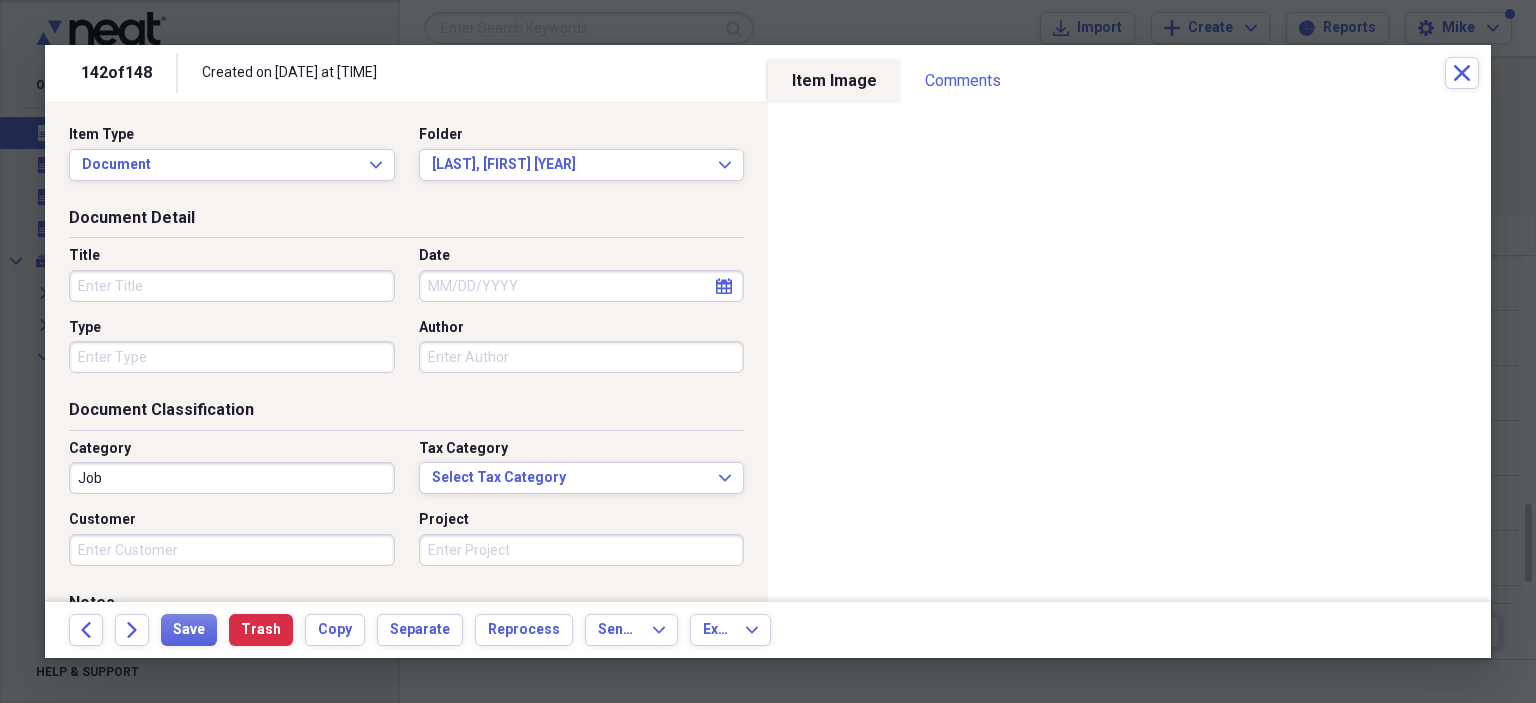 click on "Title" at bounding box center [232, 286] 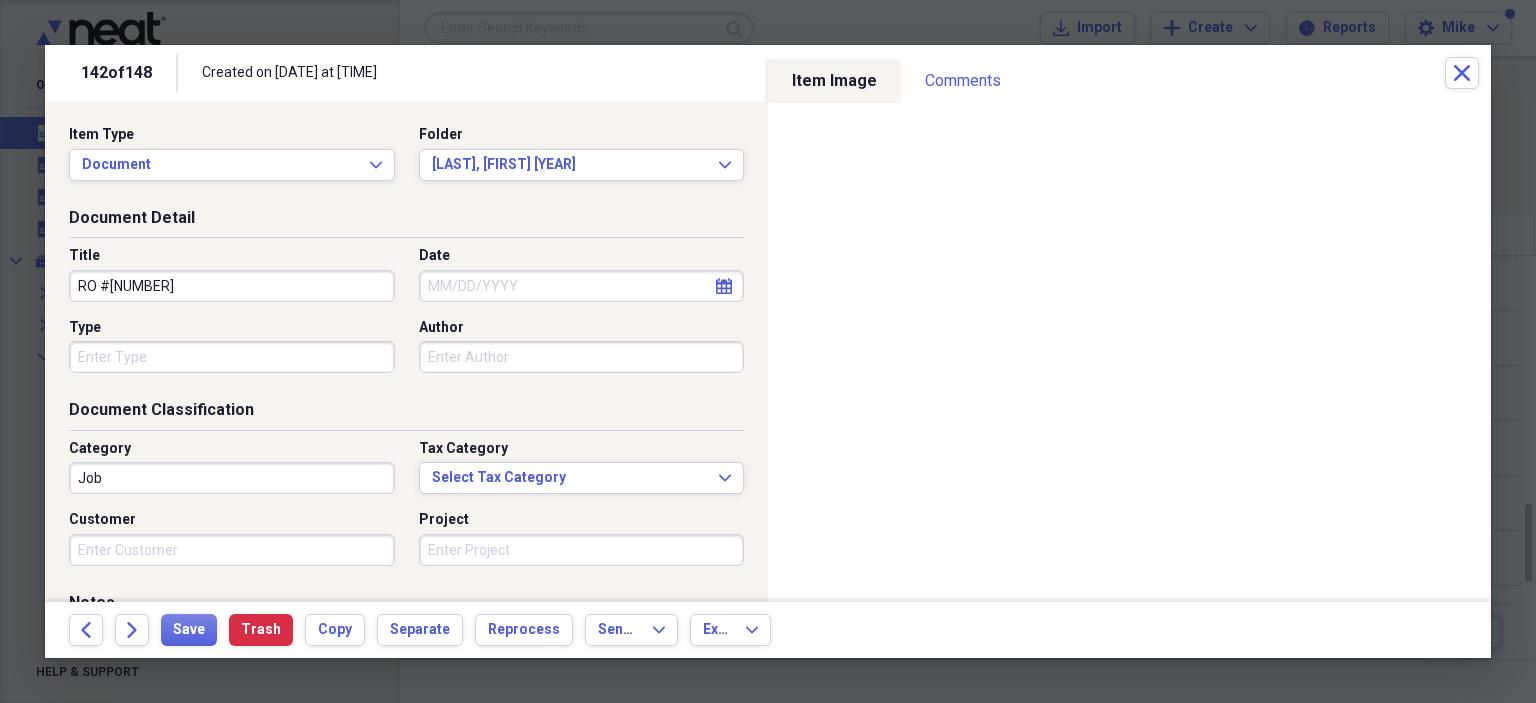 type on "RO #[NUMBER]" 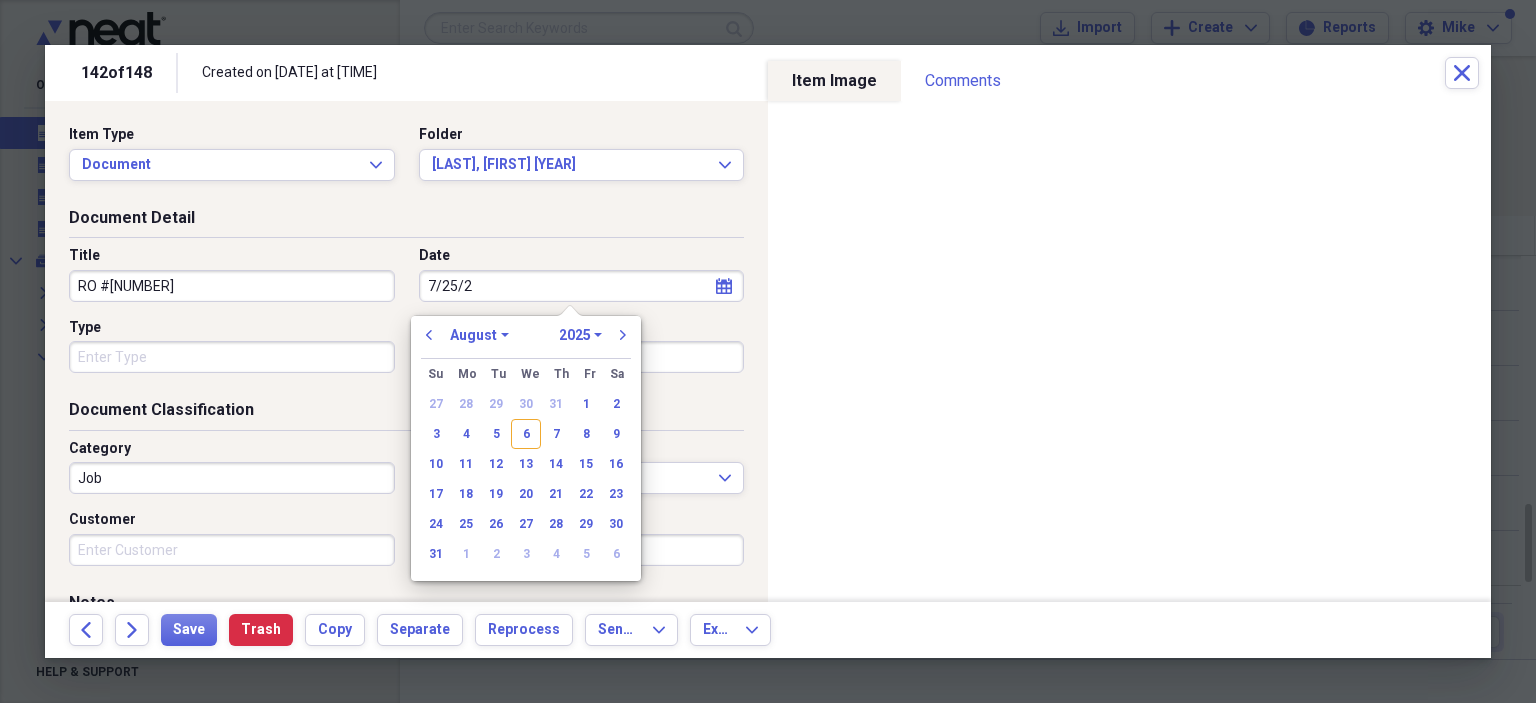 type on "7/25/20" 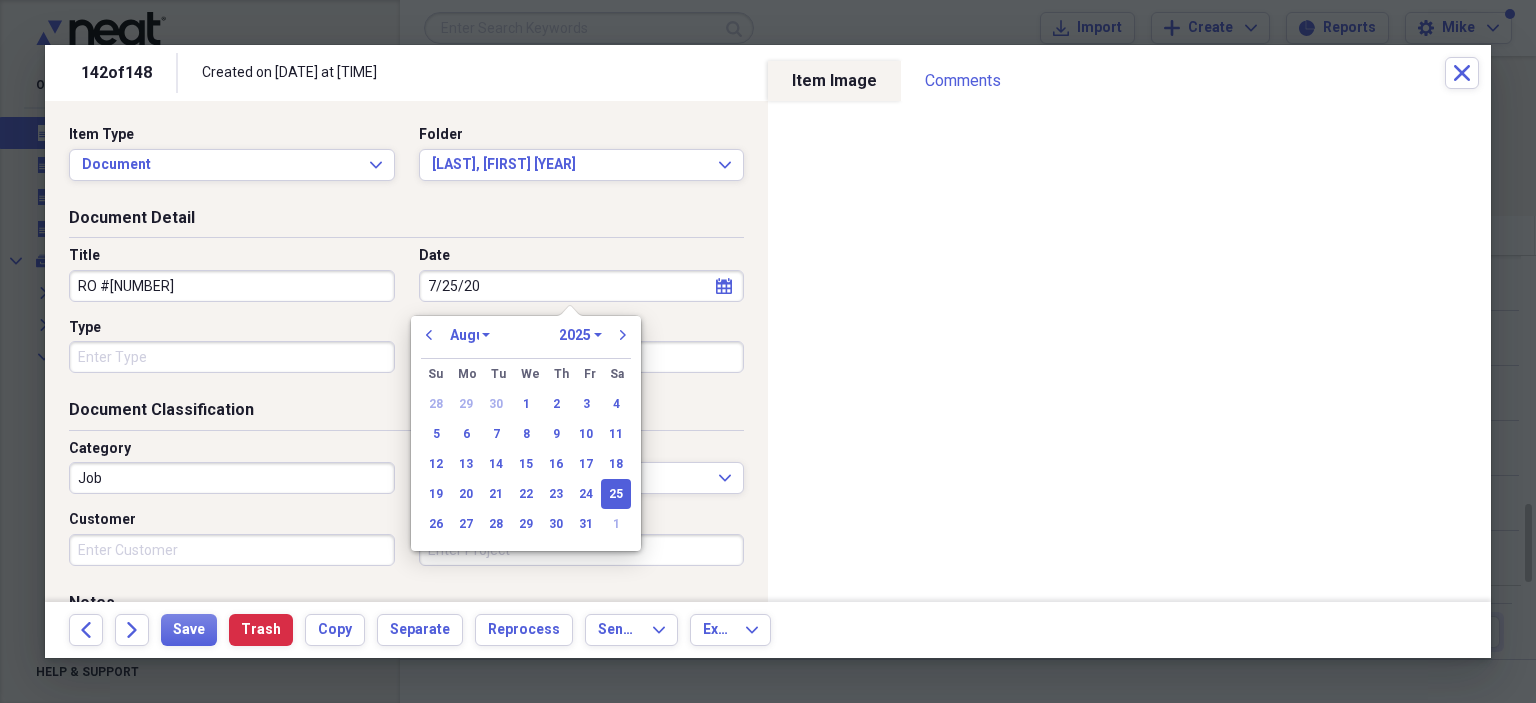 select on "6" 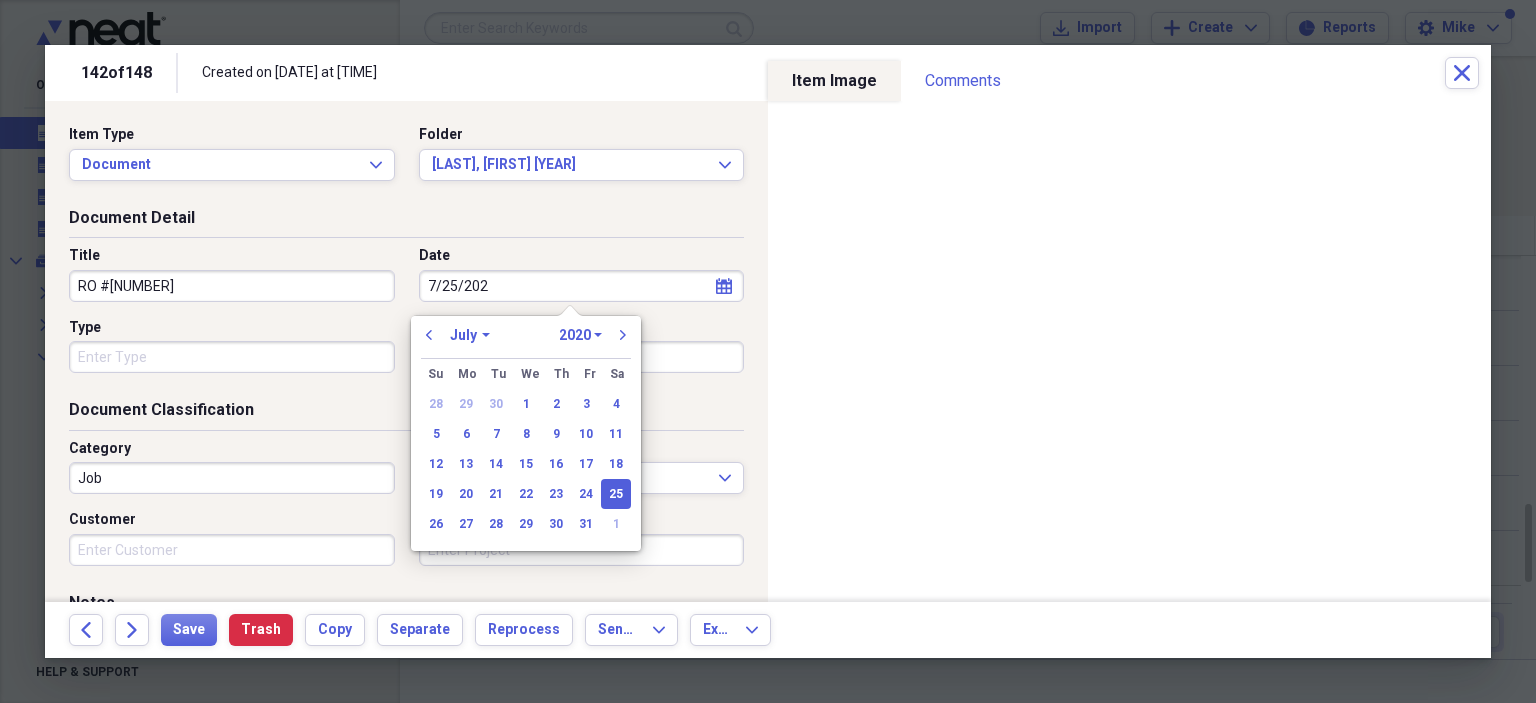 type on "7/25/2025" 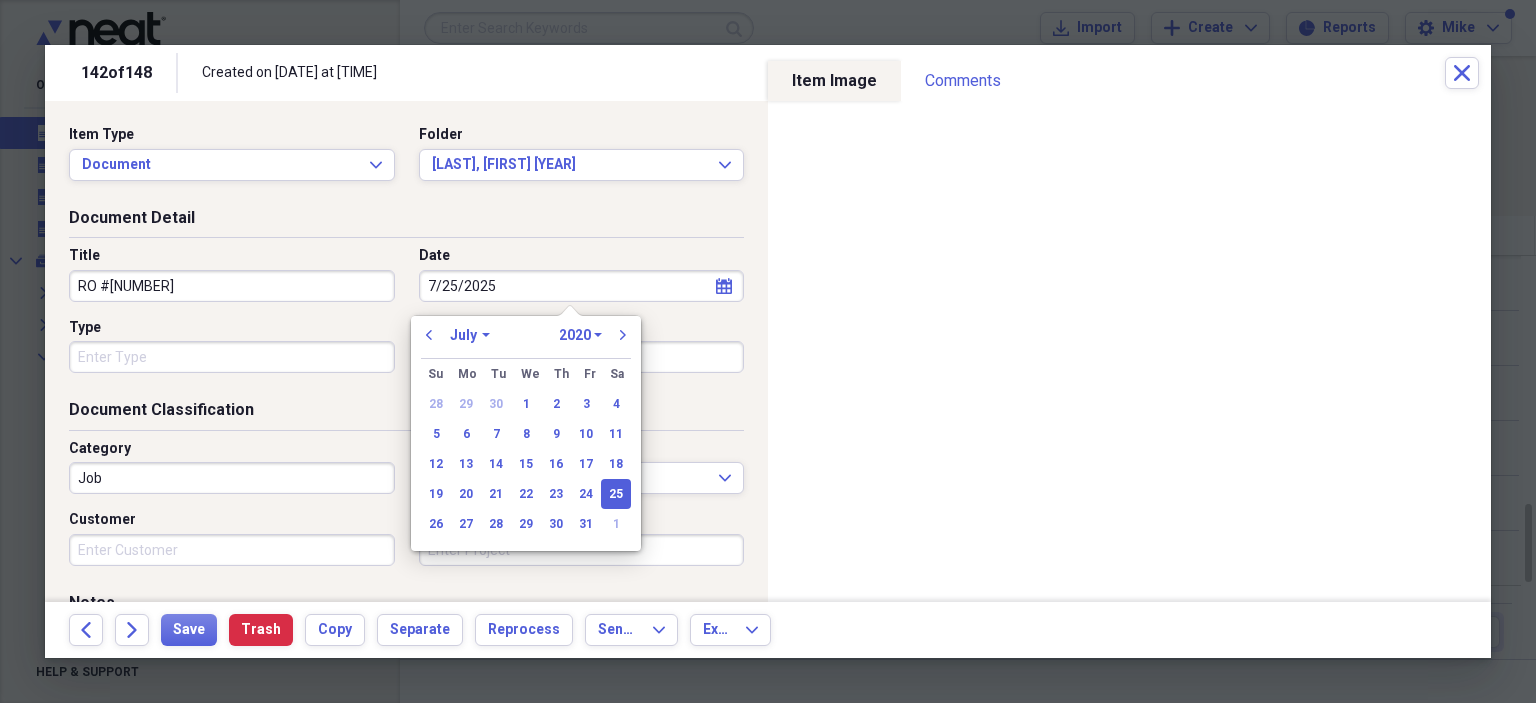 select on "2025" 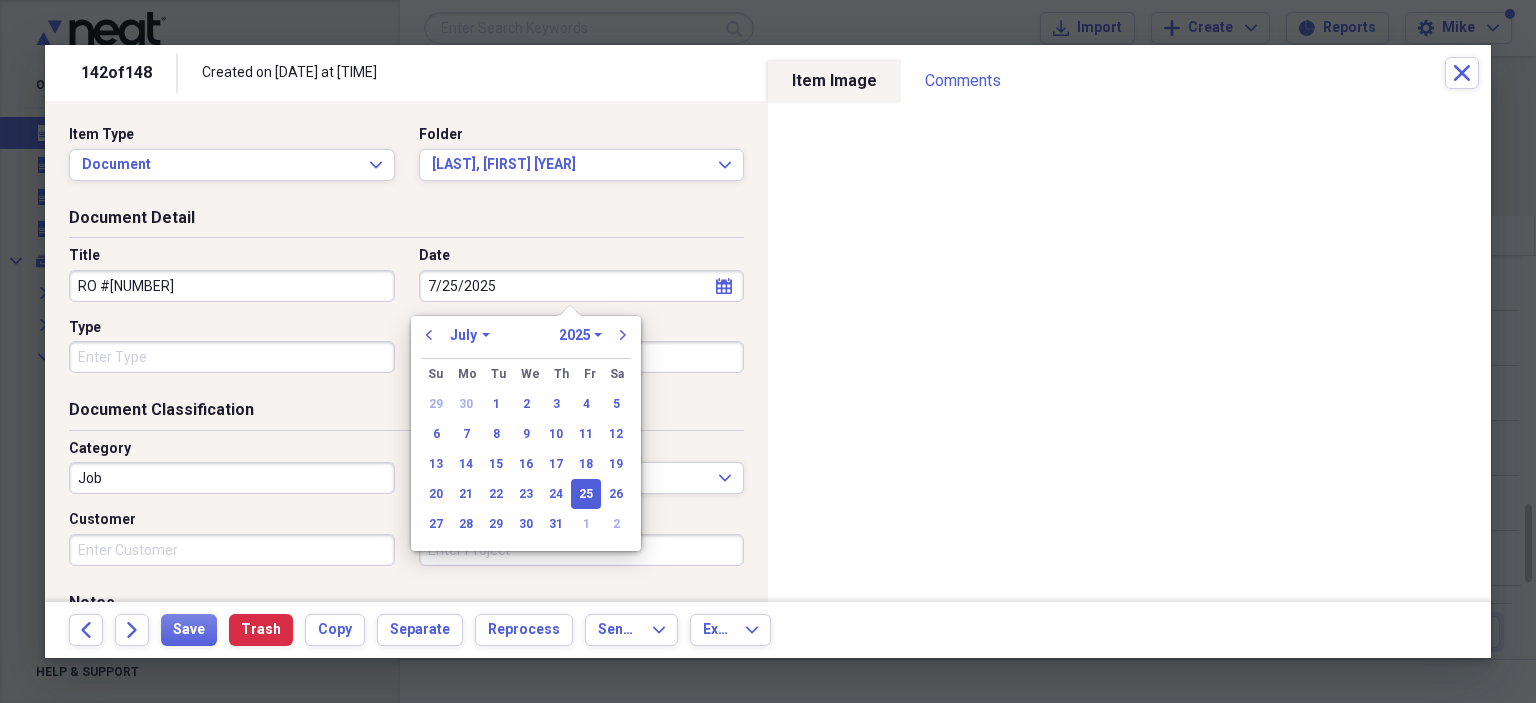type on "07/25/2025" 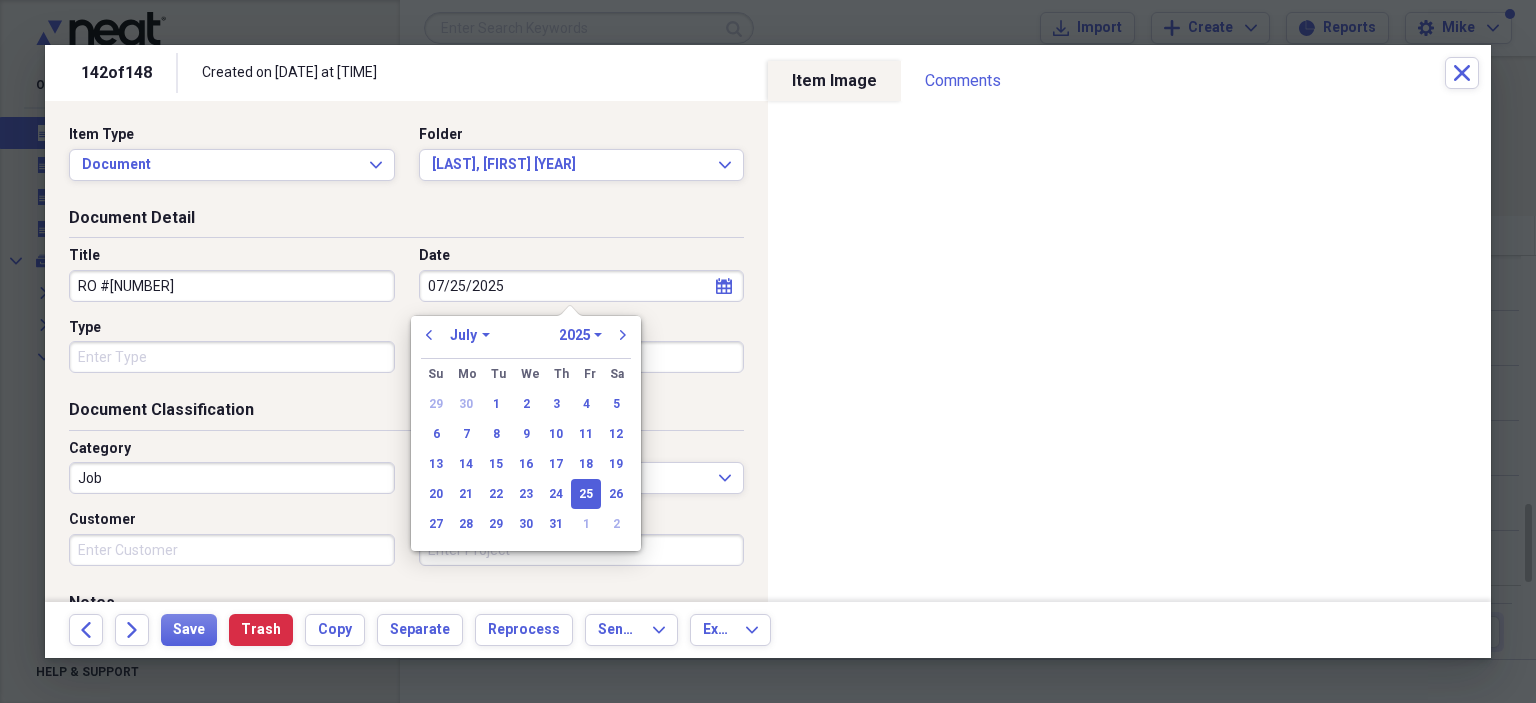 click on "Type" at bounding box center [232, 357] 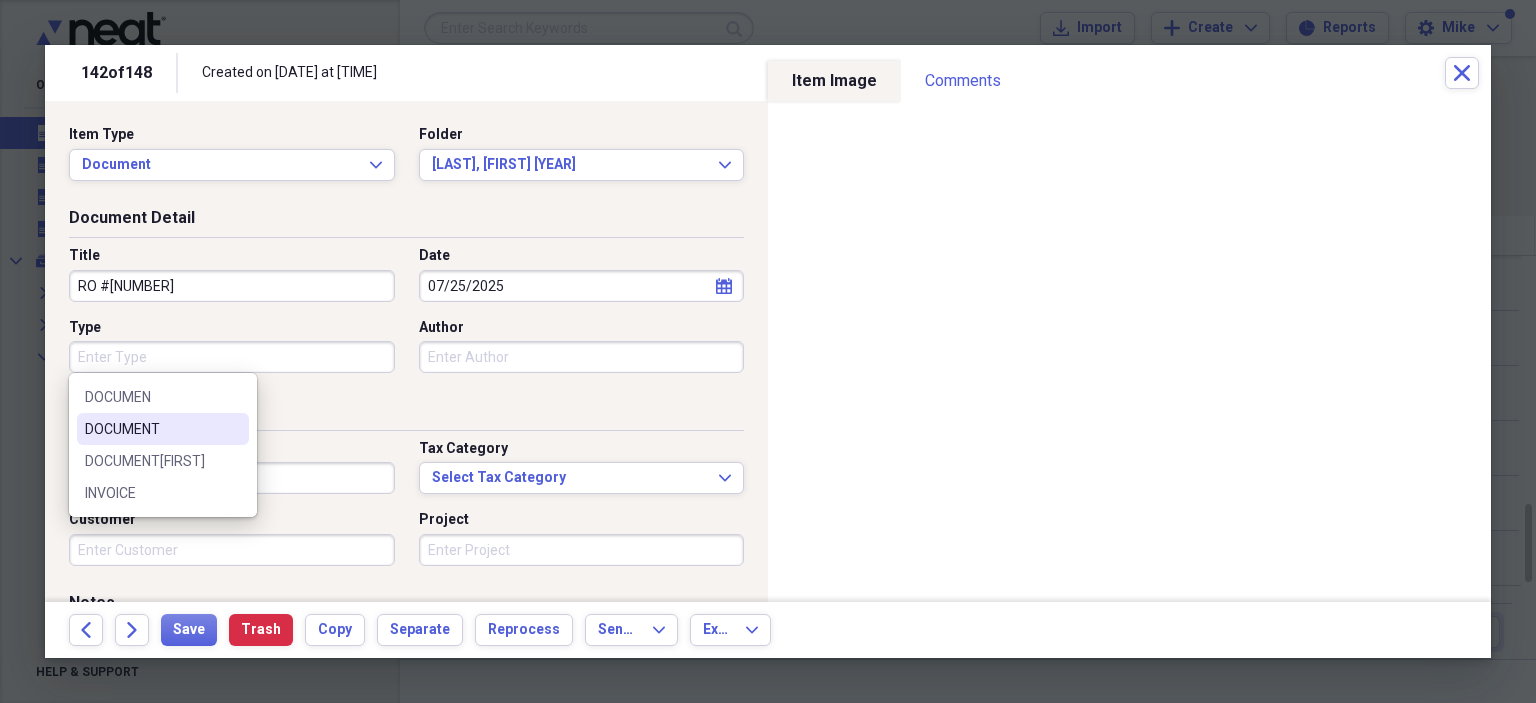 click on "DOCUMENT" at bounding box center (163, 429) 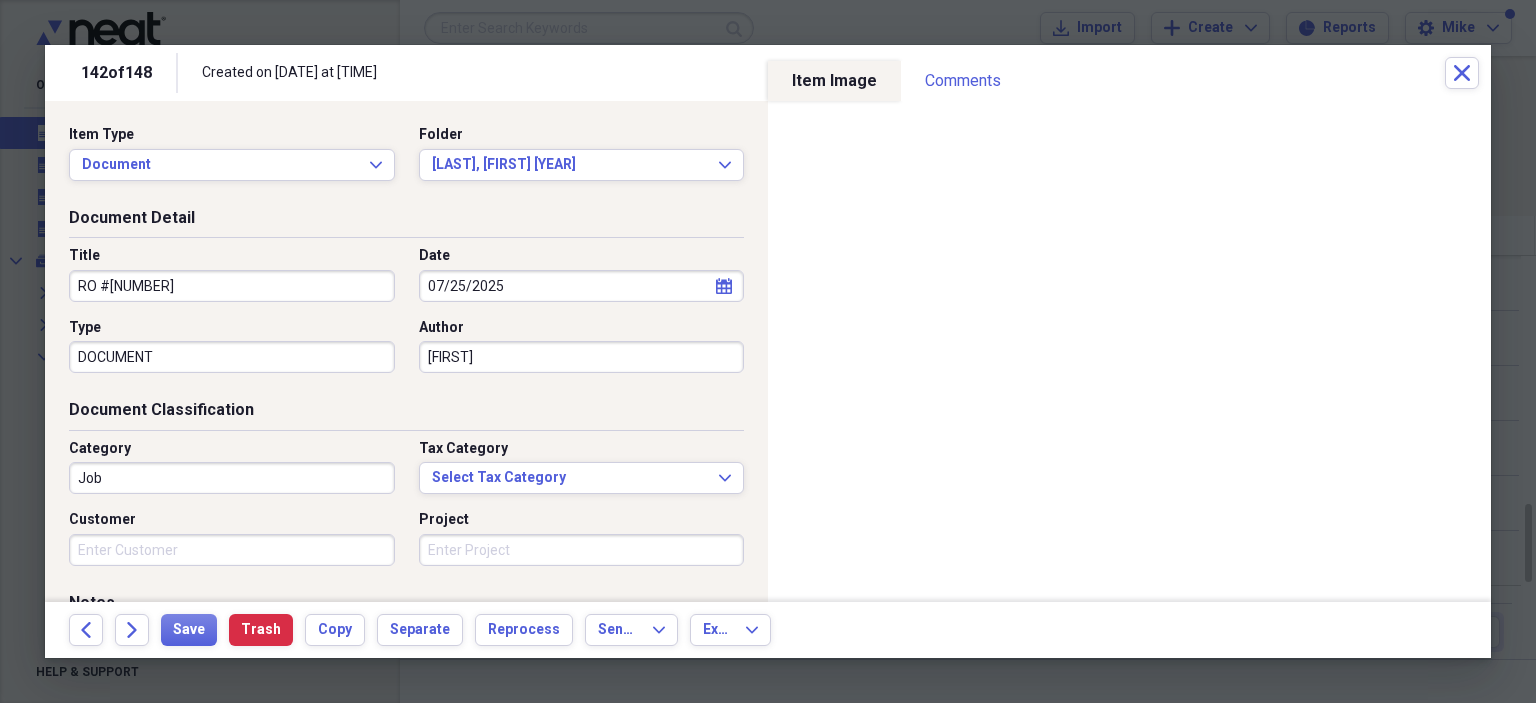 type on "[FIRST]" 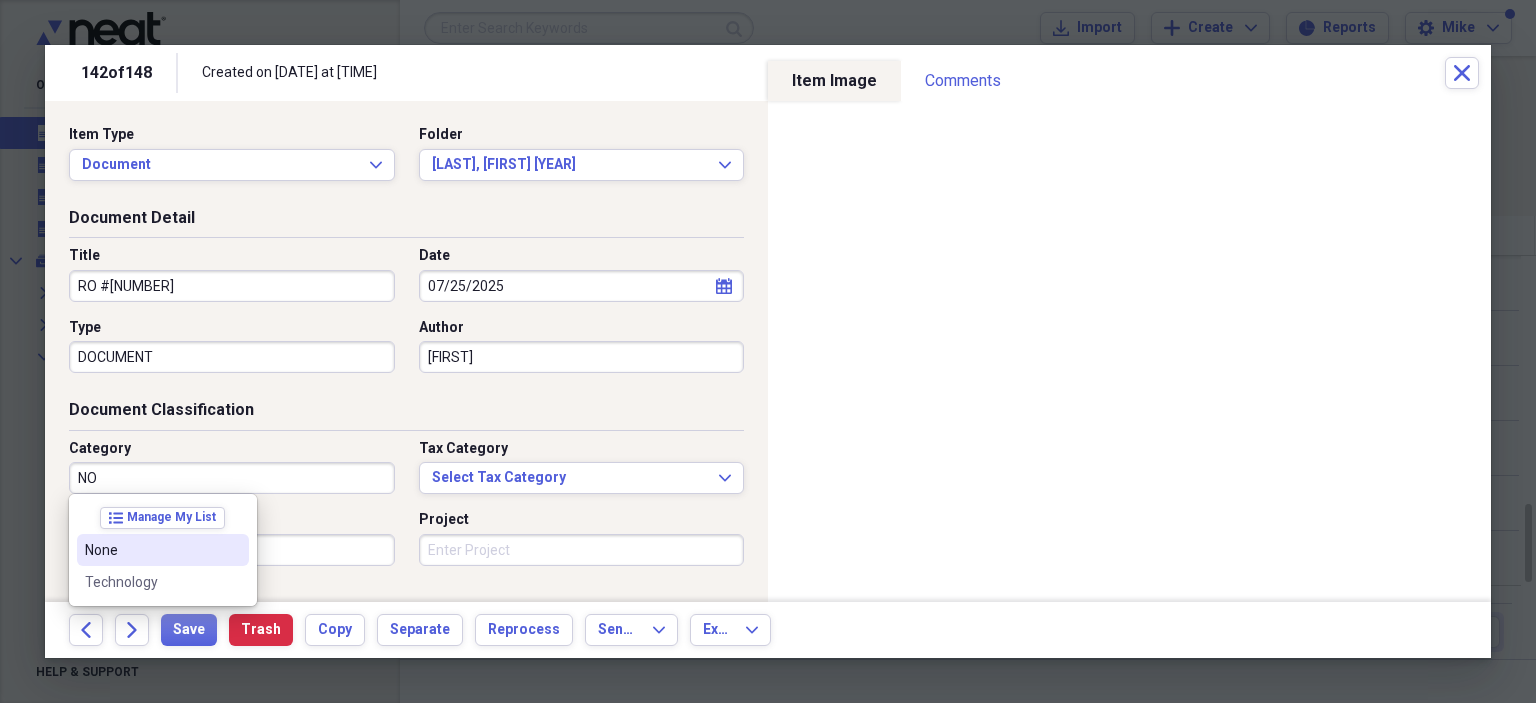 click on "None" at bounding box center [151, 550] 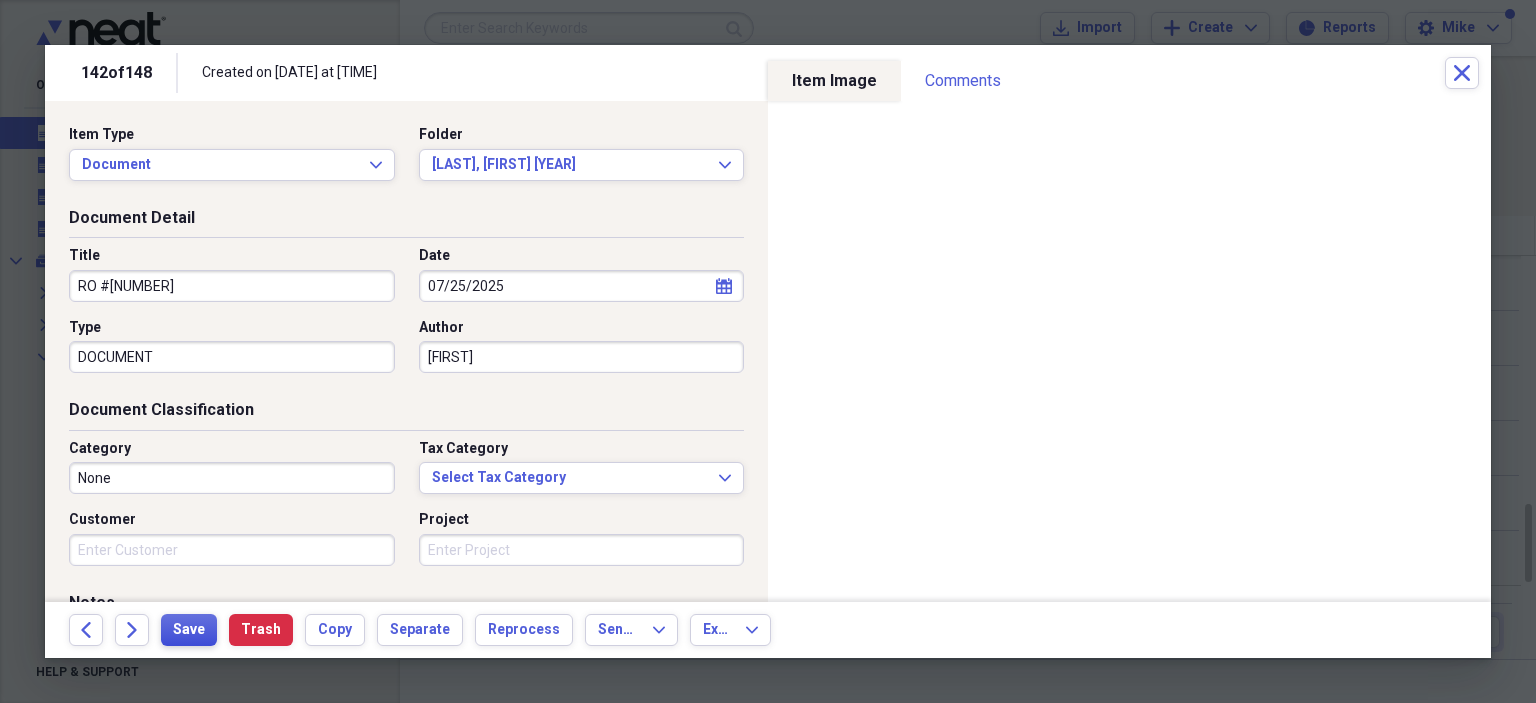 click on "Save" at bounding box center [189, 630] 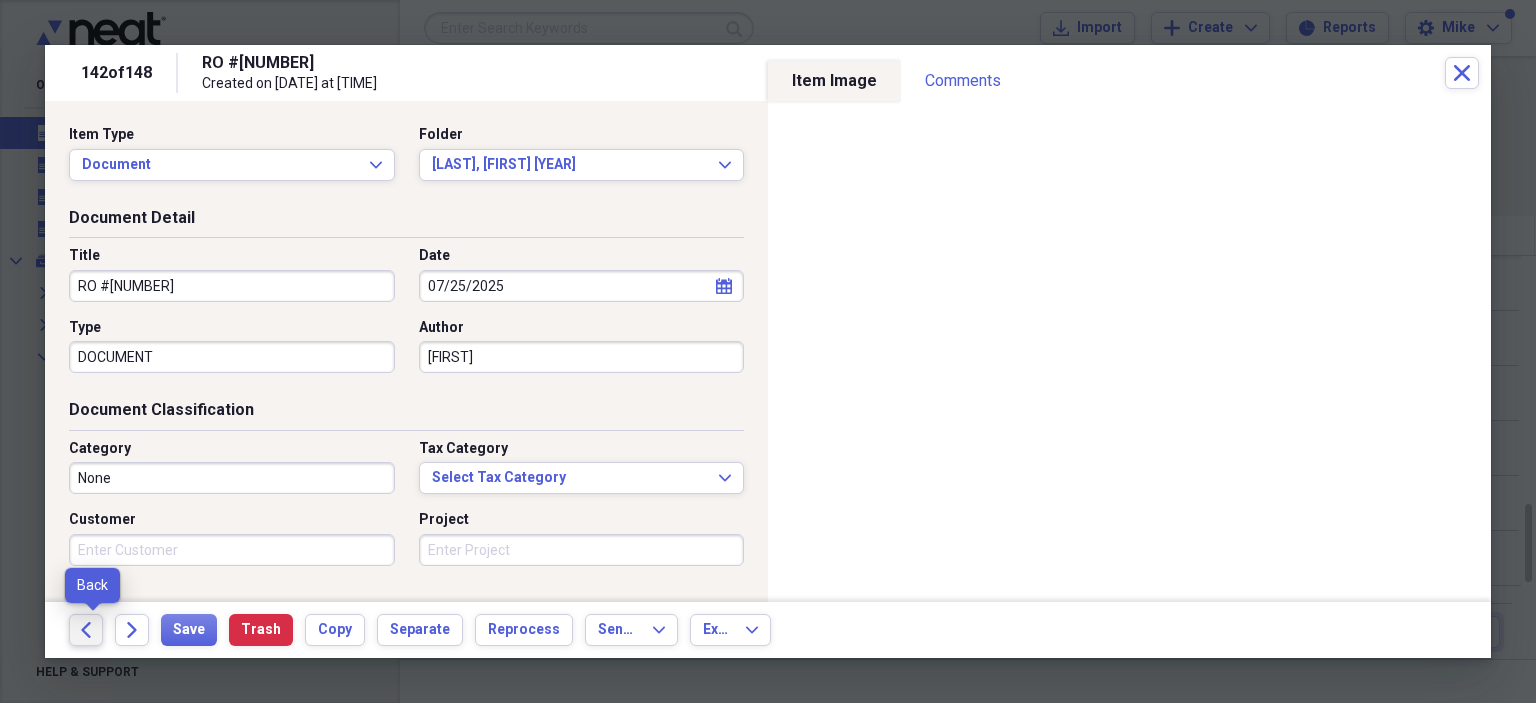 click on "Back" at bounding box center [86, 630] 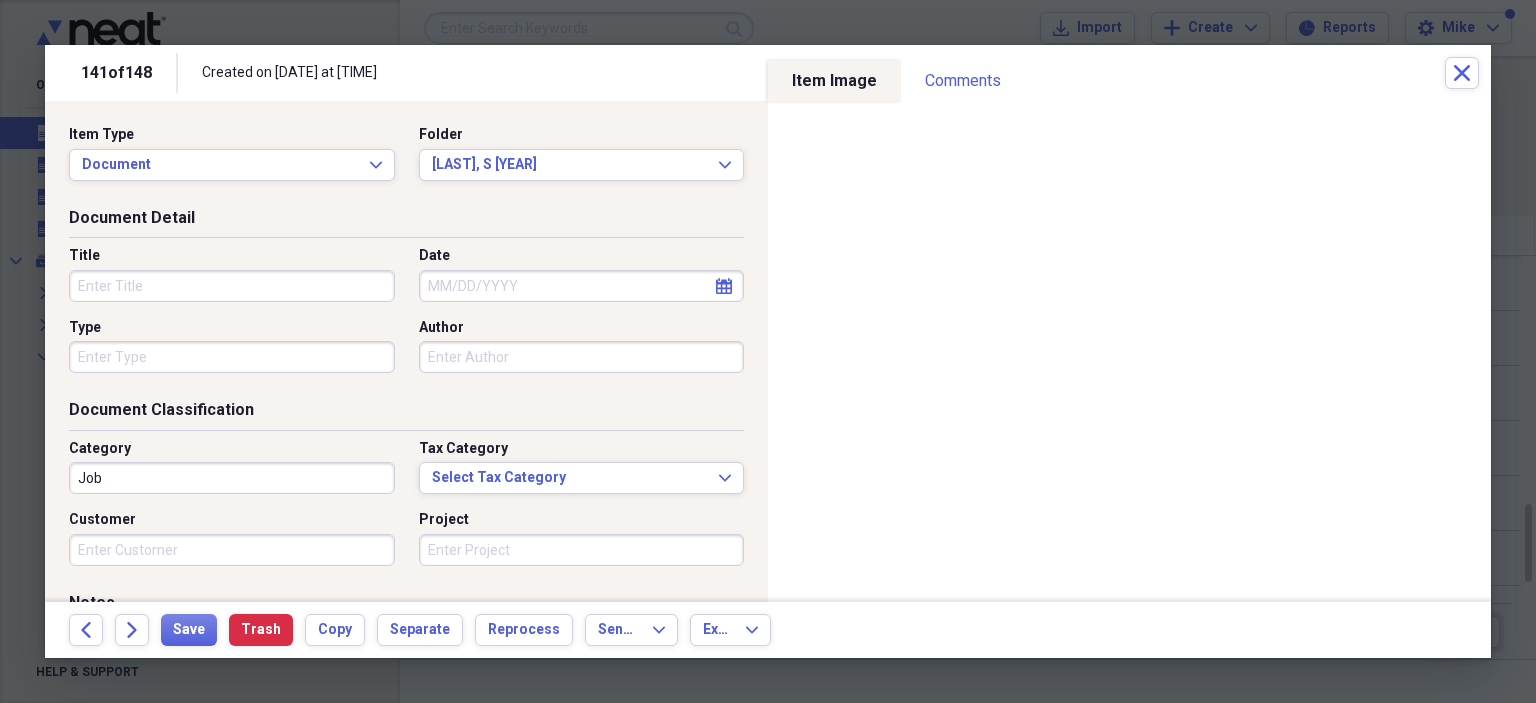 click on "Title" at bounding box center (232, 286) 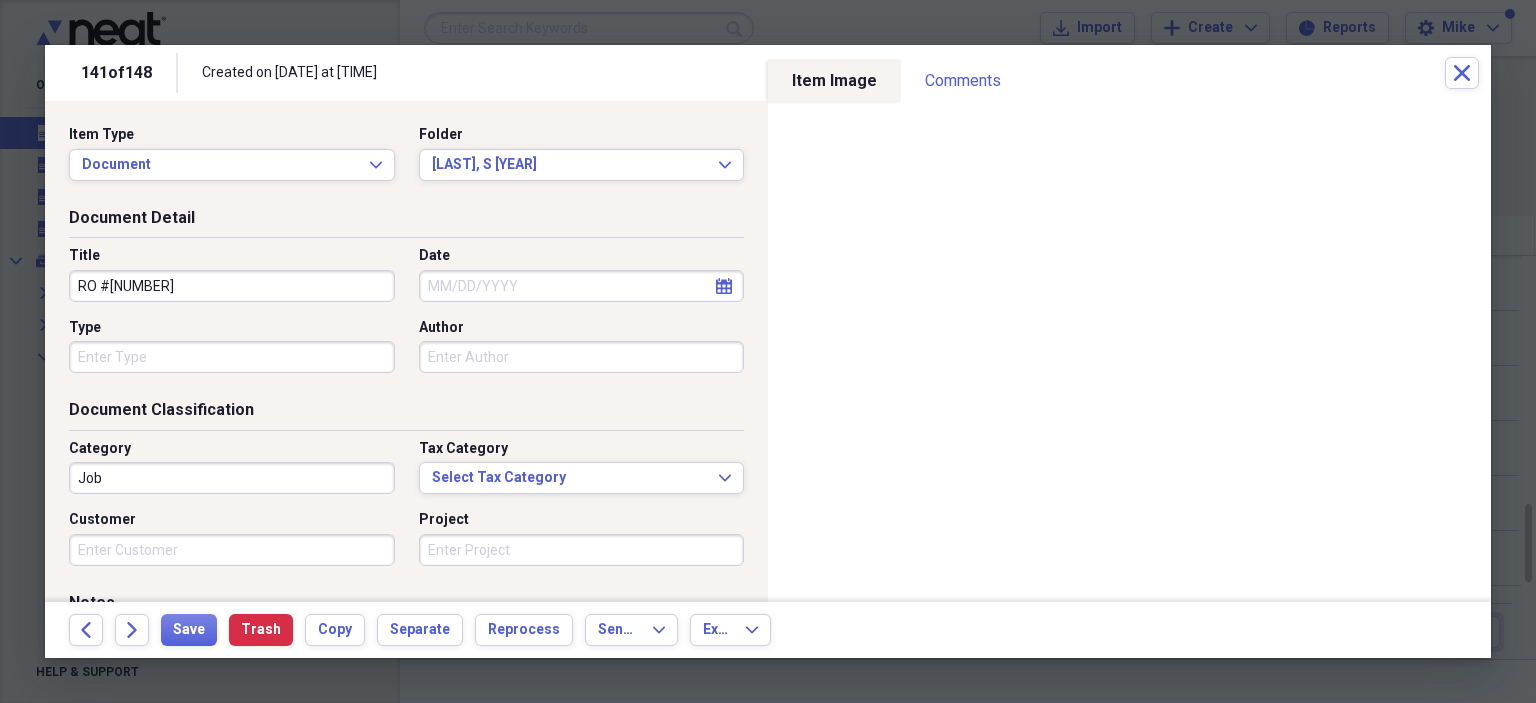 type on "RO #[NUMBER]" 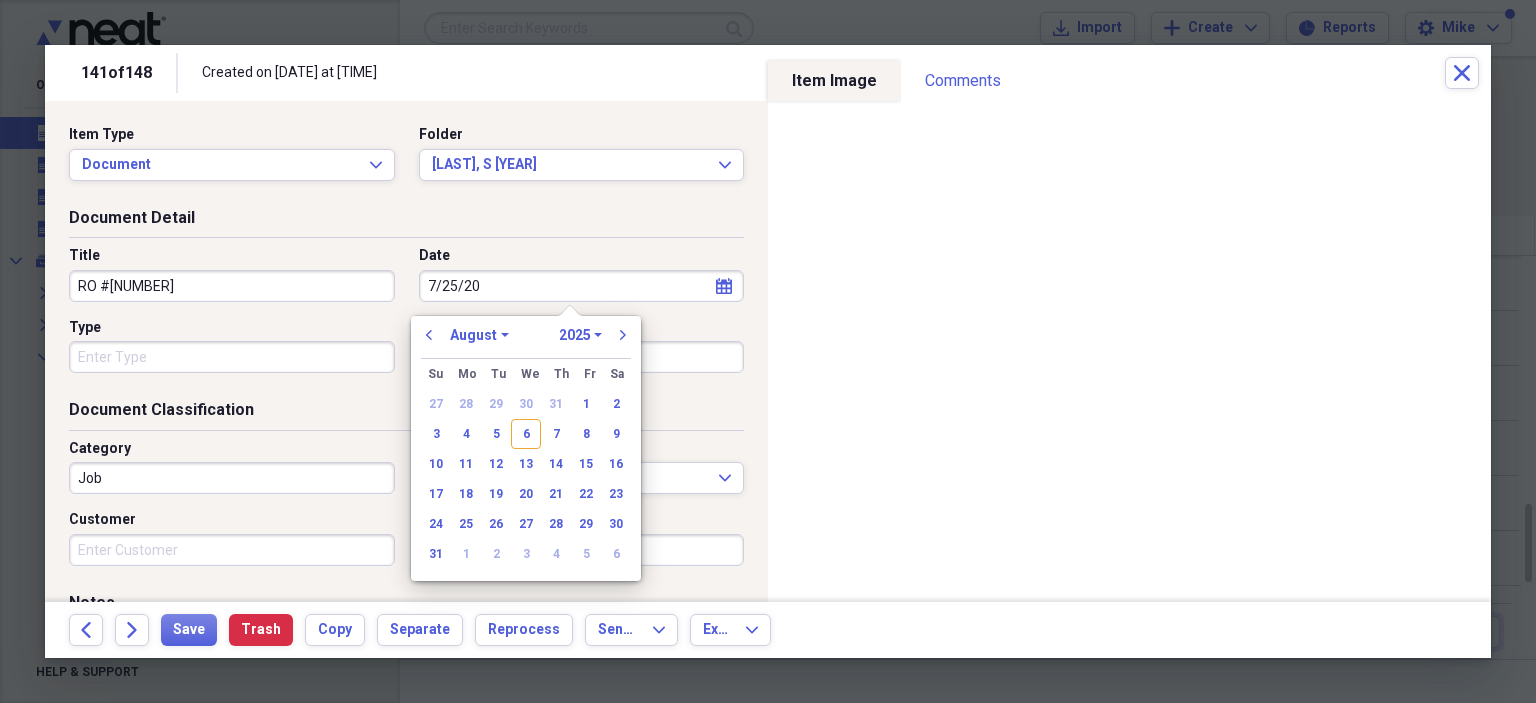 type on "7/25/202" 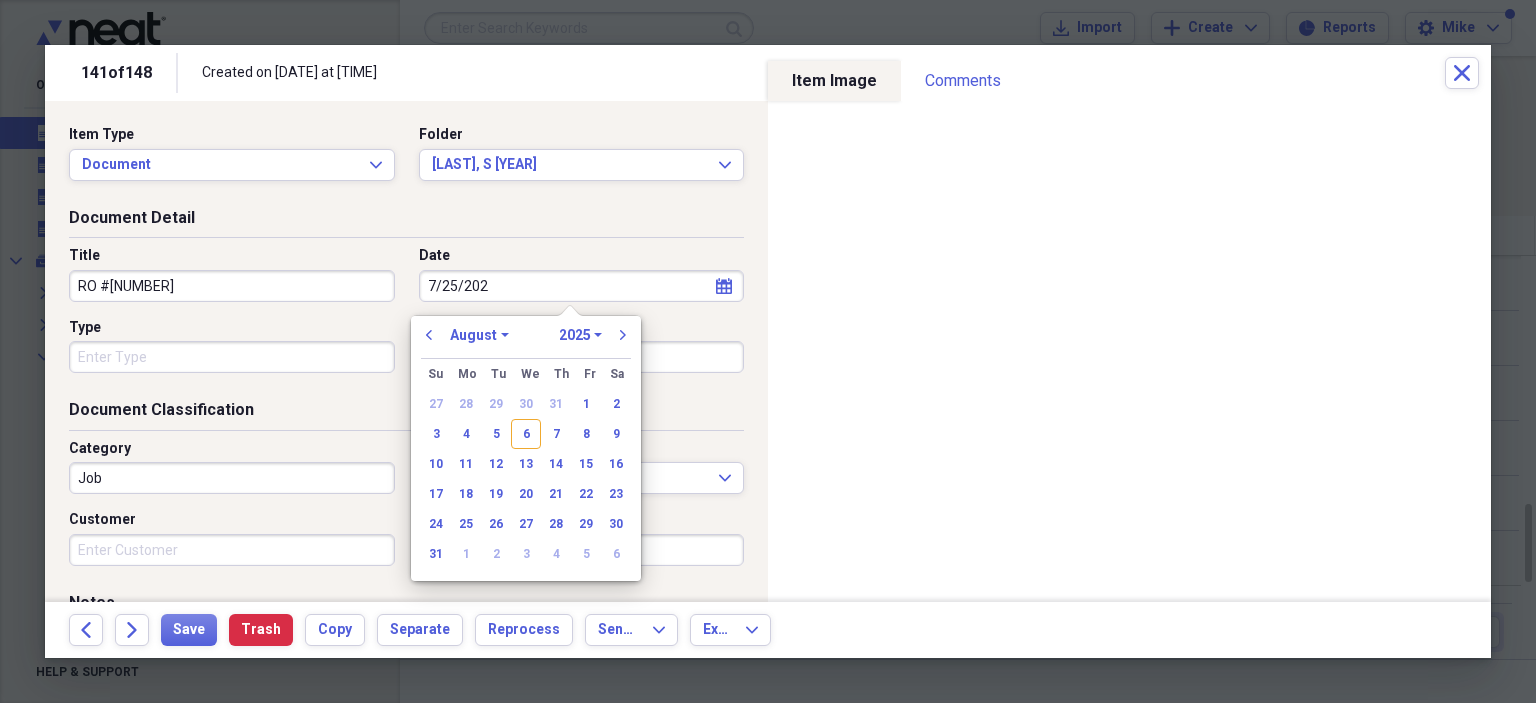 select on "6" 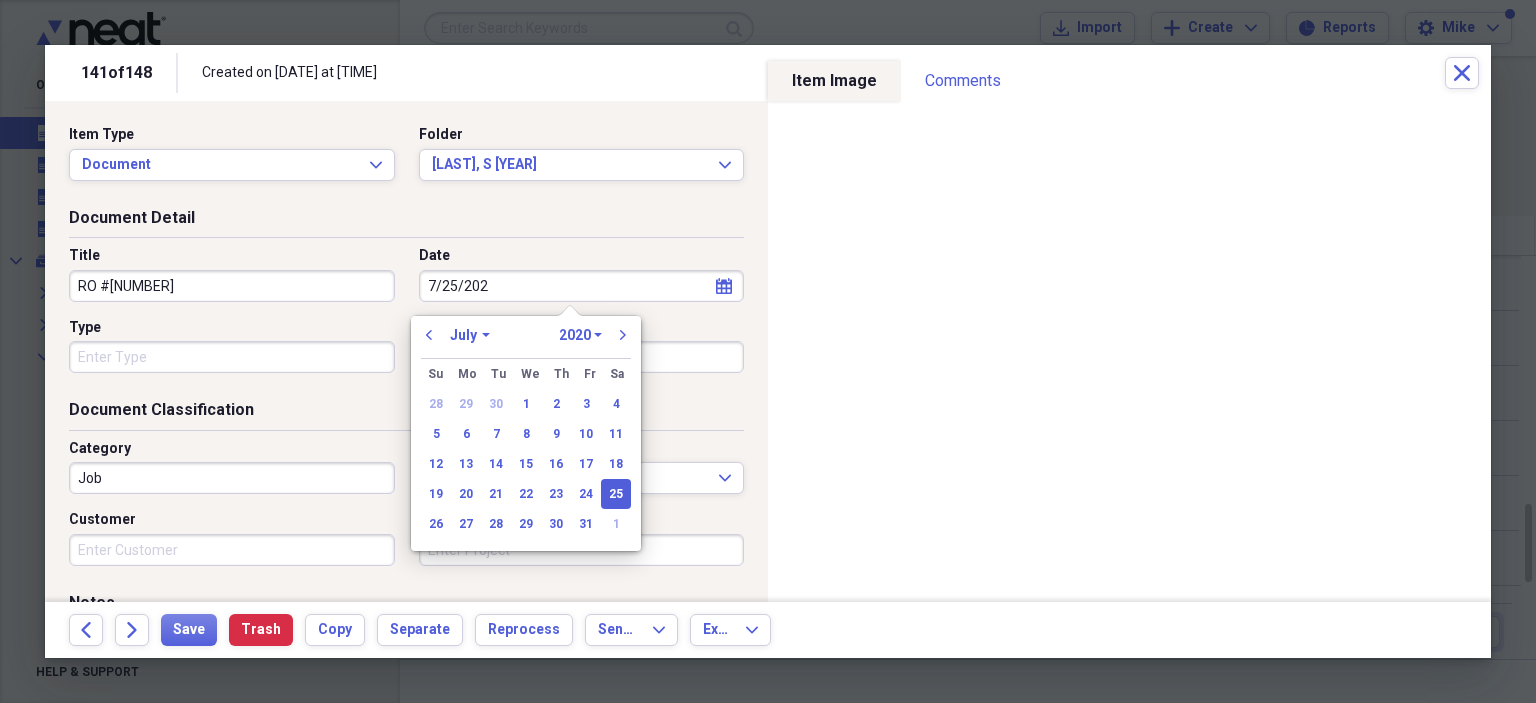 type on "7/25/2025" 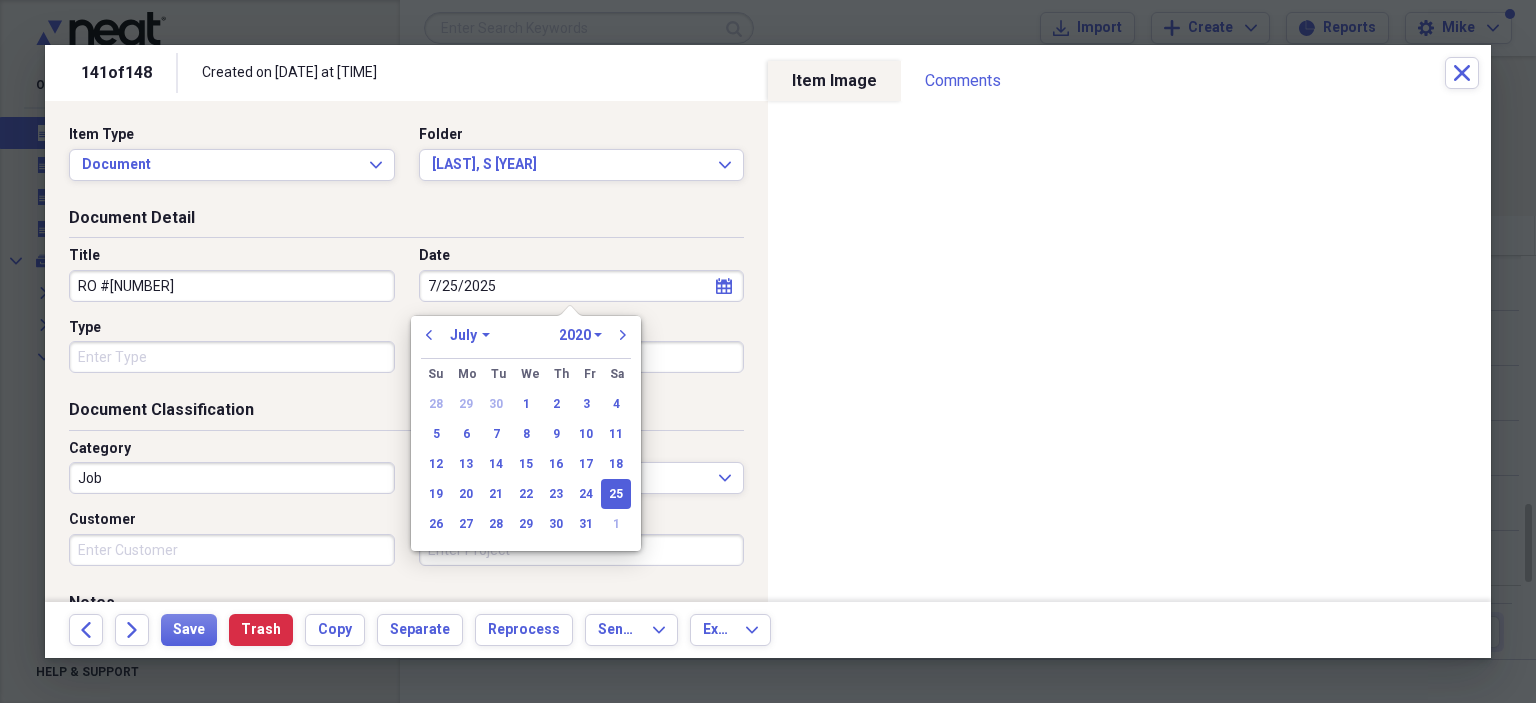 select on "2025" 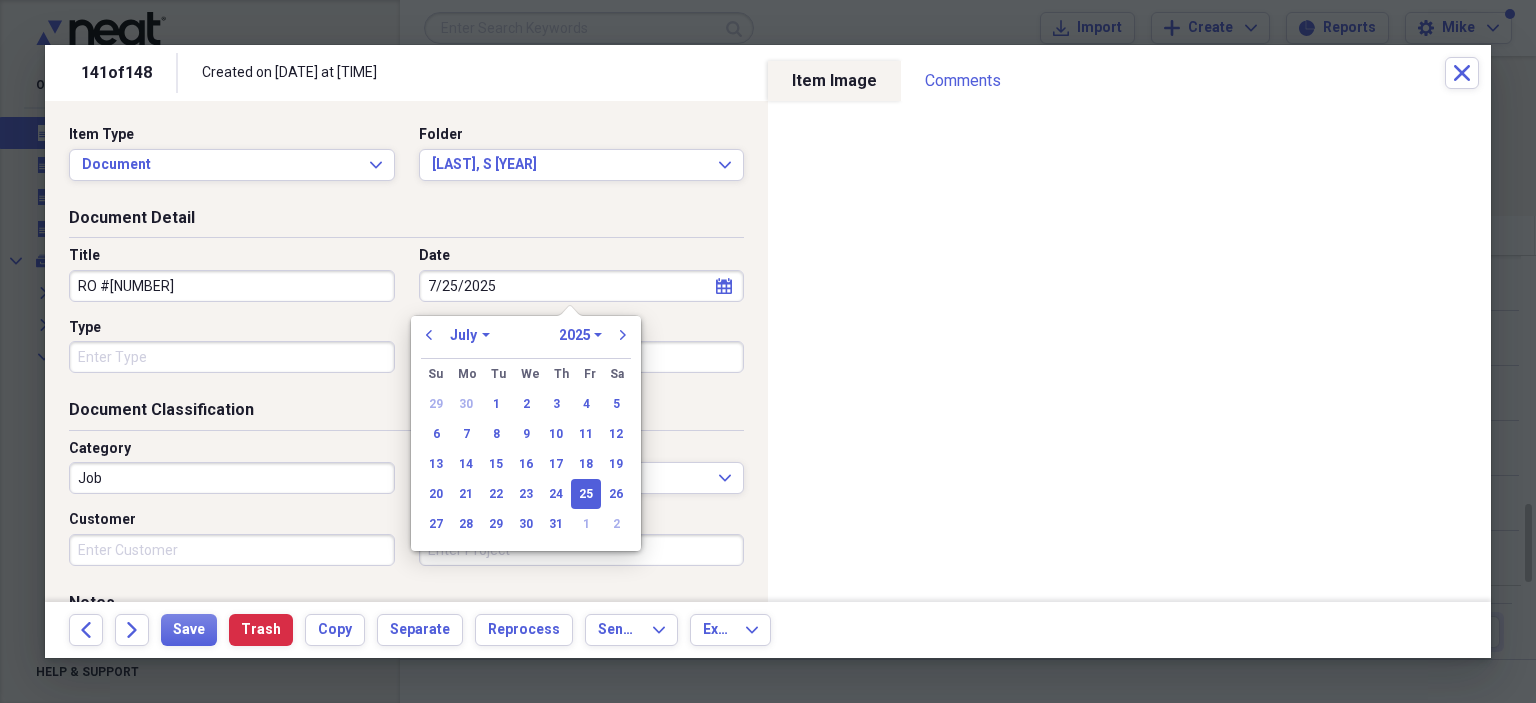 type on "07/25/2025" 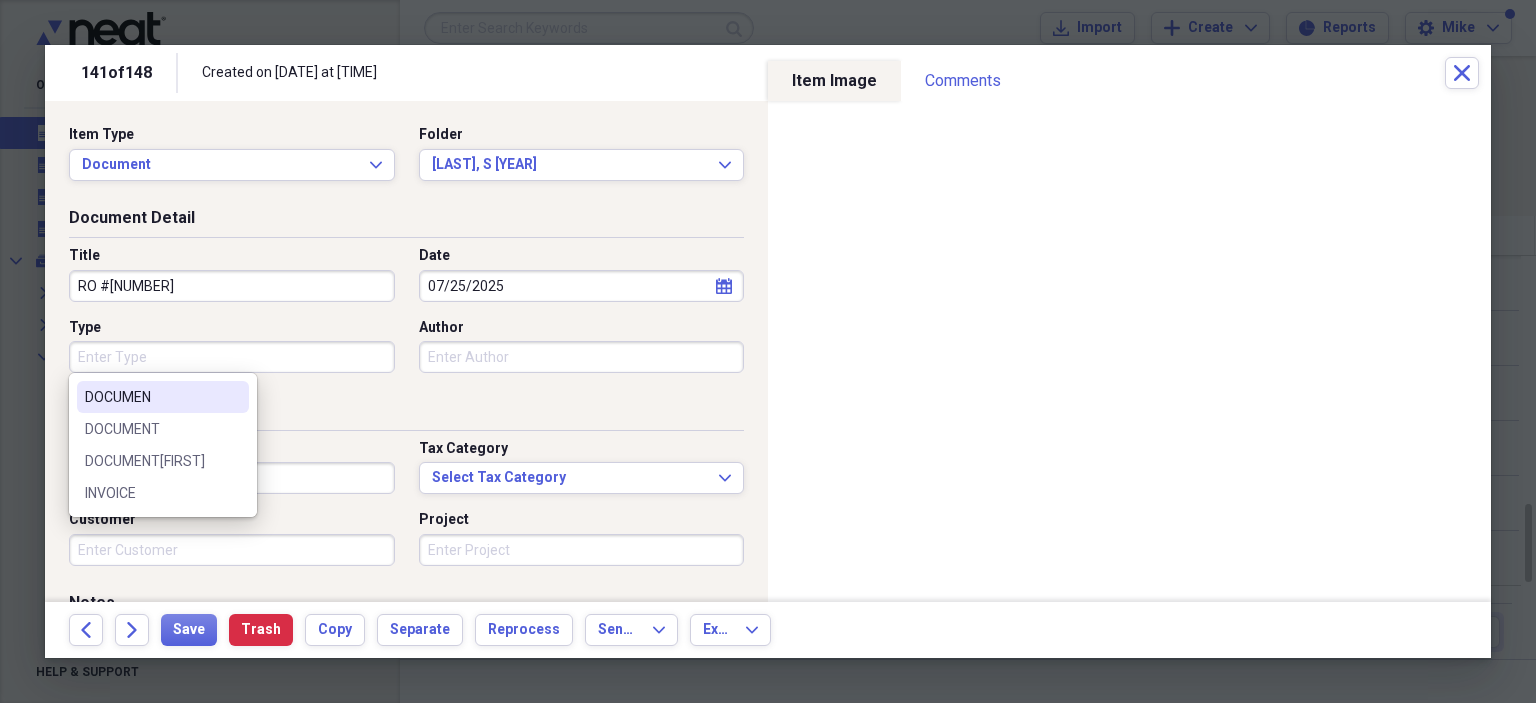 click on "Type" at bounding box center (232, 357) 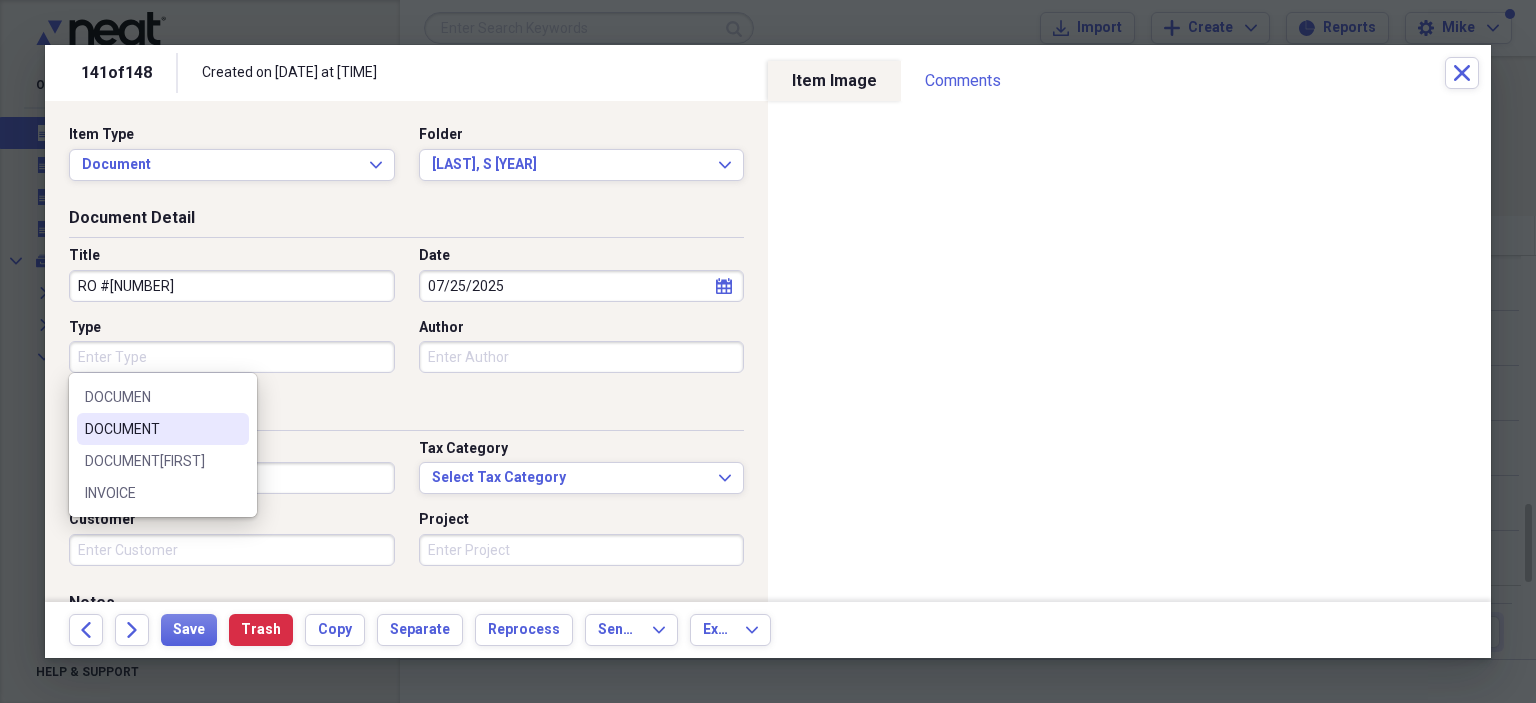 click on "DOCUMENT" at bounding box center (151, 429) 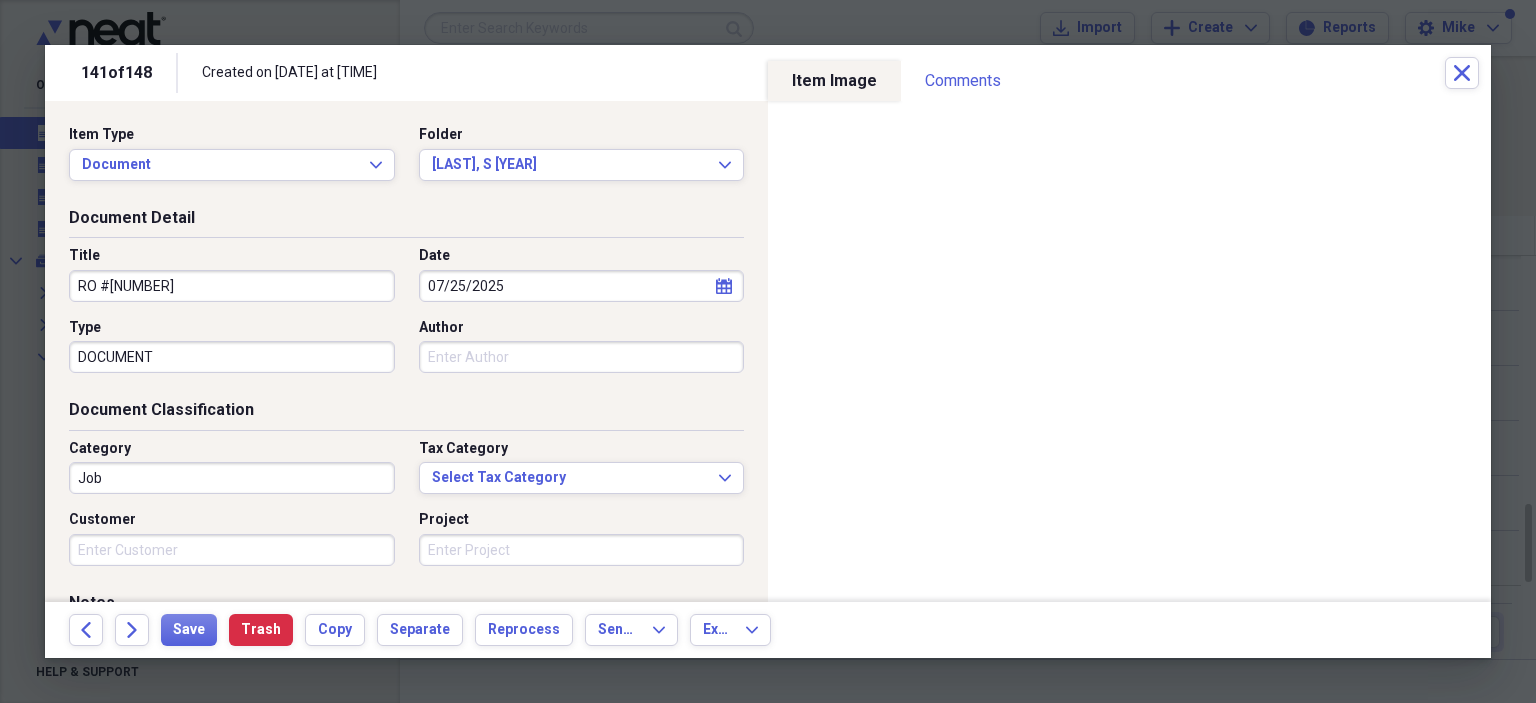 type on "DOCUMENT" 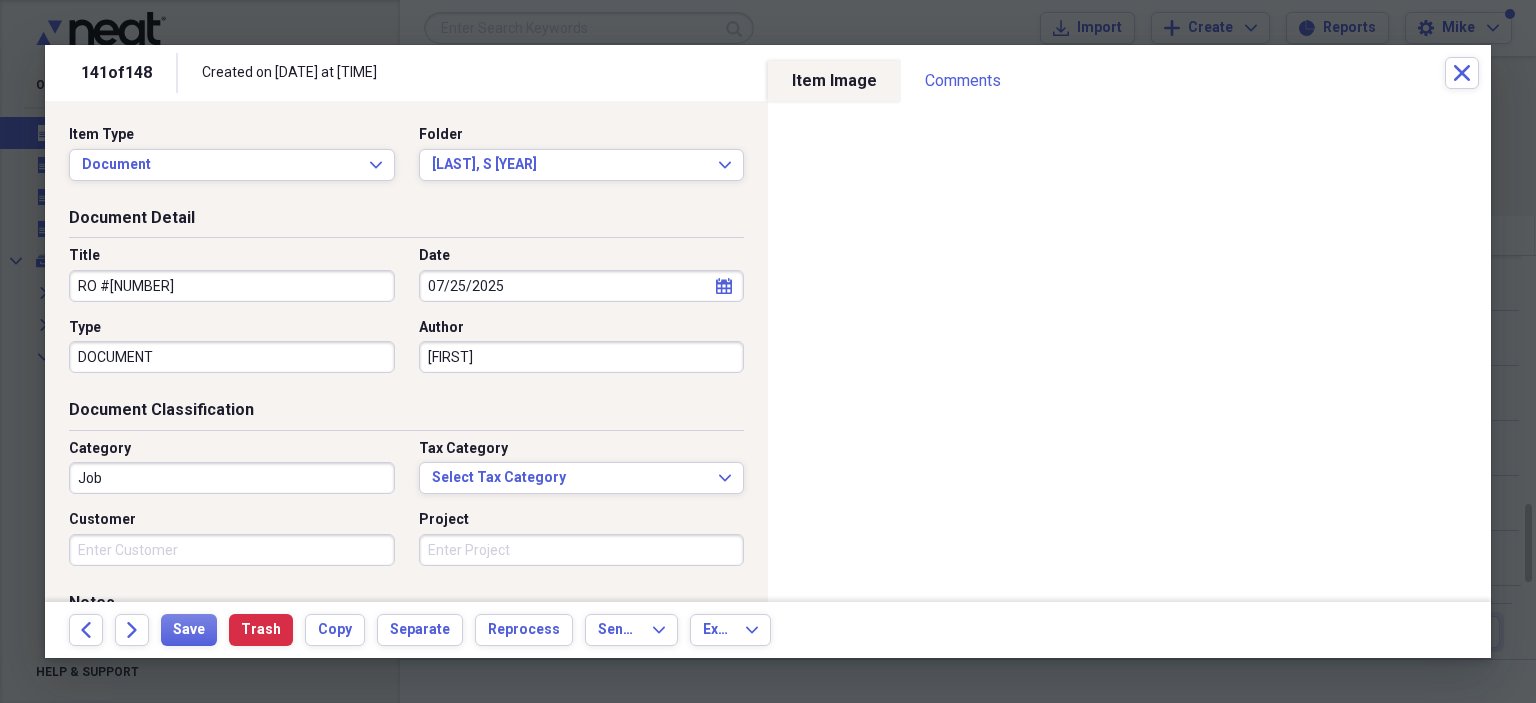 type on "[FIRST]" 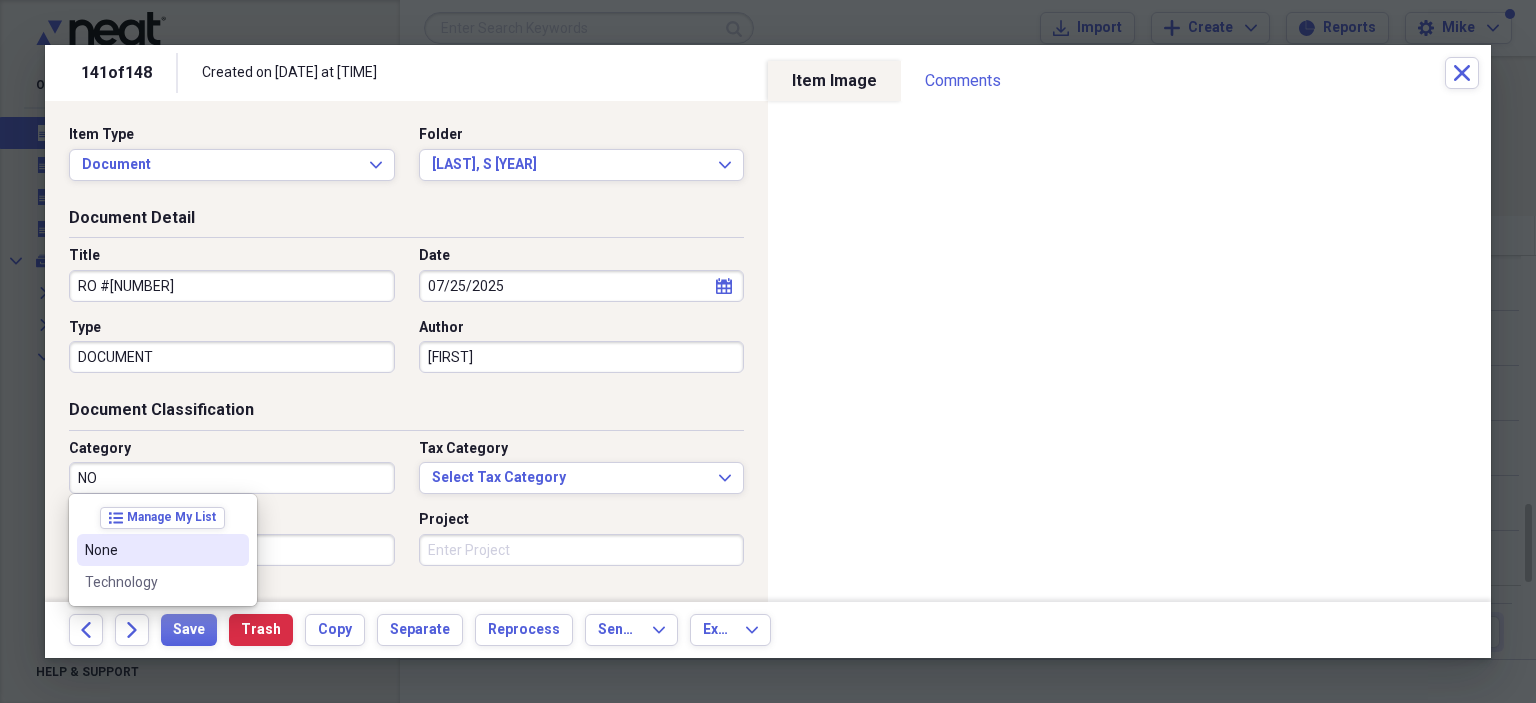 click on "None" at bounding box center [163, 550] 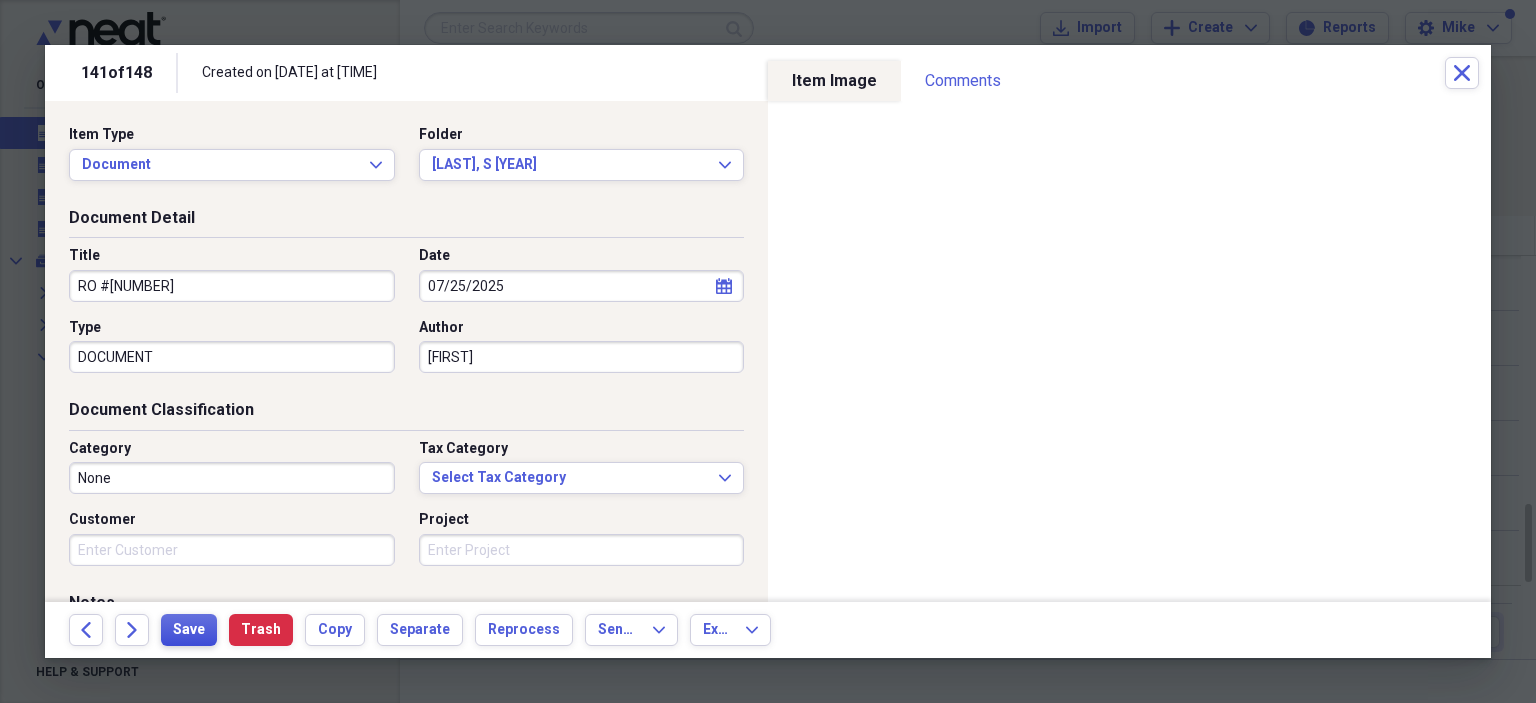 click on "Save" at bounding box center (189, 630) 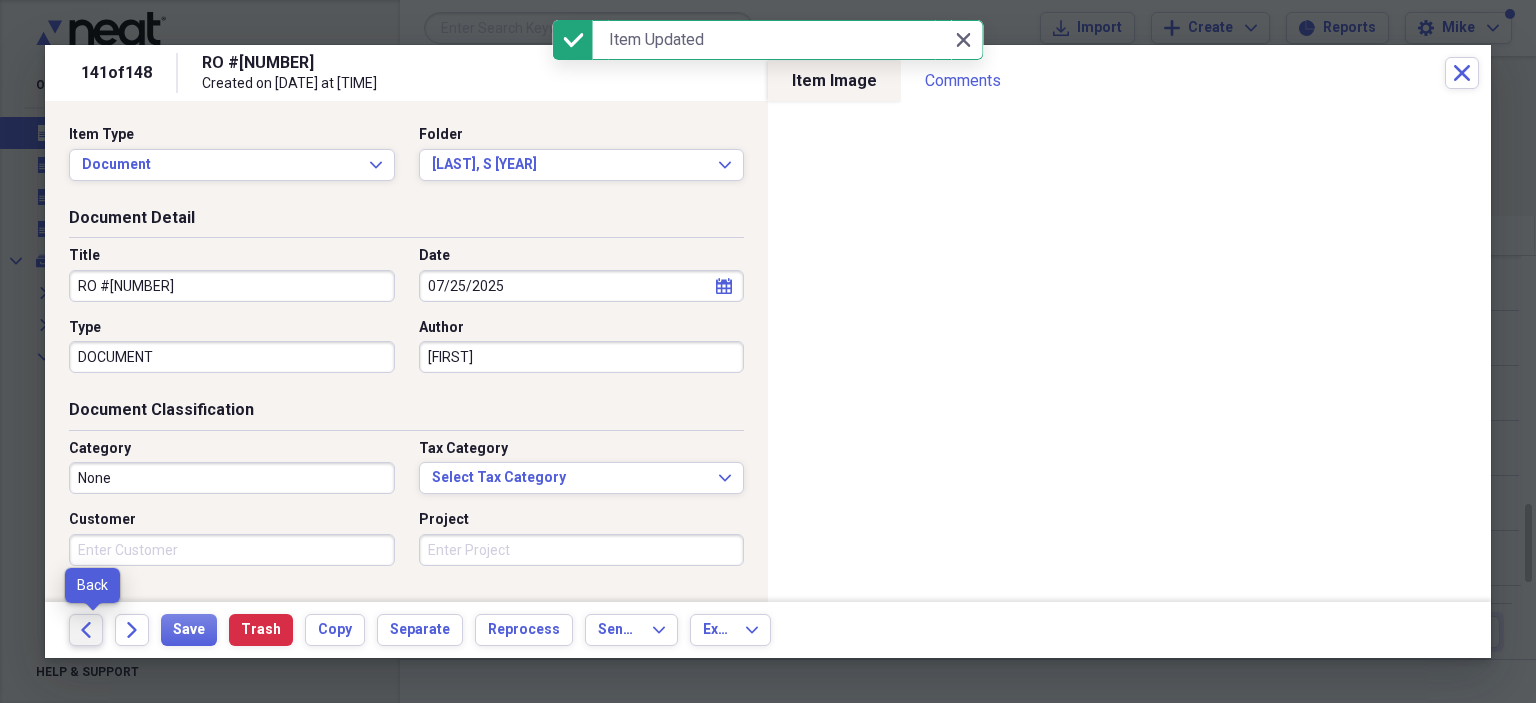 click on "Back" 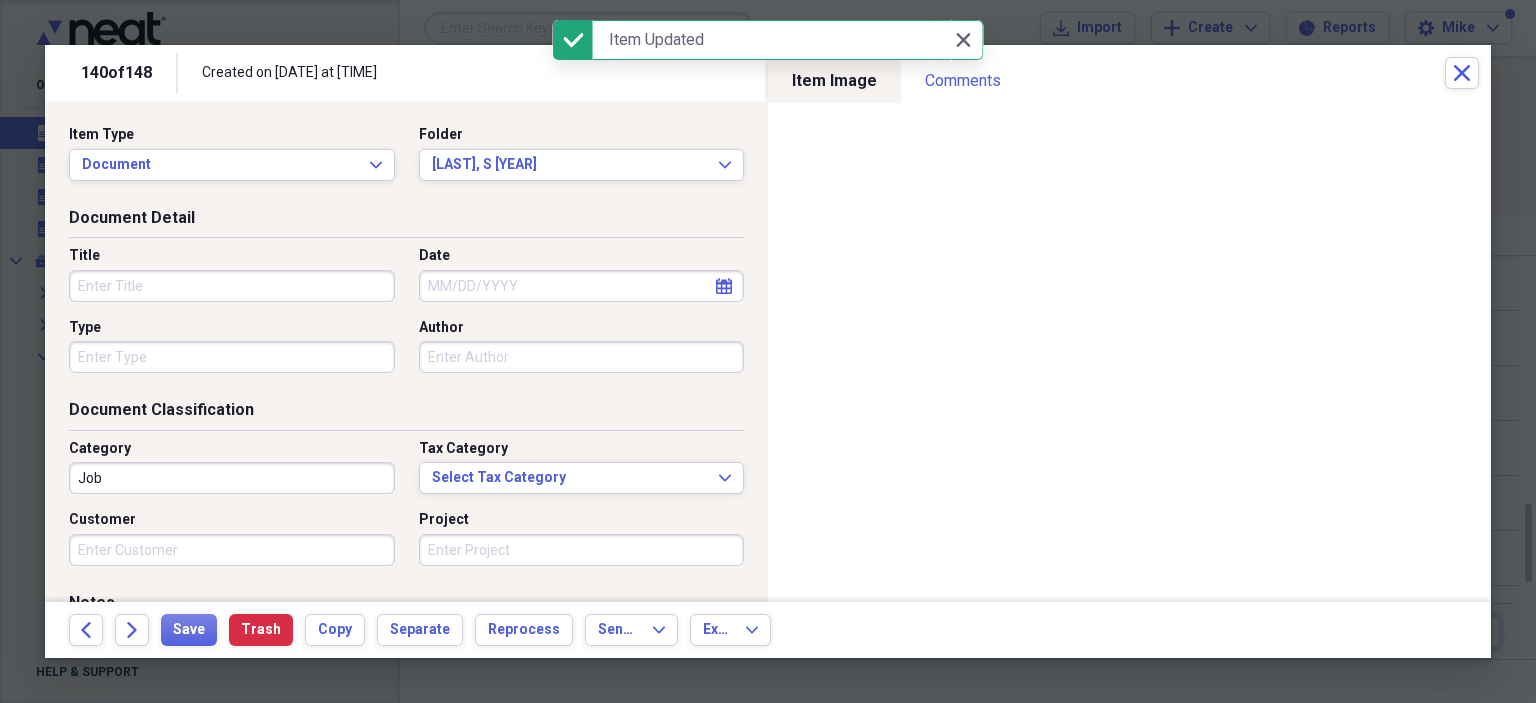 click on "Title" at bounding box center [232, 286] 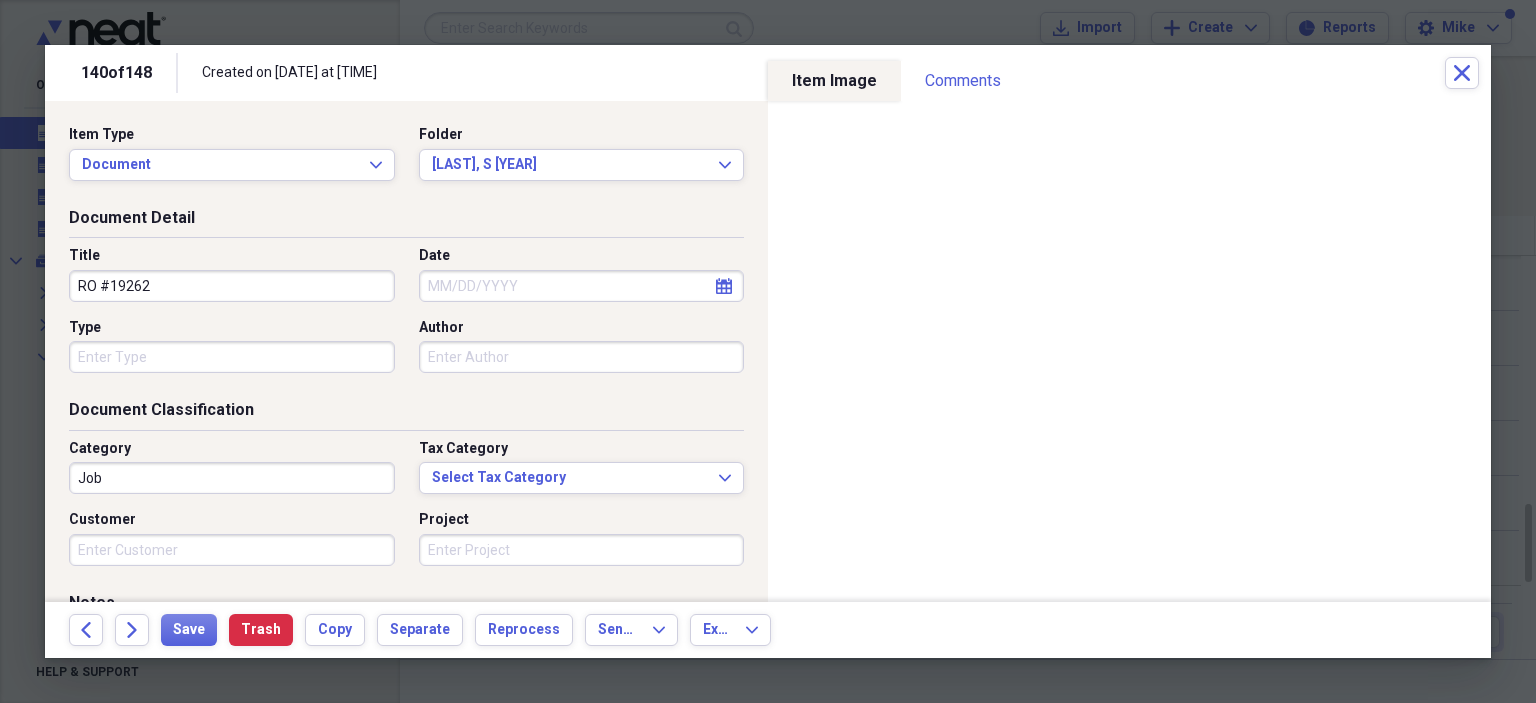 type on "RO #19262" 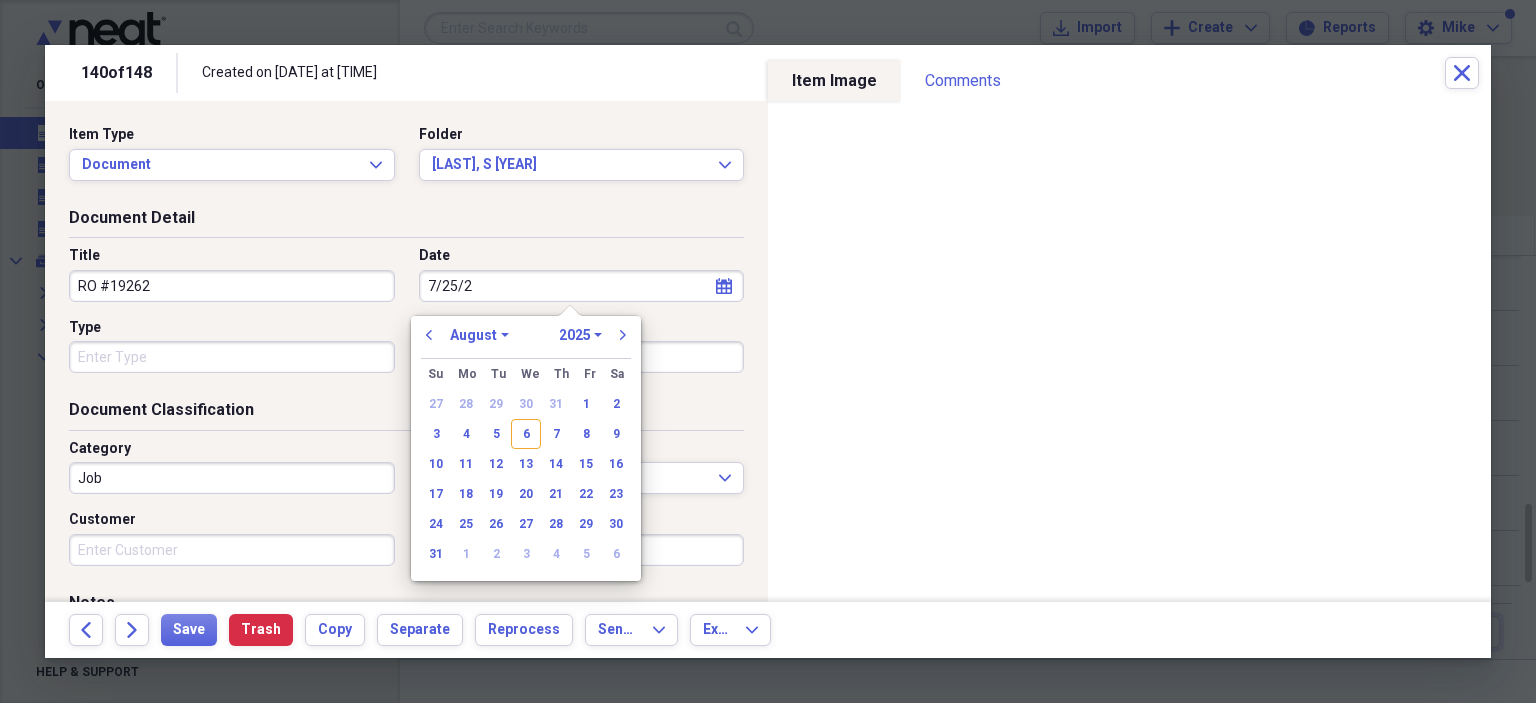 type on "7/25/20" 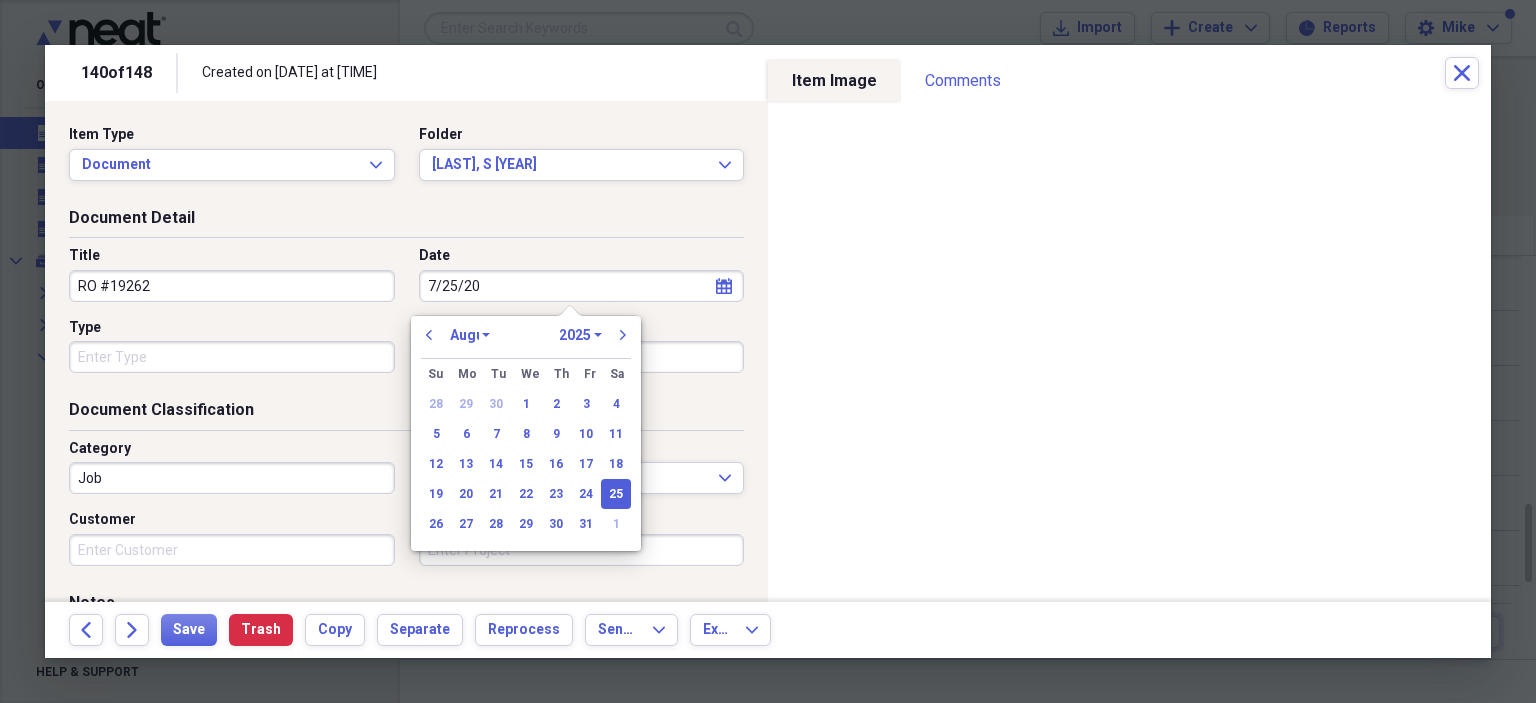 select on "6" 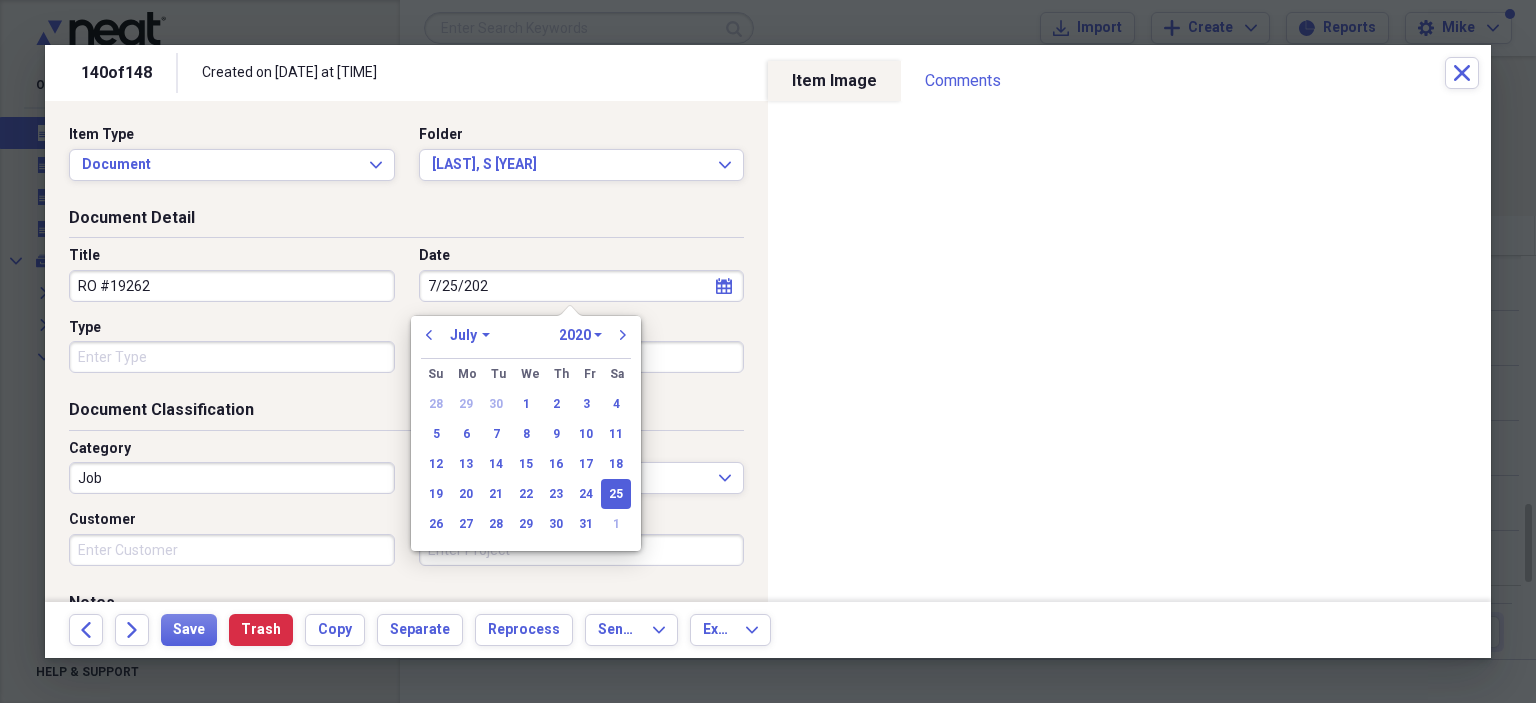 type on "7/25/2025" 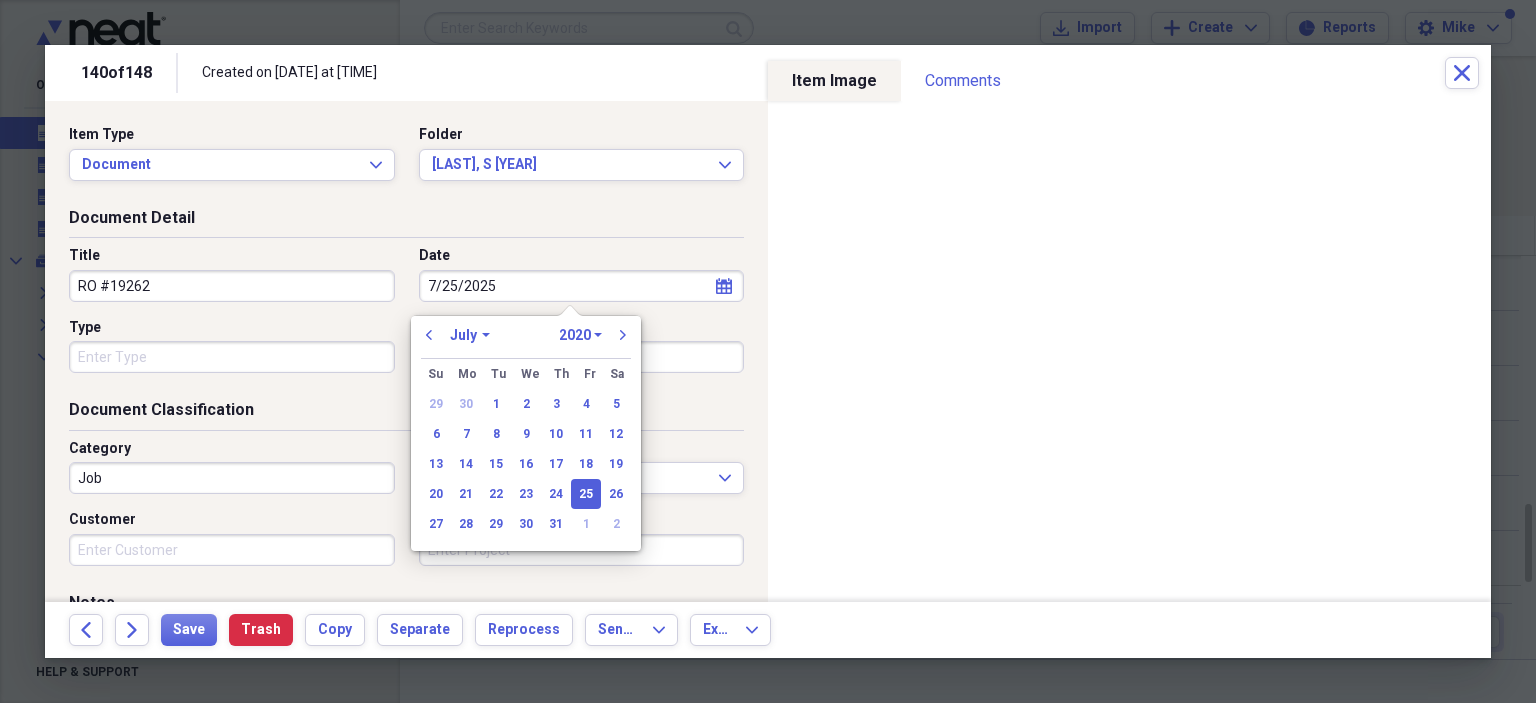 select on "2025" 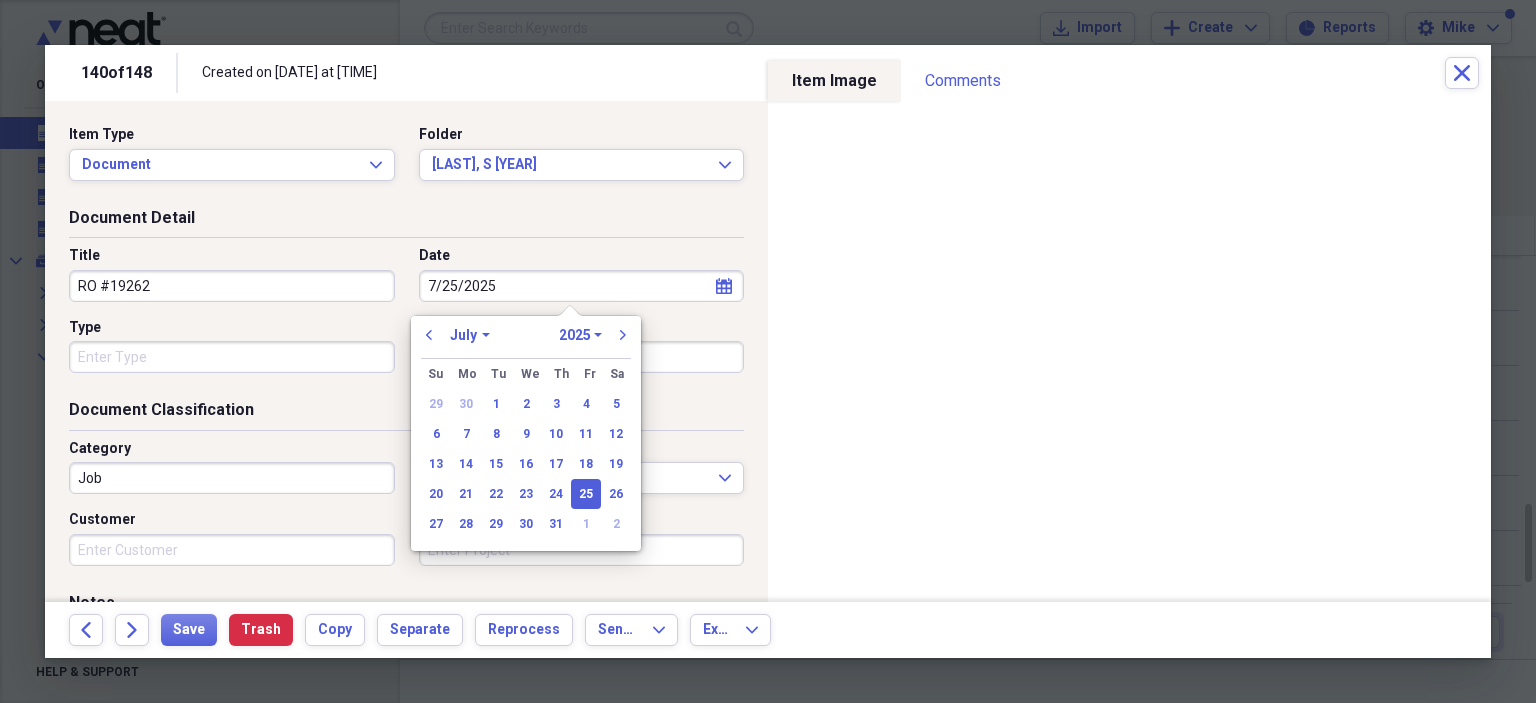 type on "07/25/2025" 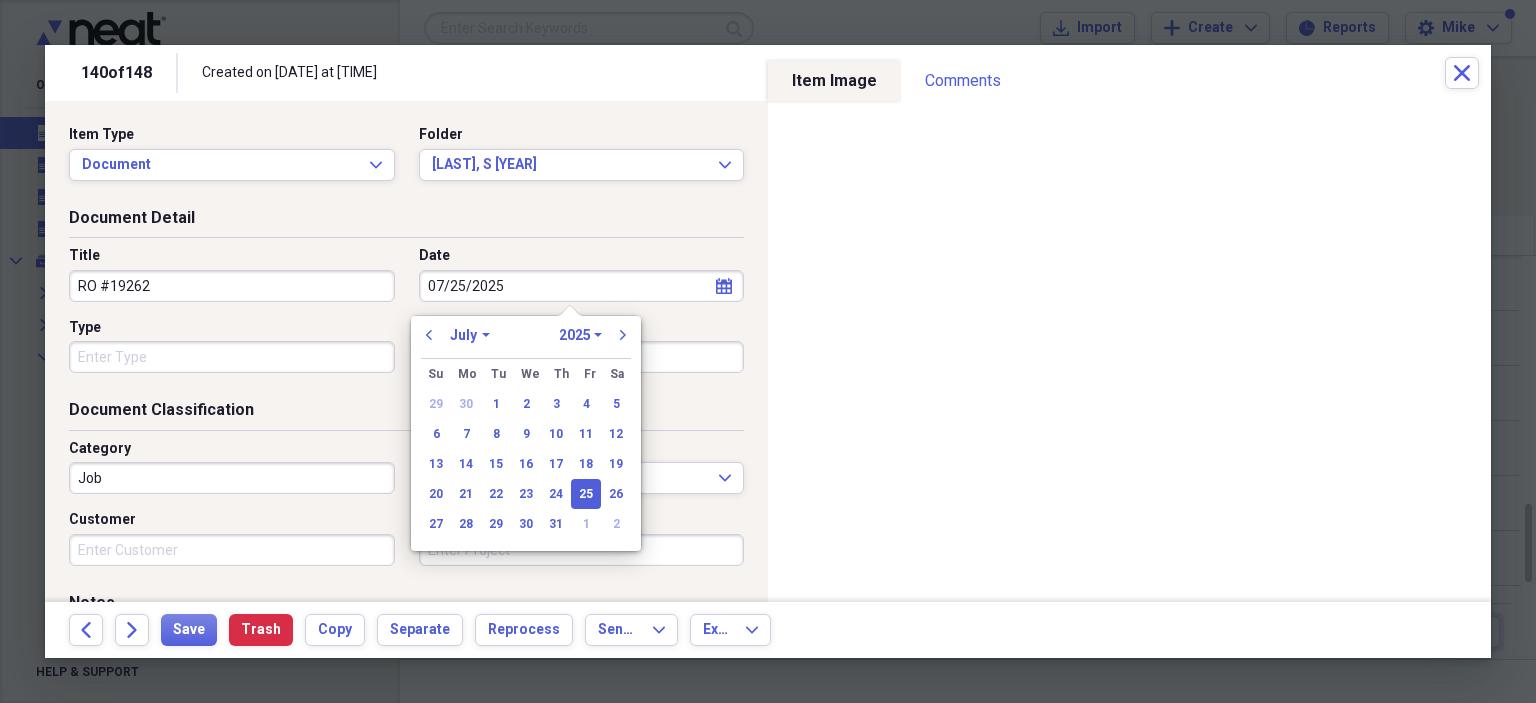 click on "Type" at bounding box center [232, 357] 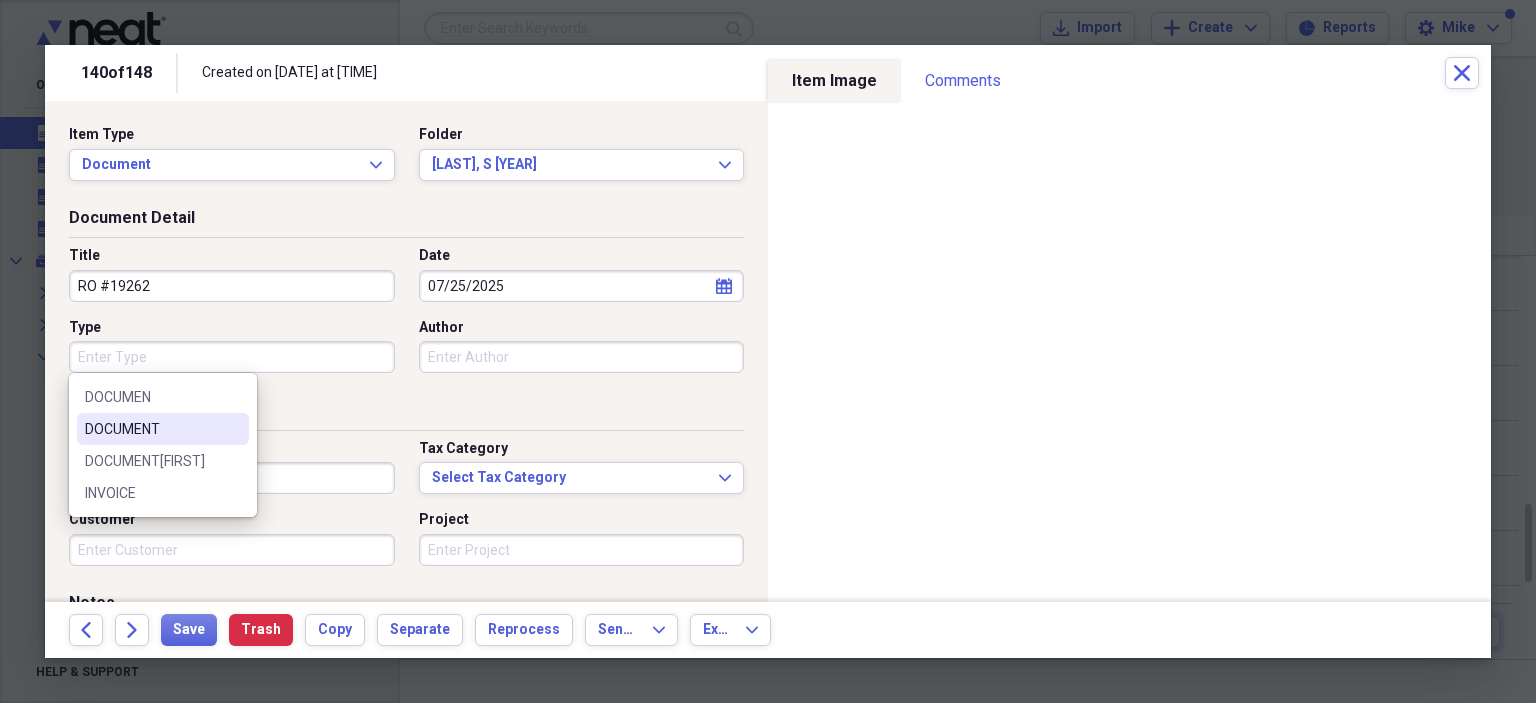 click on "DOCUMENT" at bounding box center (151, 429) 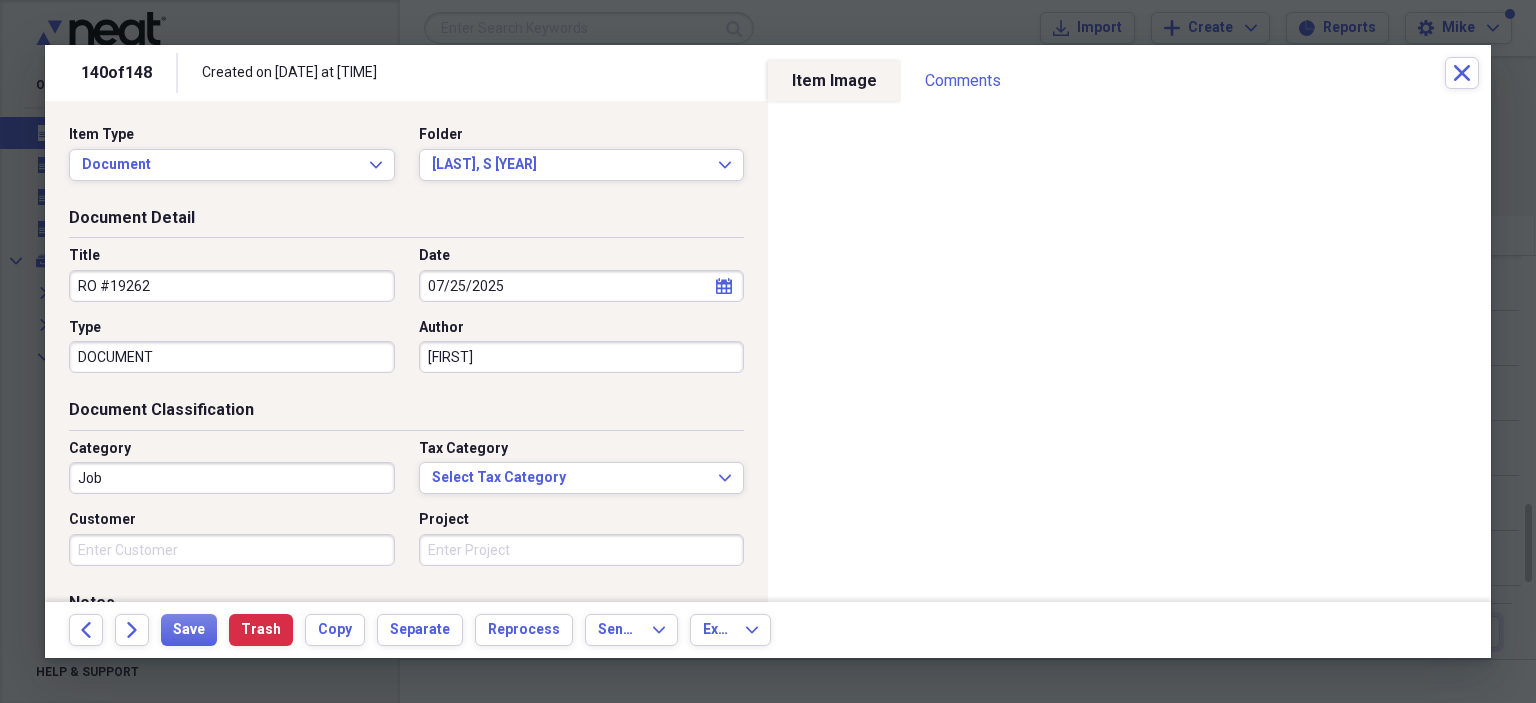 type on "[FIRST]" 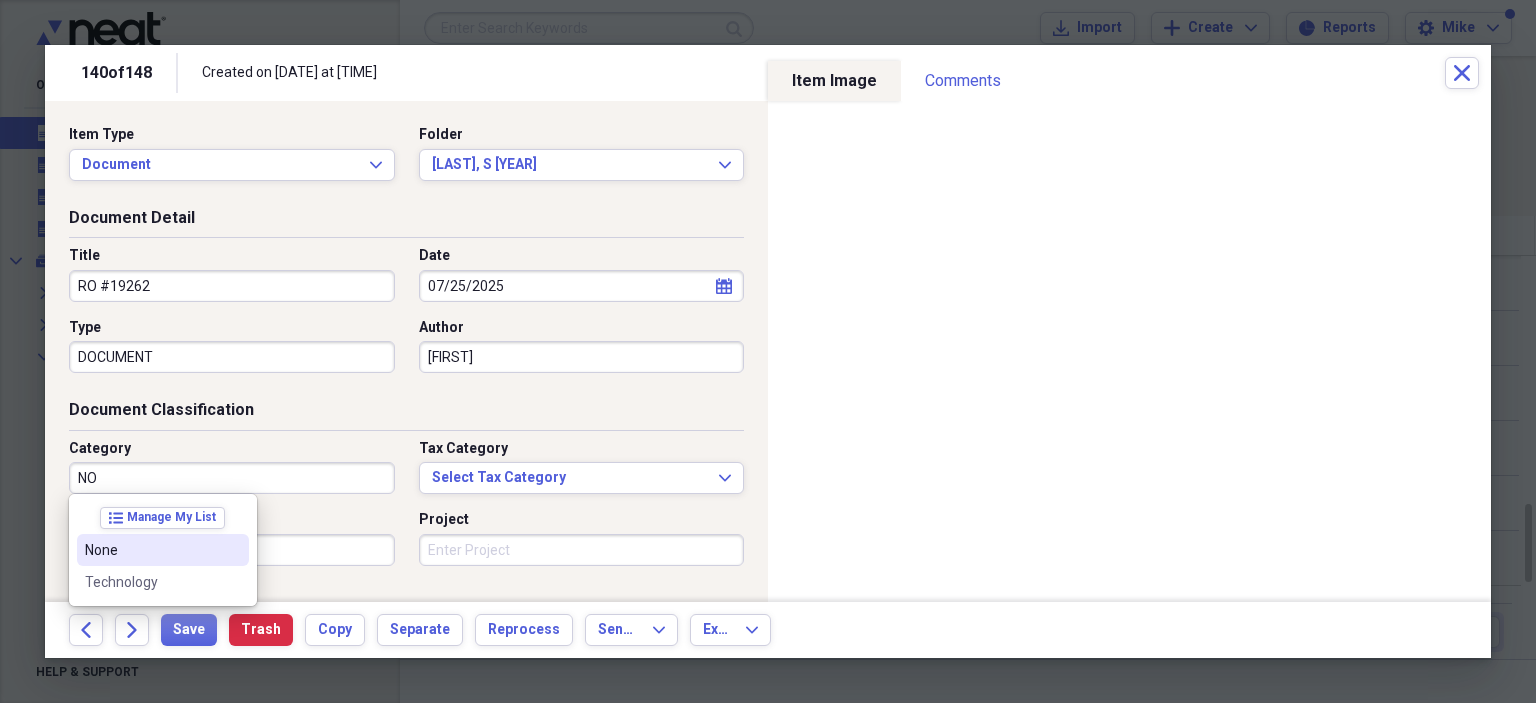 click on "None" at bounding box center (151, 550) 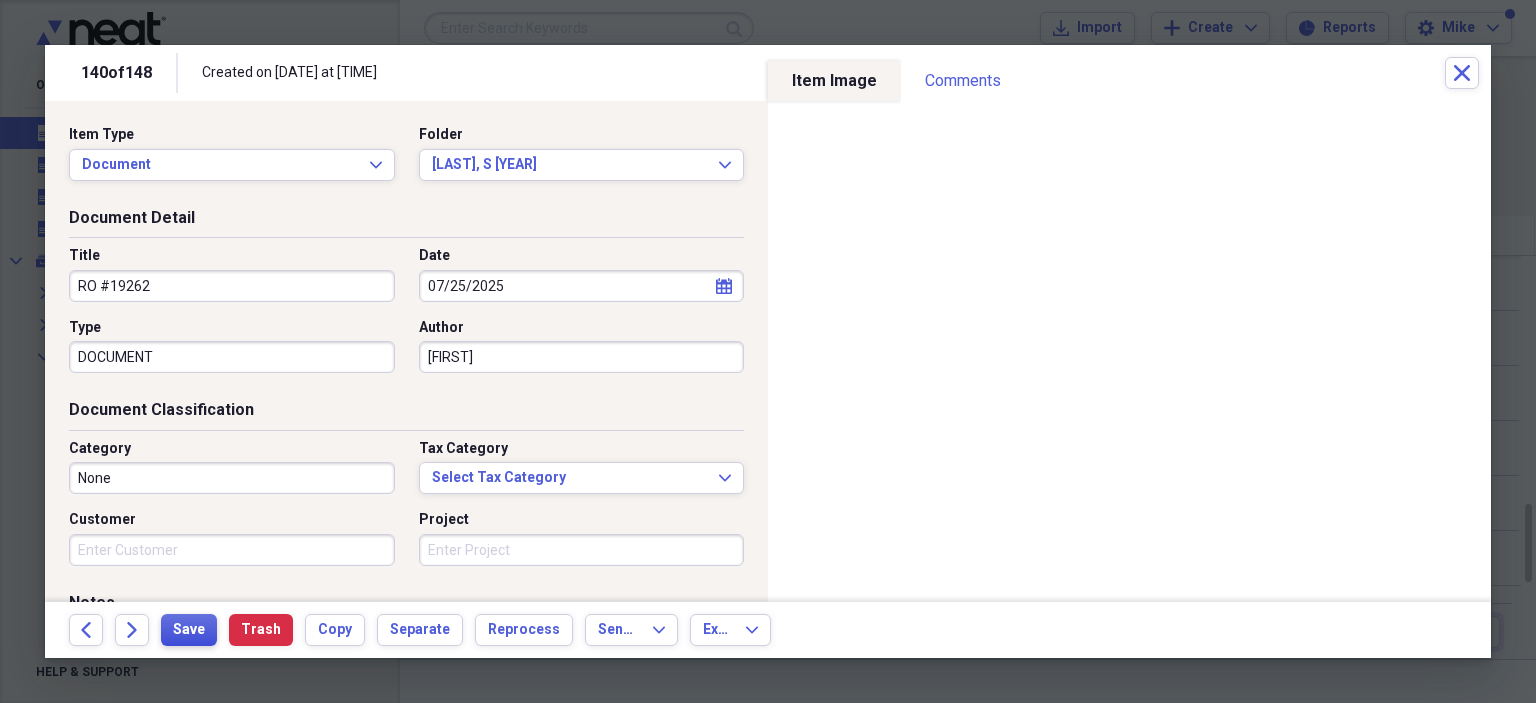 click on "Save" at bounding box center [189, 630] 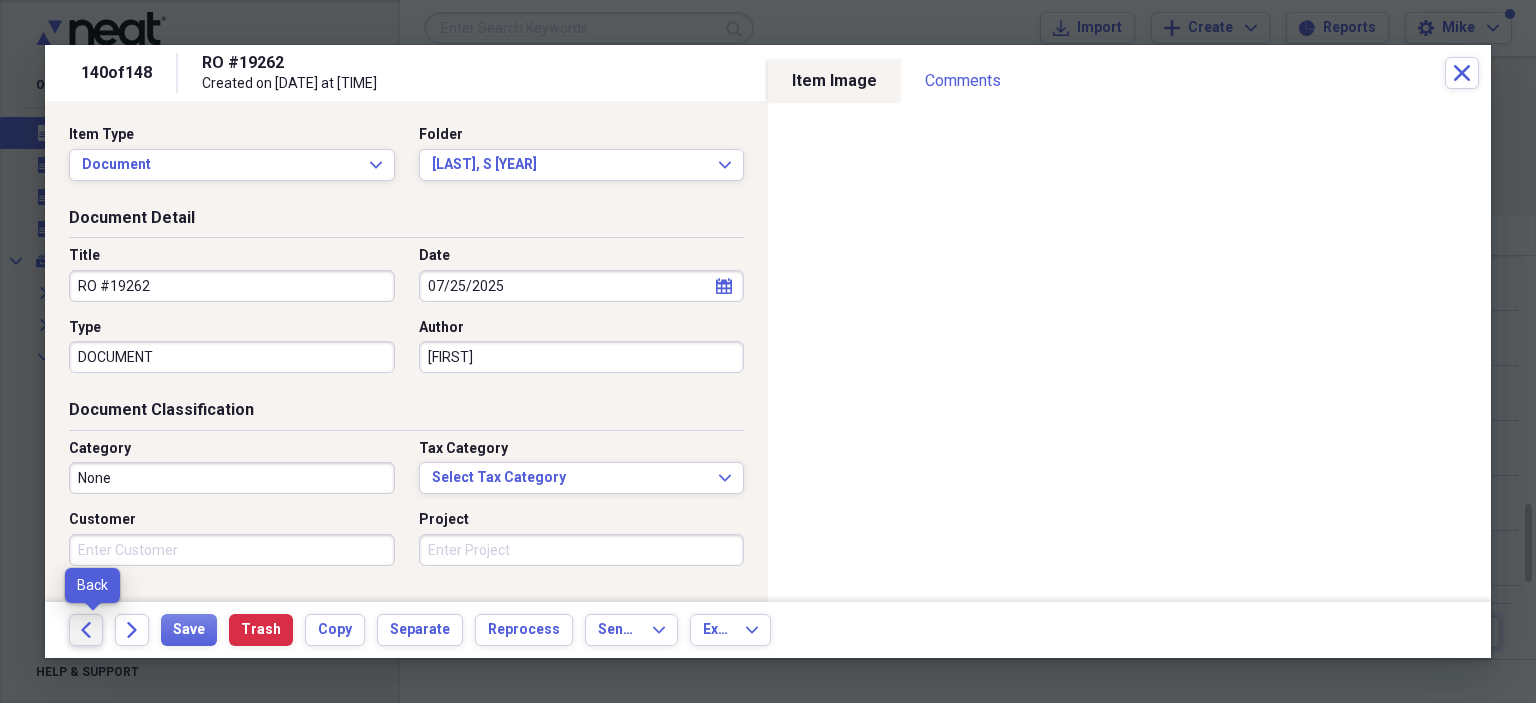 click on "Back" at bounding box center (86, 630) 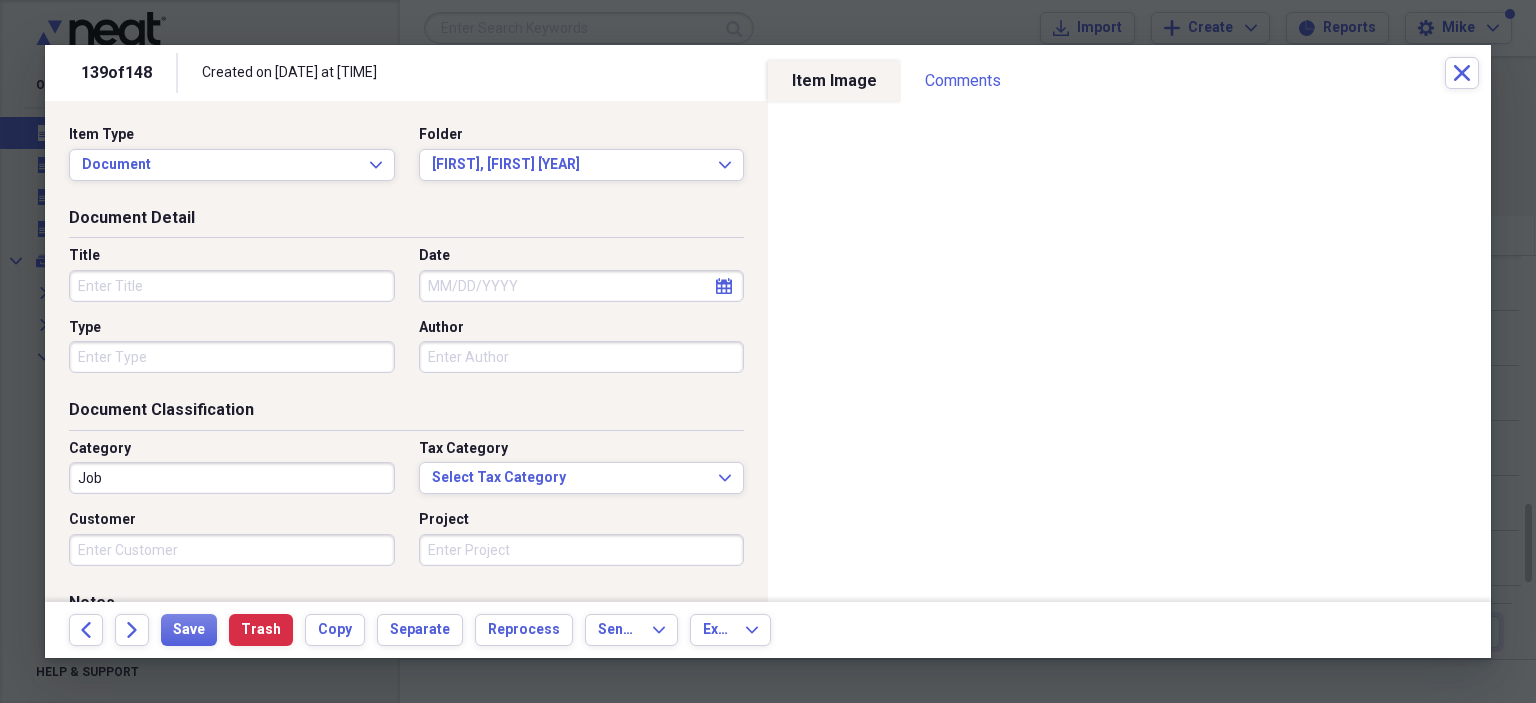 click on "Title" at bounding box center [232, 286] 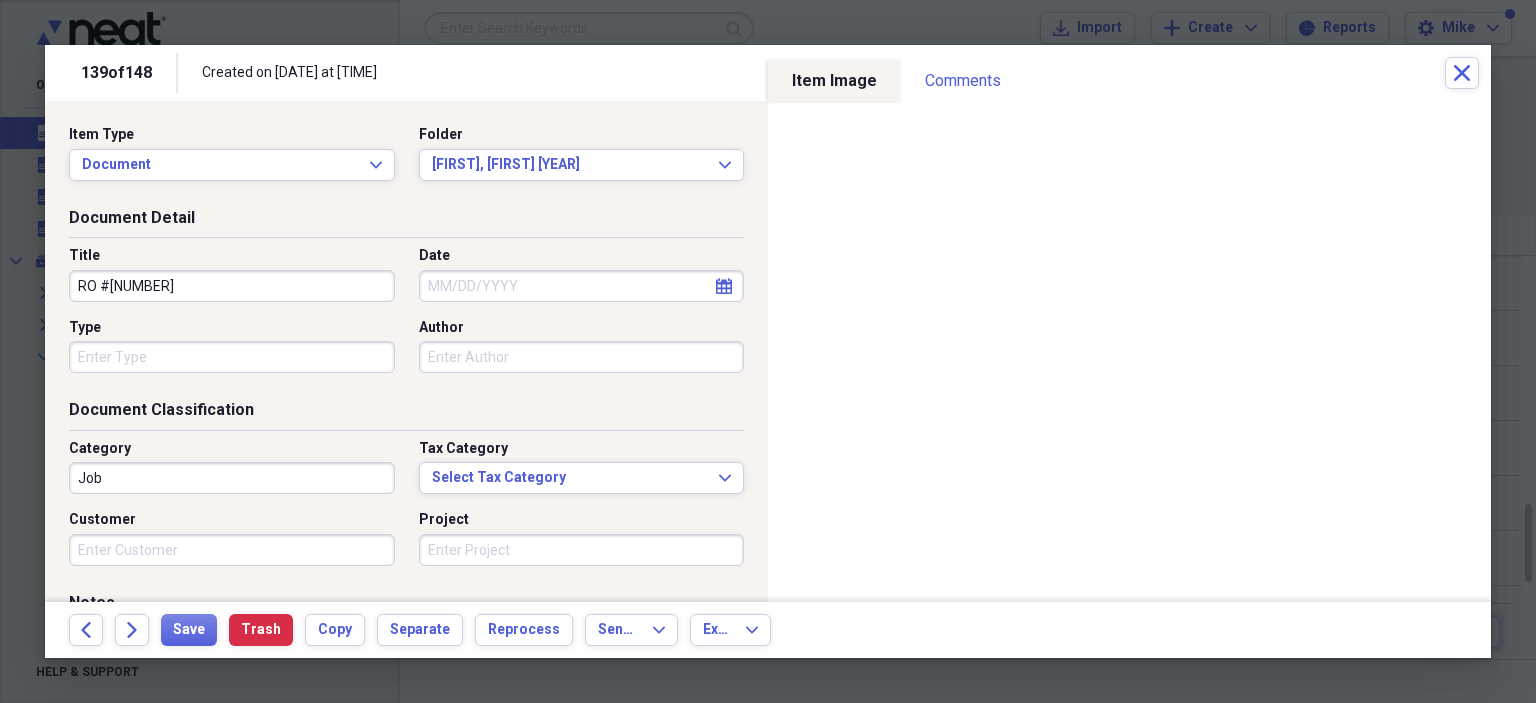 type on "RO #[NUMBER]" 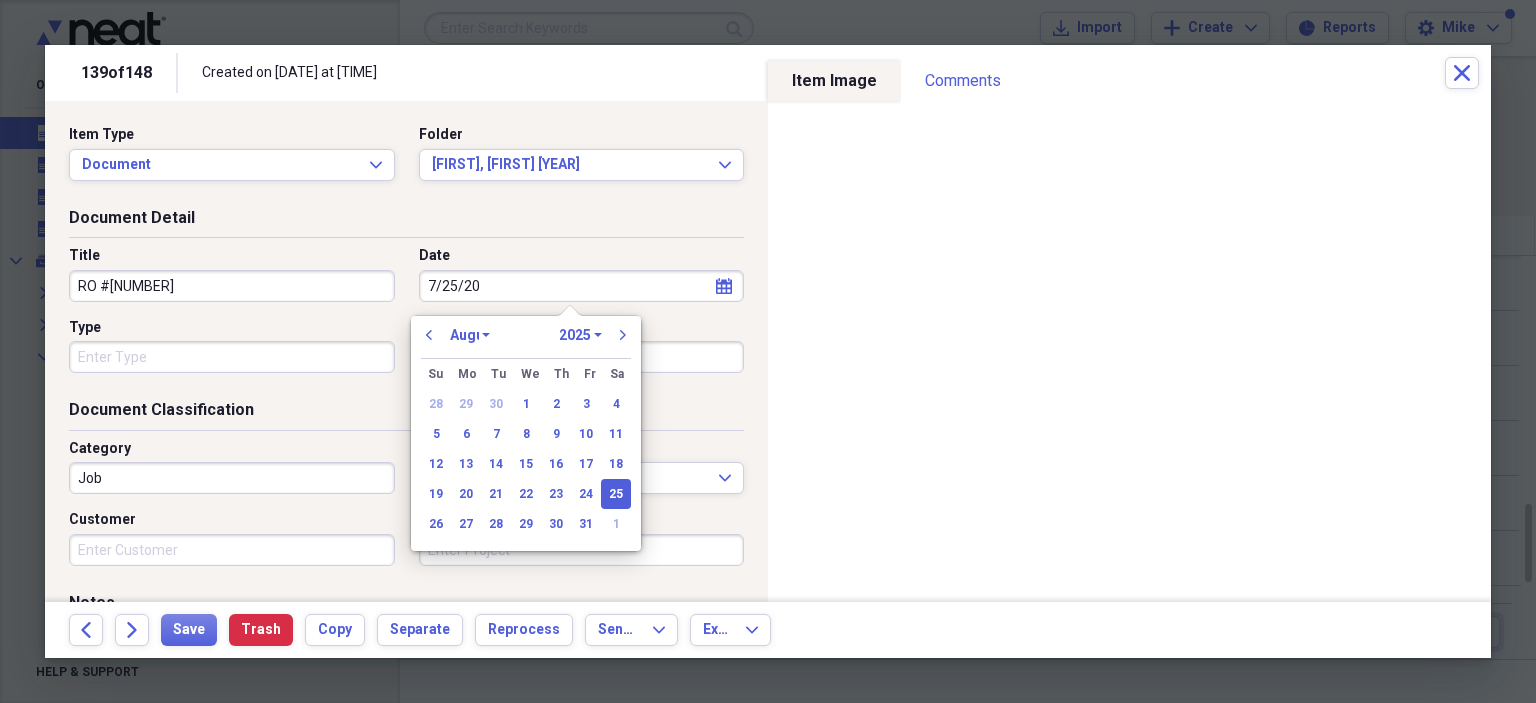type on "7/25/202" 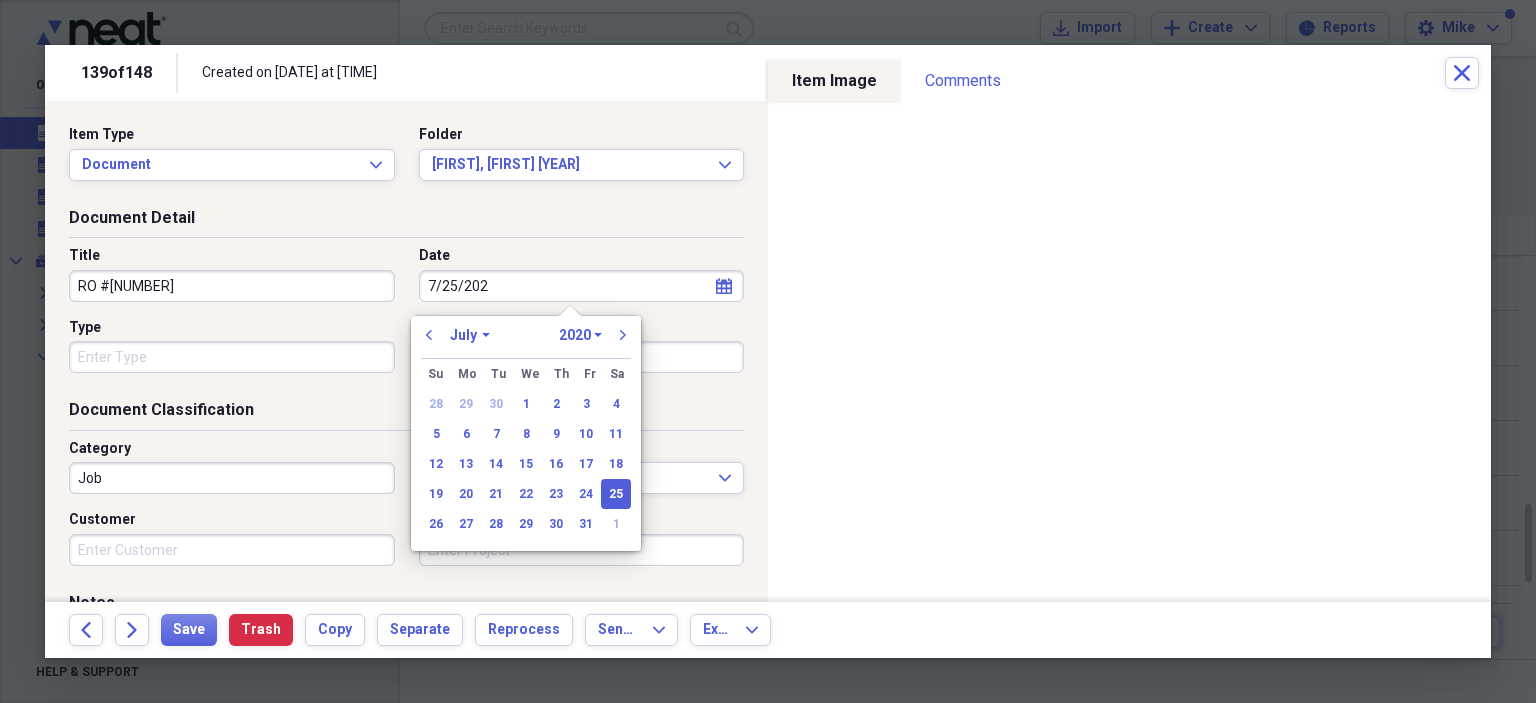 type on "7/25/2025" 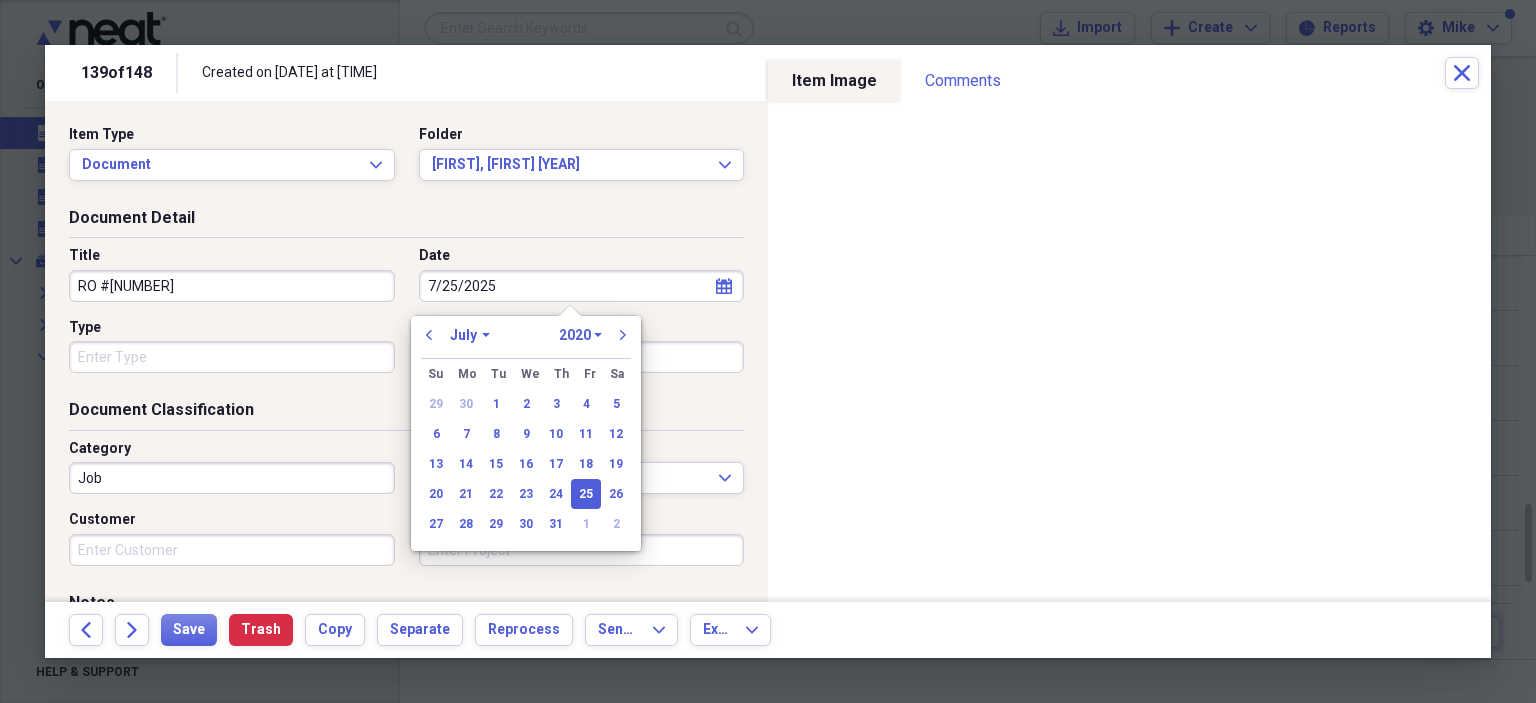 select on "2025" 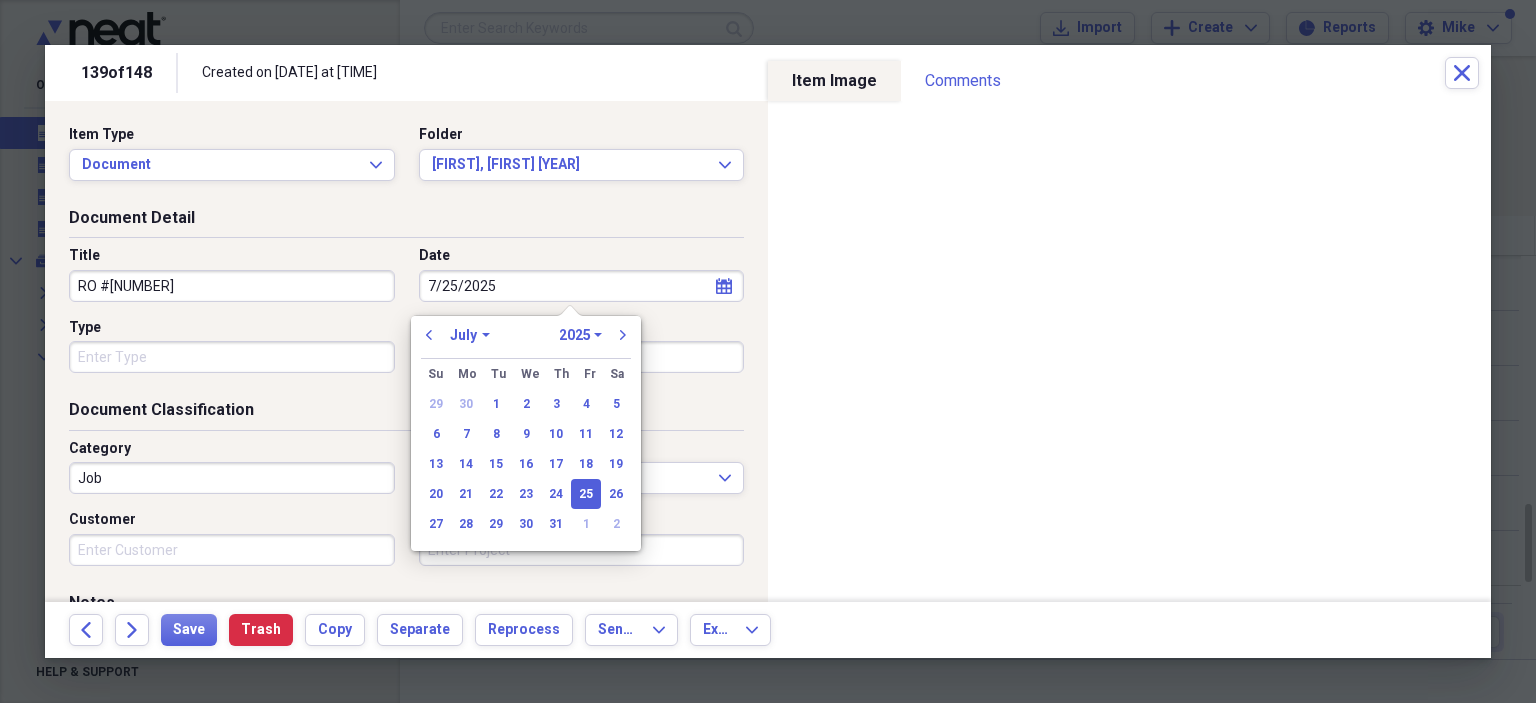type on "07/25/2025" 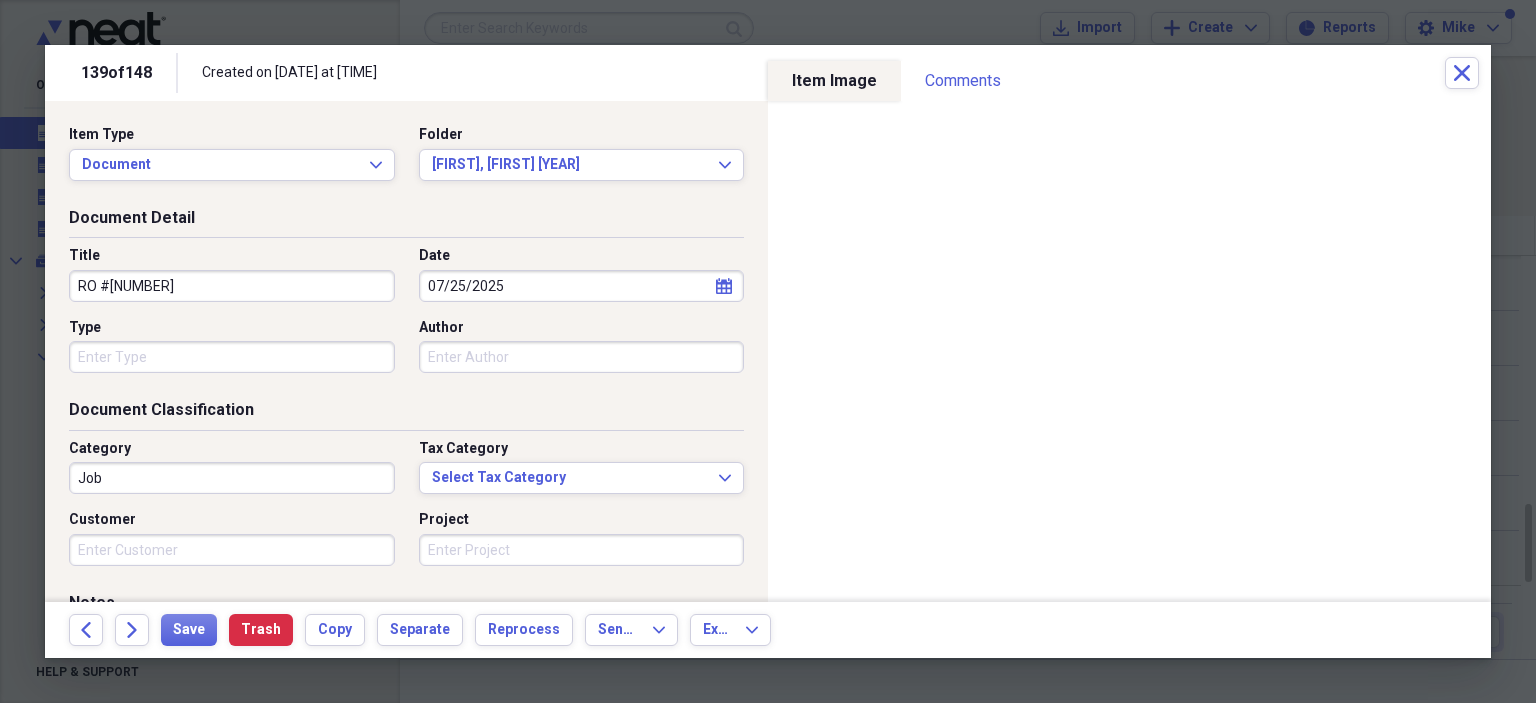 click on "Type" at bounding box center (232, 357) 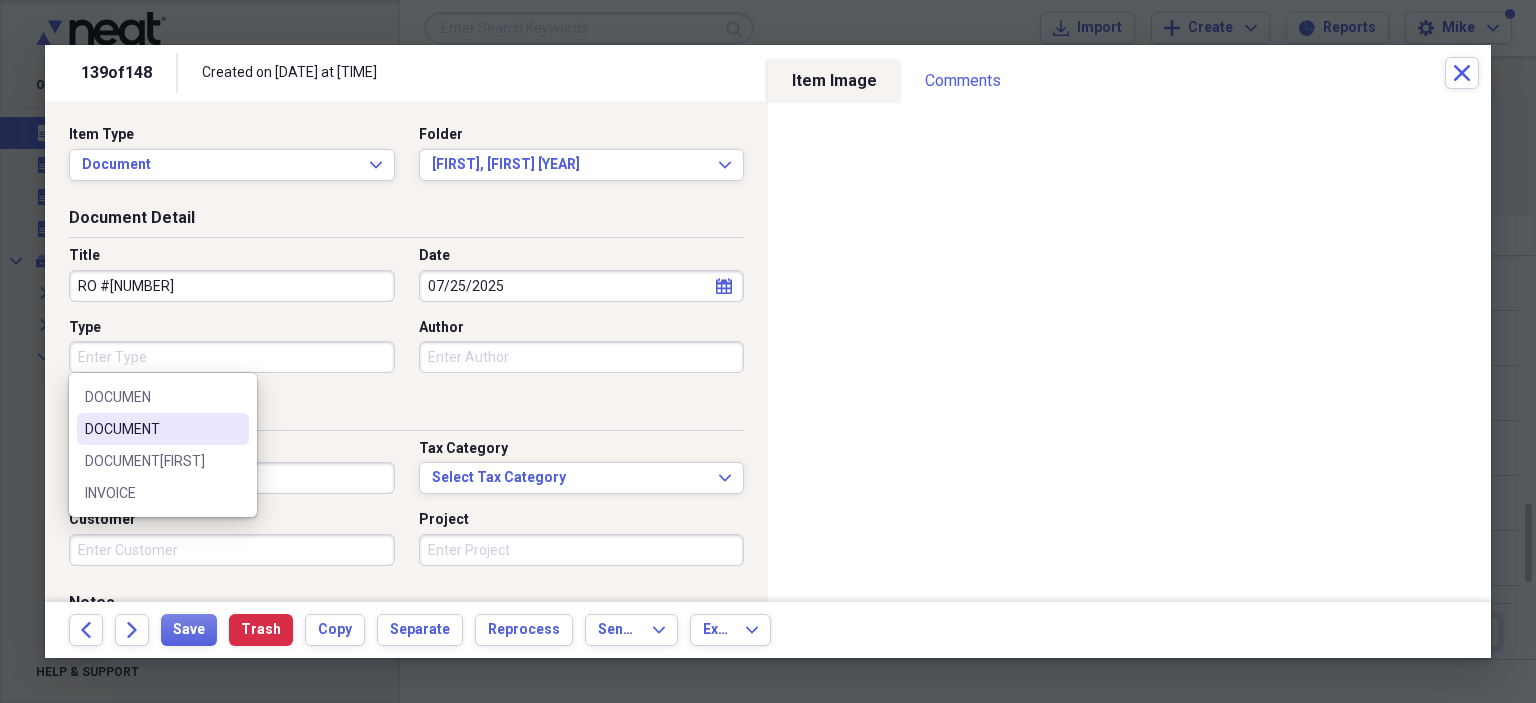 click on "DOCUMENT" at bounding box center [163, 429] 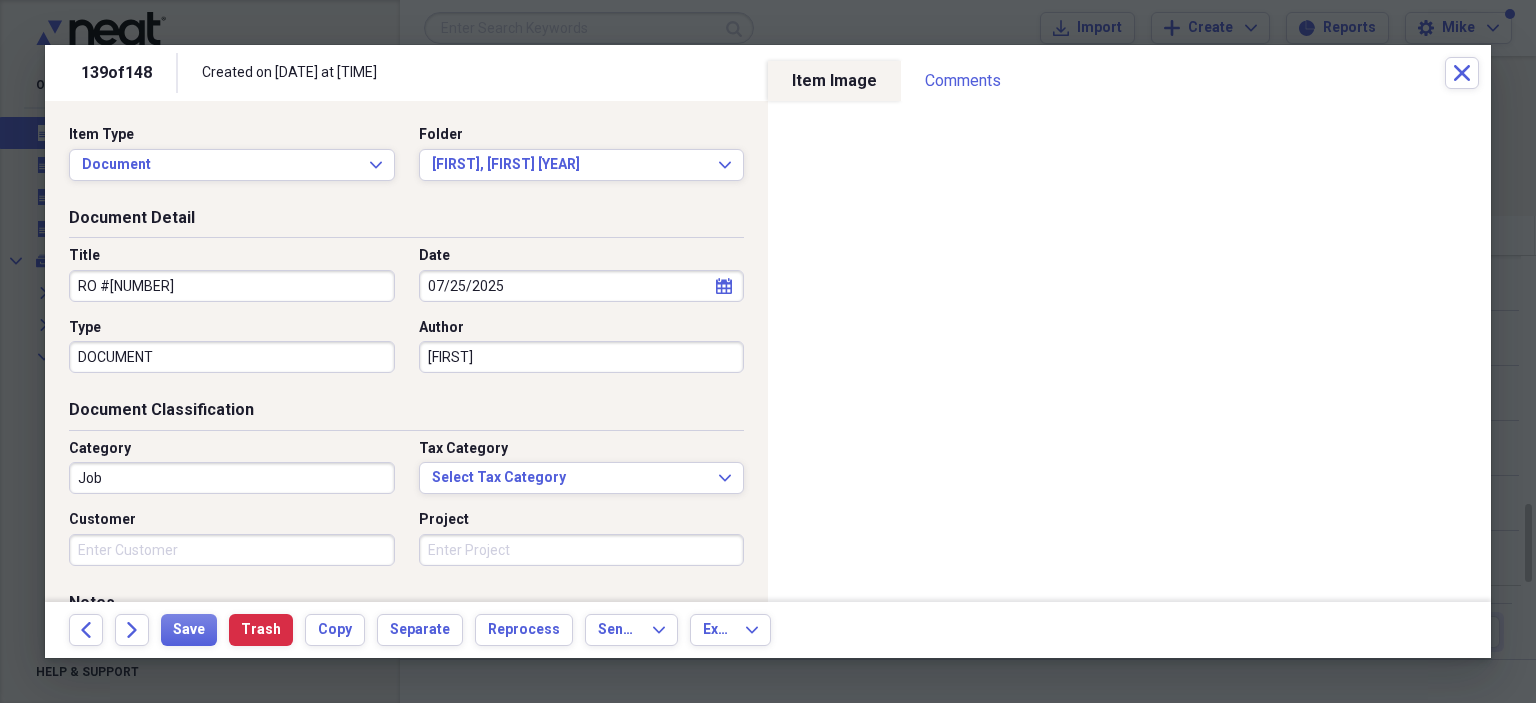 type on "[FIRST]" 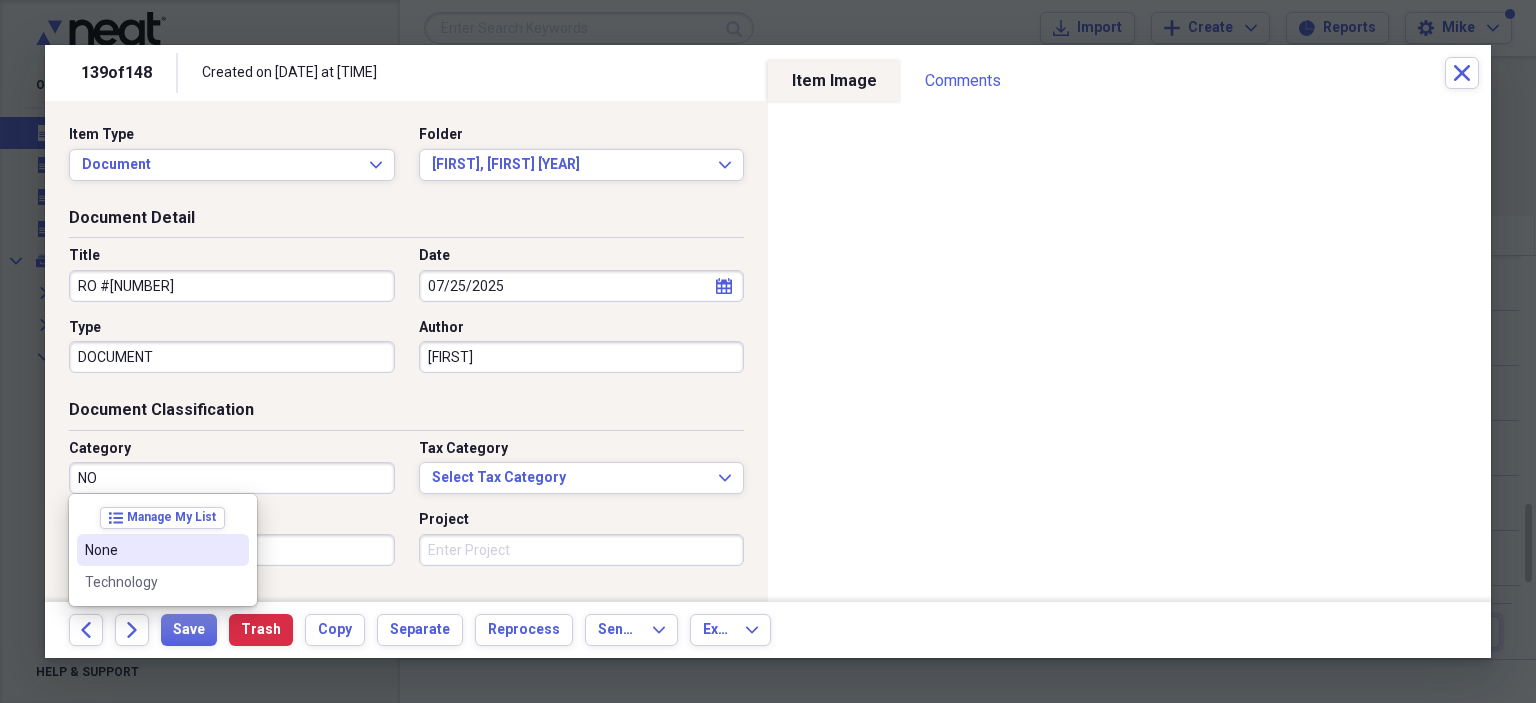 click on "None" at bounding box center [151, 550] 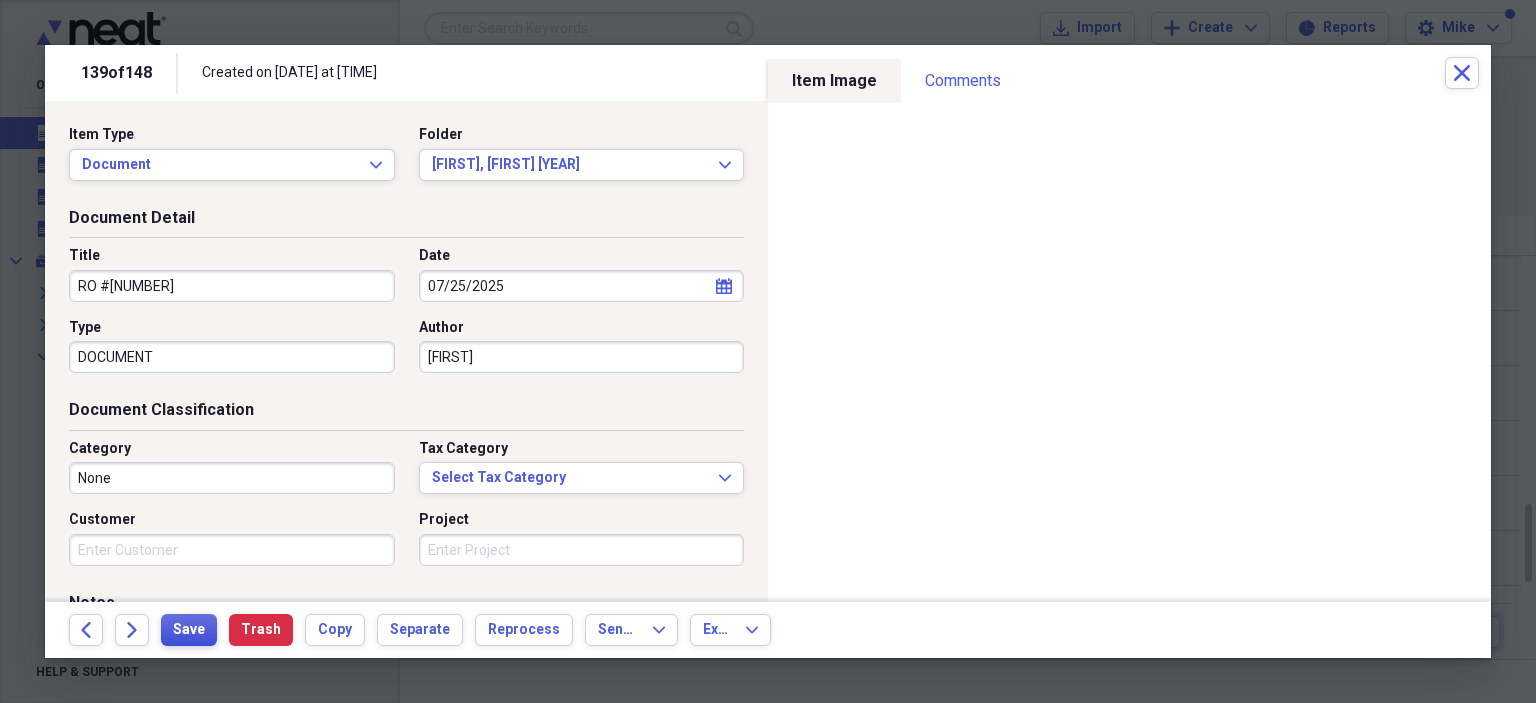 click on "Save" at bounding box center (189, 630) 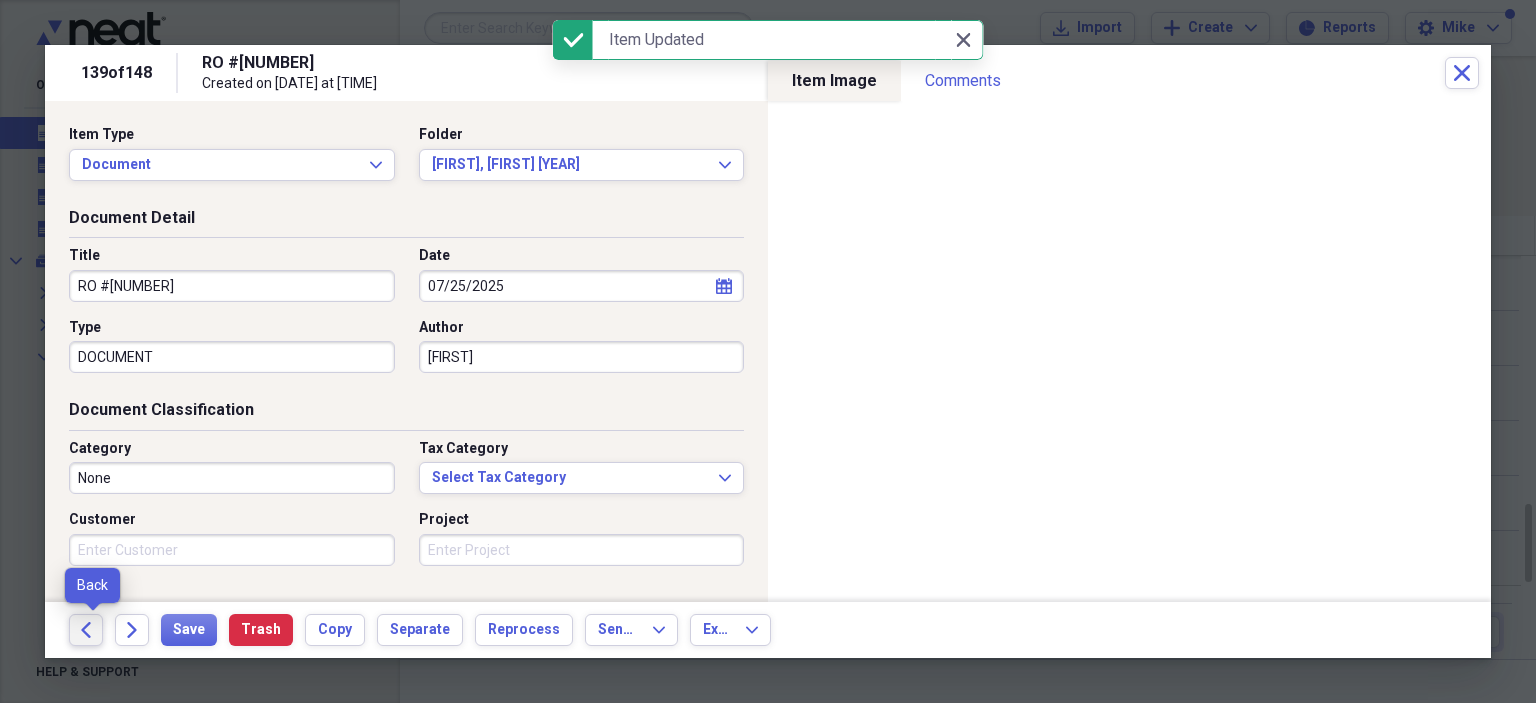 click on "Back" 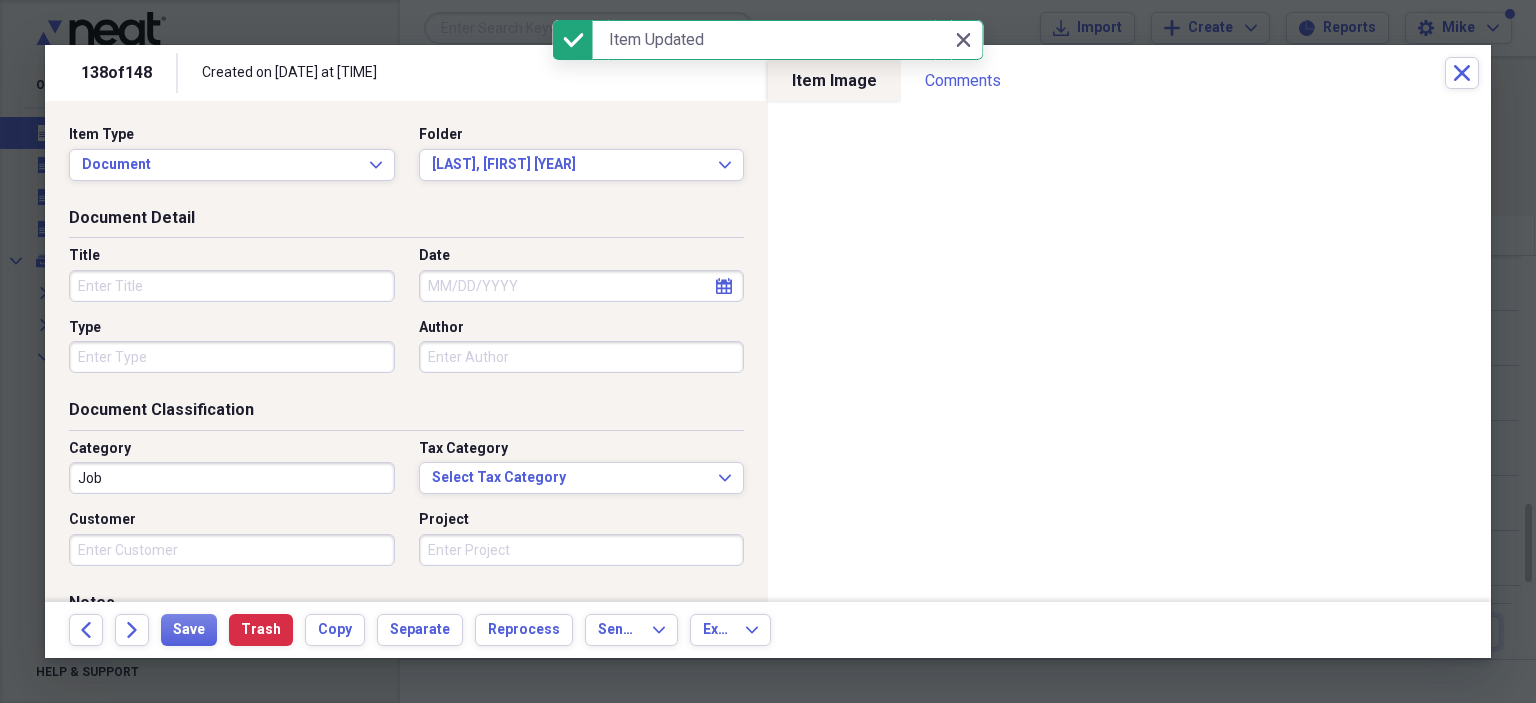 click on "Title" at bounding box center [232, 286] 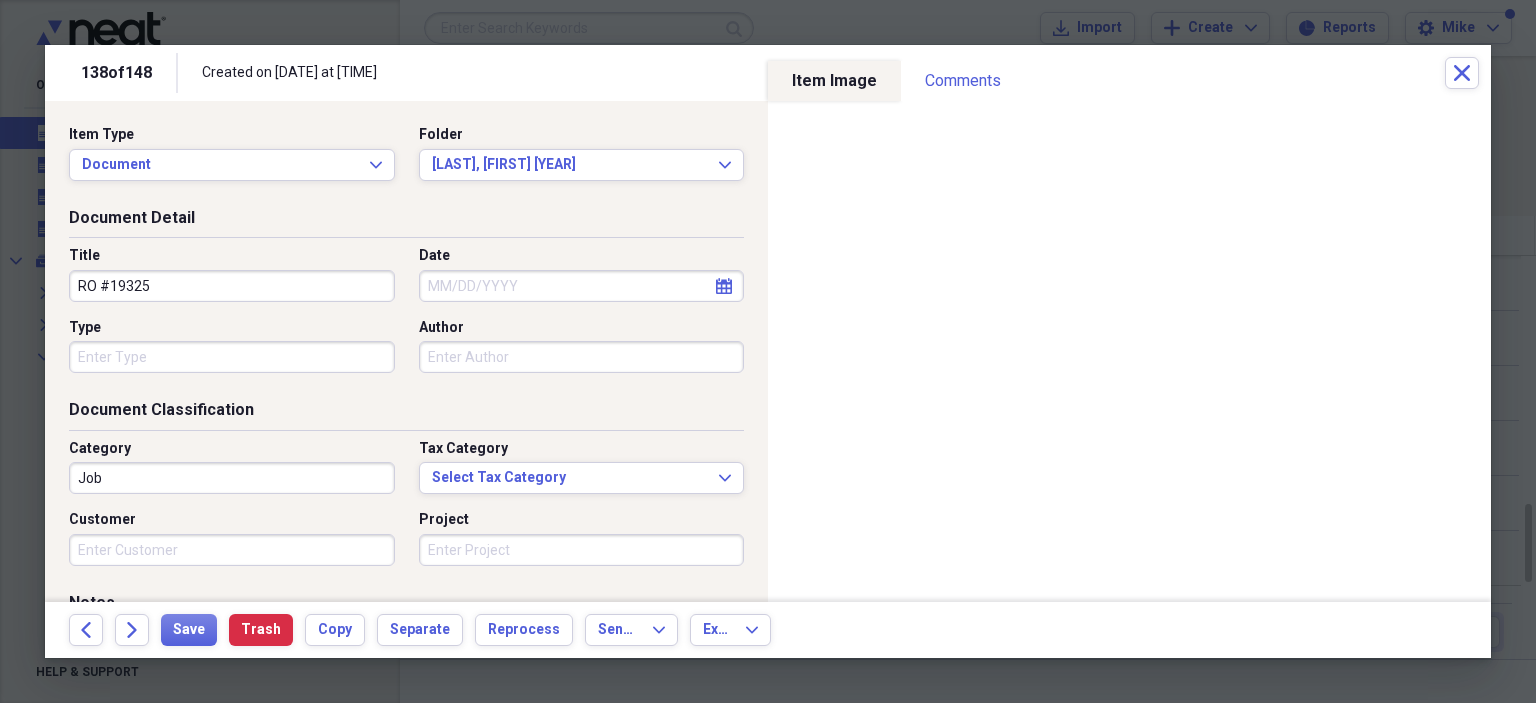 type on "RO #19325" 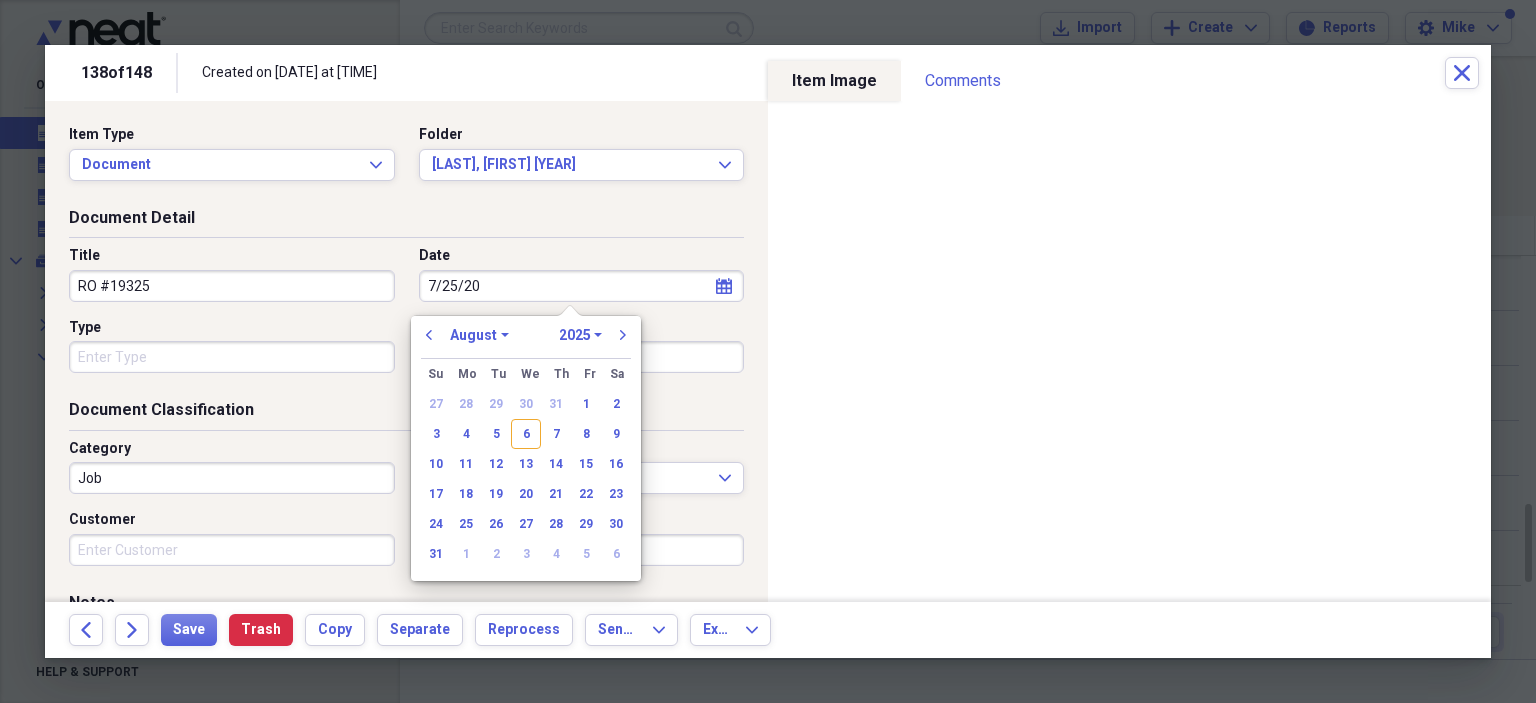 type on "7/25/202" 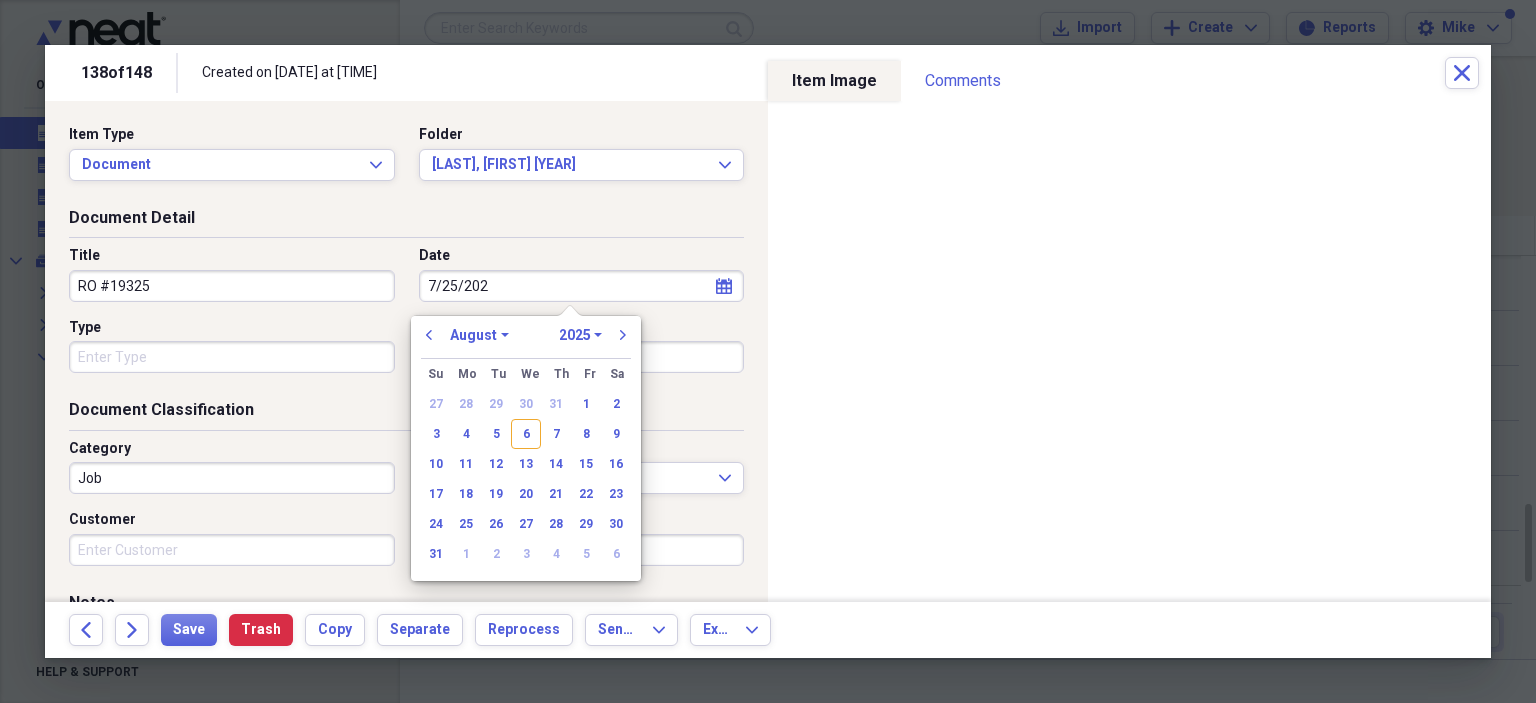 select on "6" 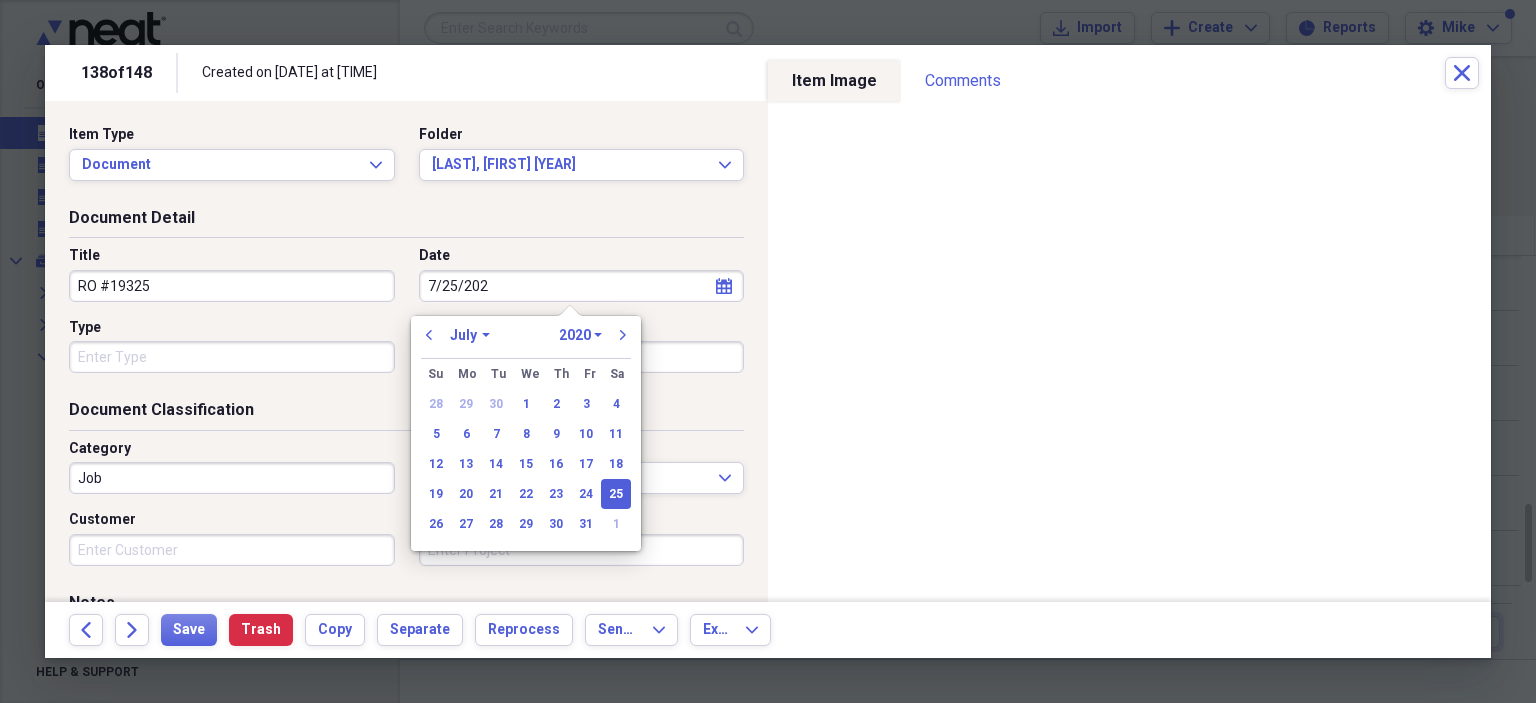 type on "7/25/2025" 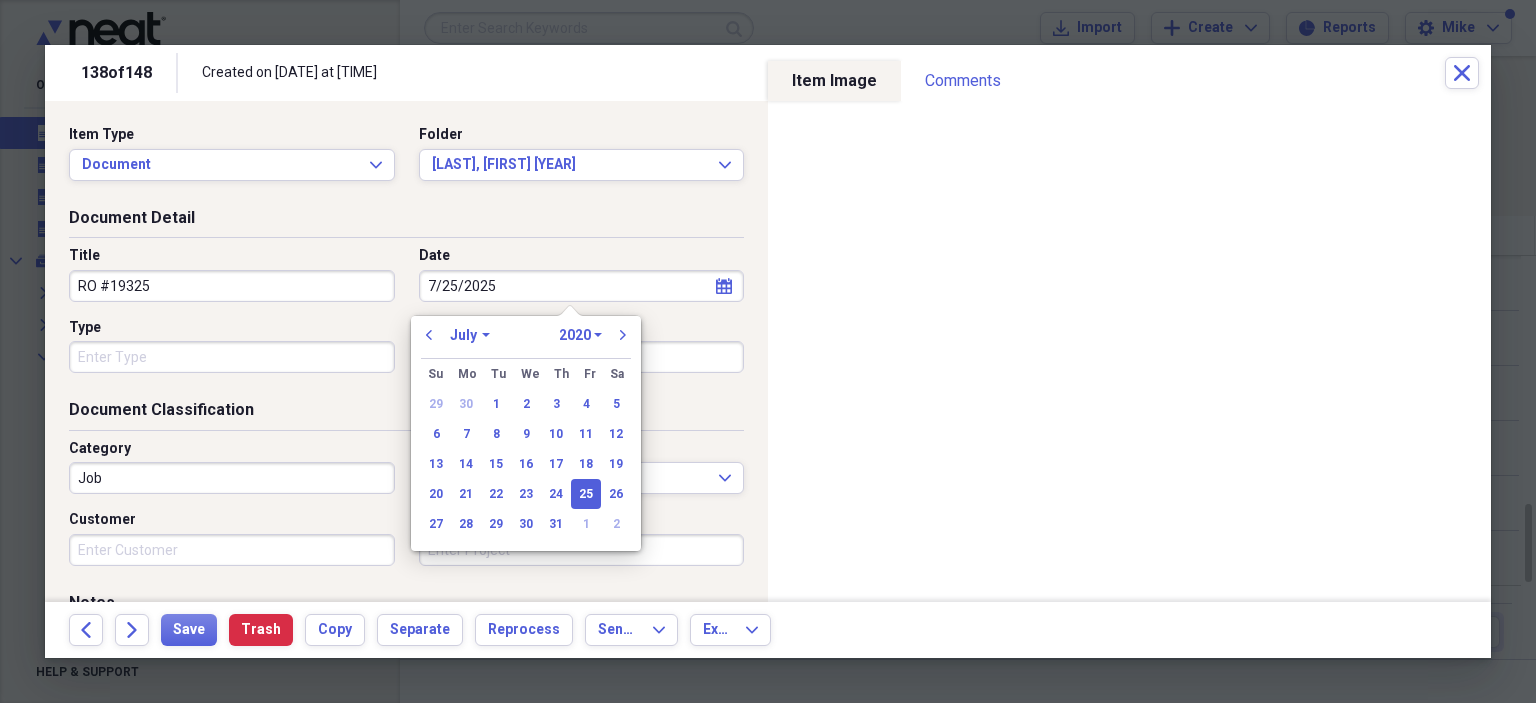 select on "2025" 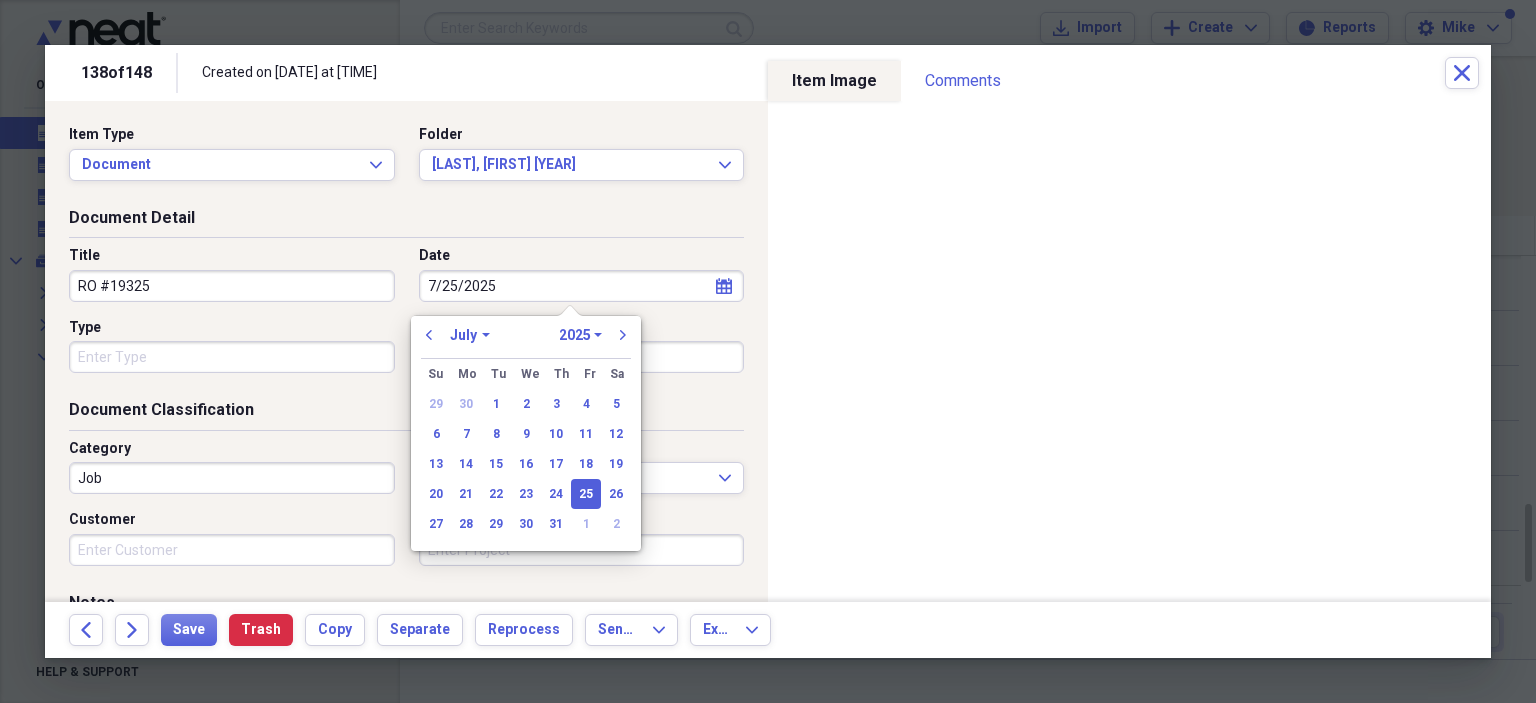 type on "07/25/2025" 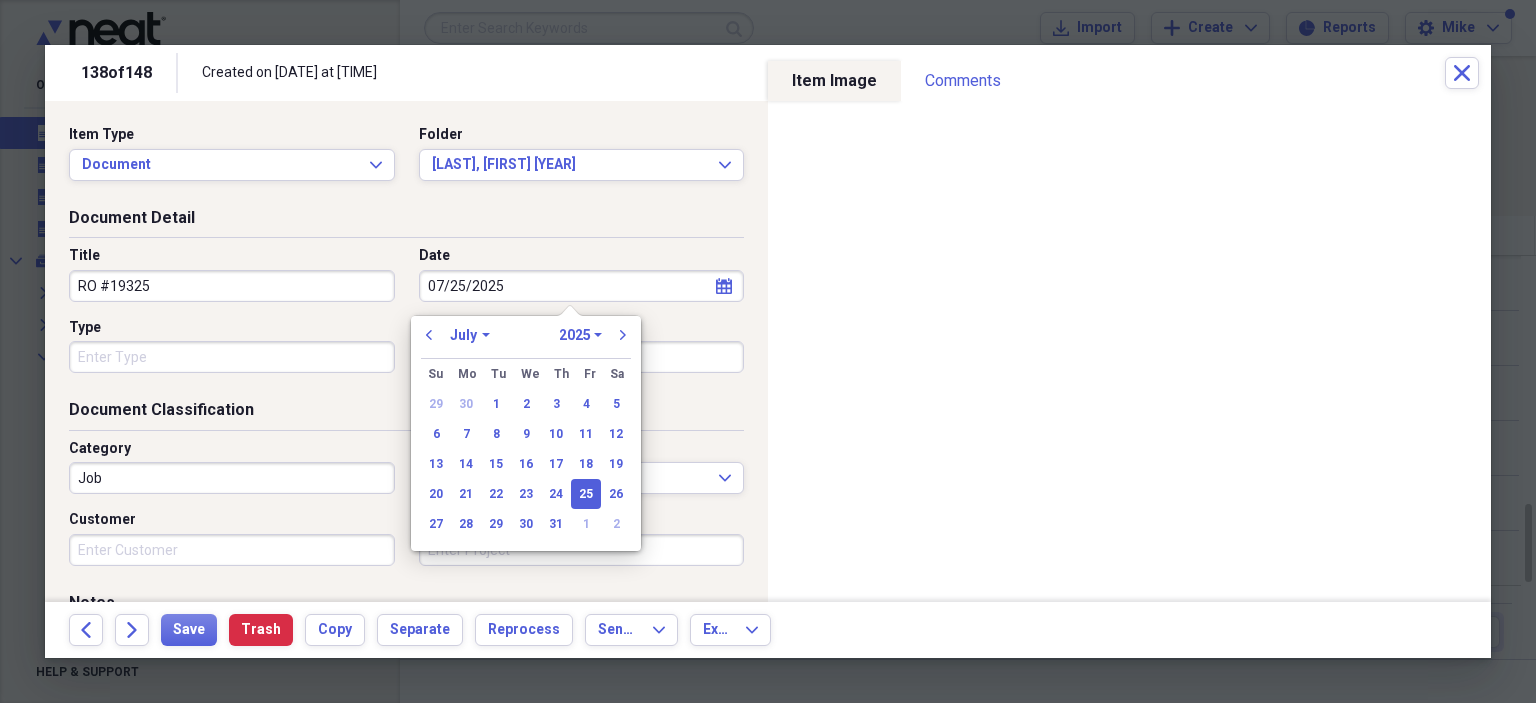 click on "Type" at bounding box center (232, 357) 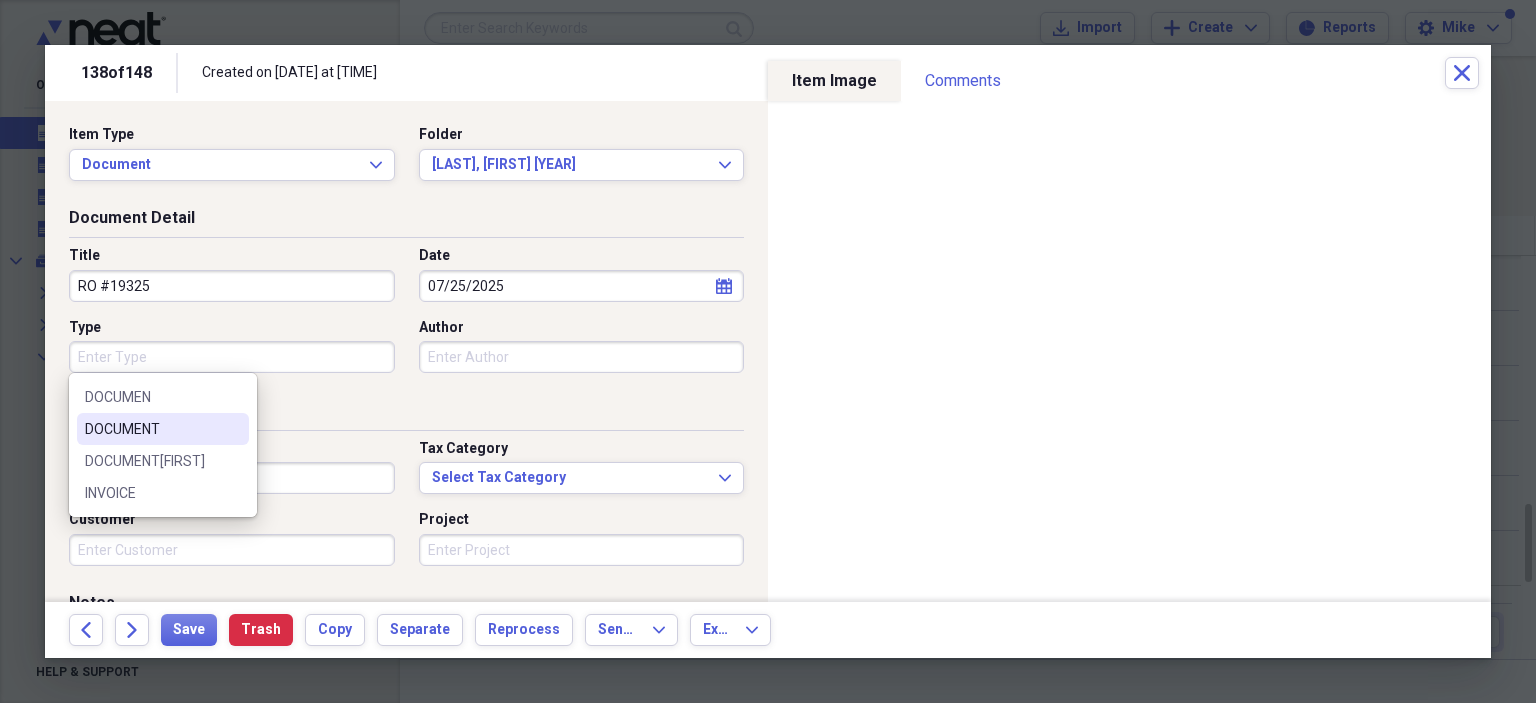 click on "DOCUMENT" at bounding box center (151, 429) 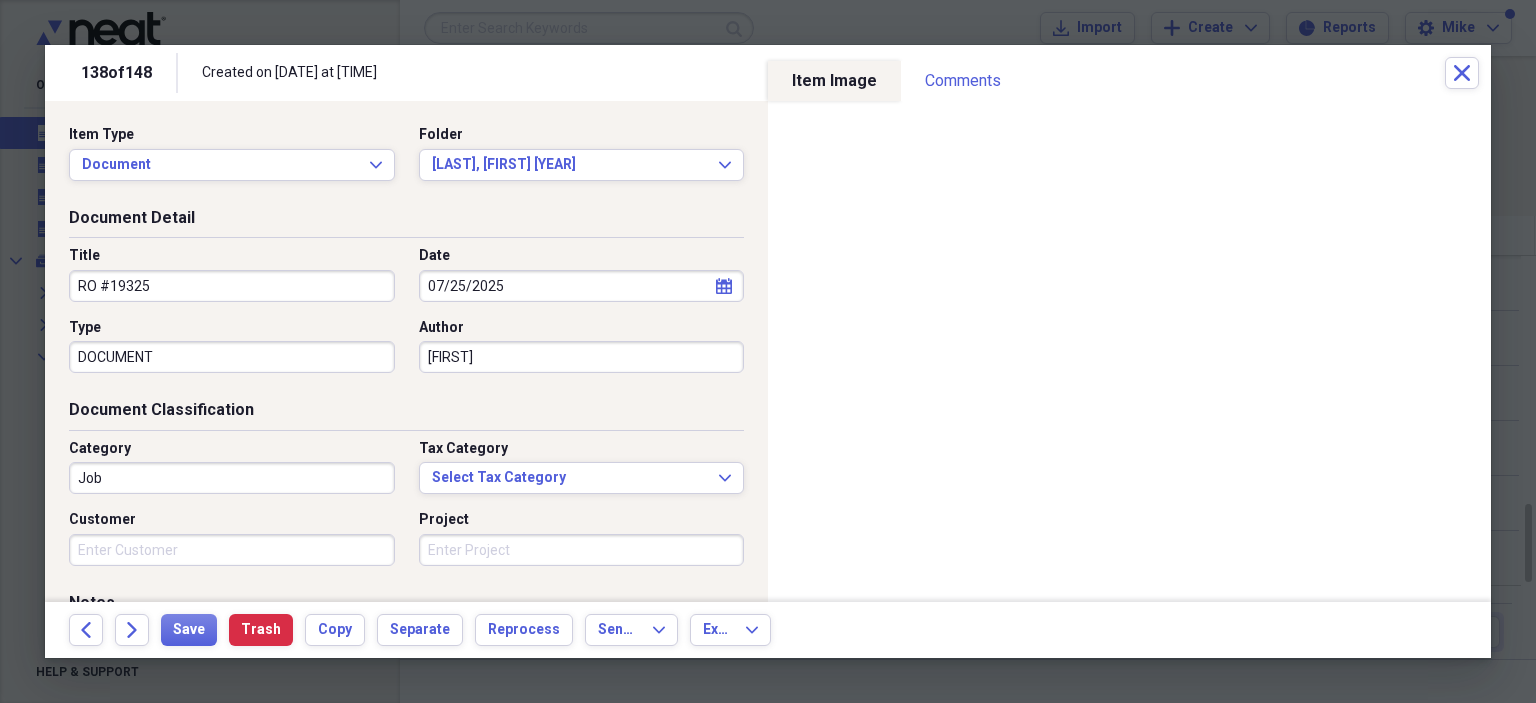 type on "[FIRST]" 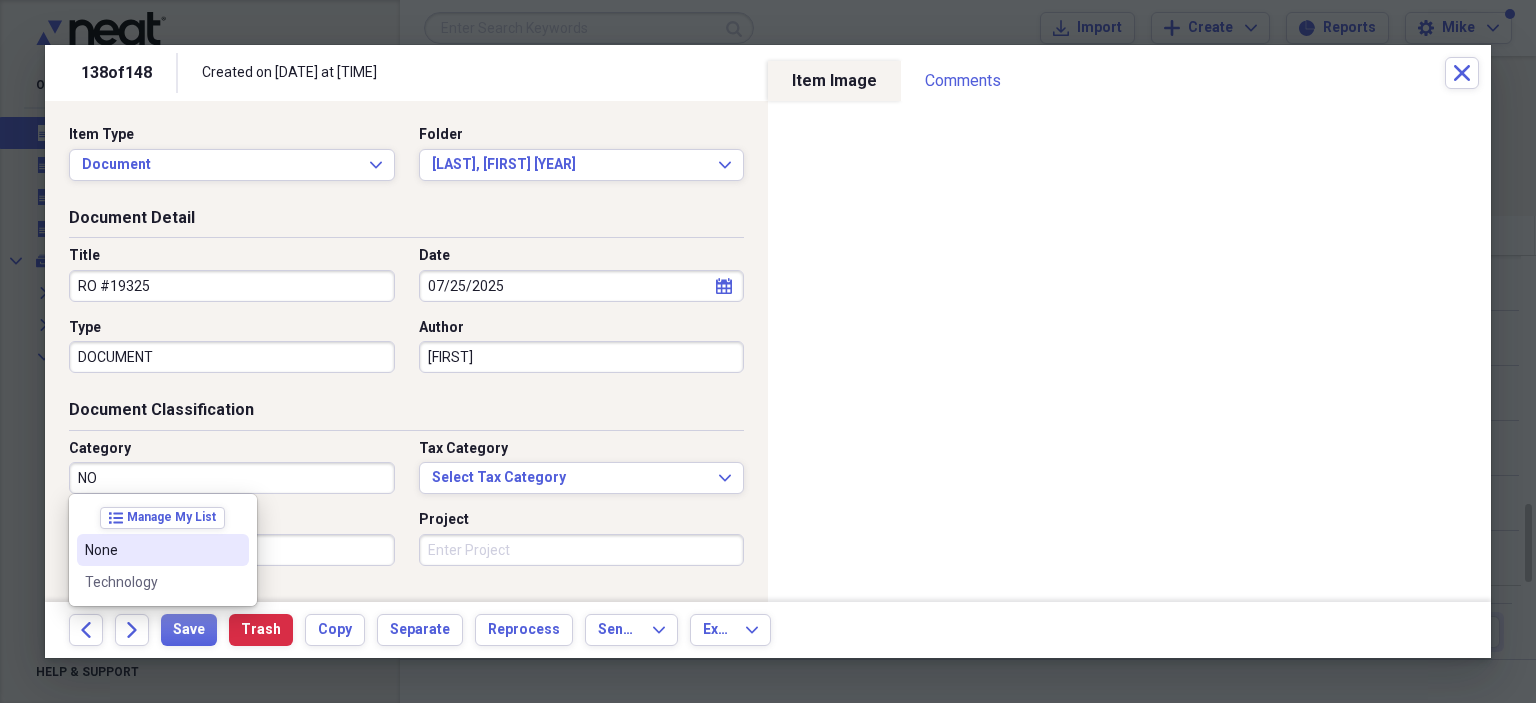 click on "None" at bounding box center [151, 550] 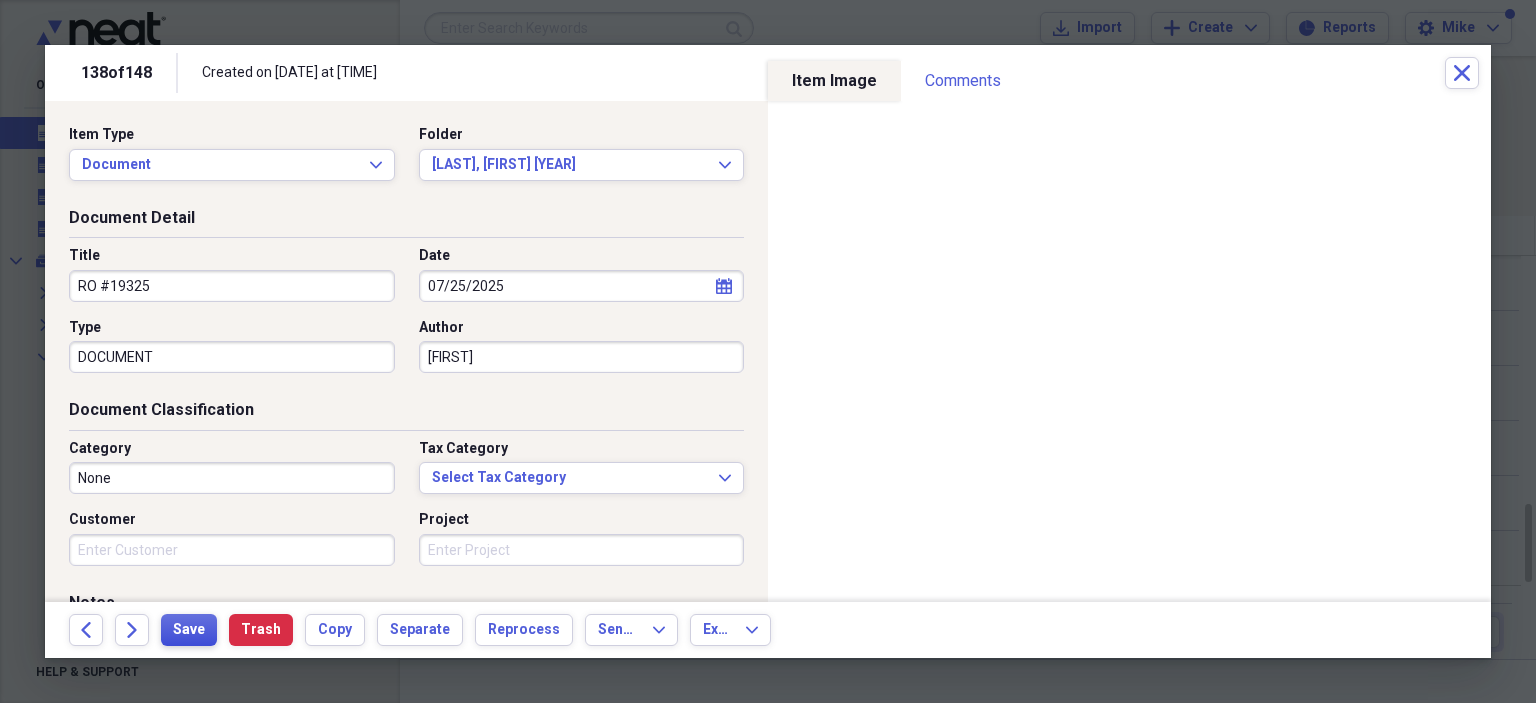 click on "Save" at bounding box center [189, 630] 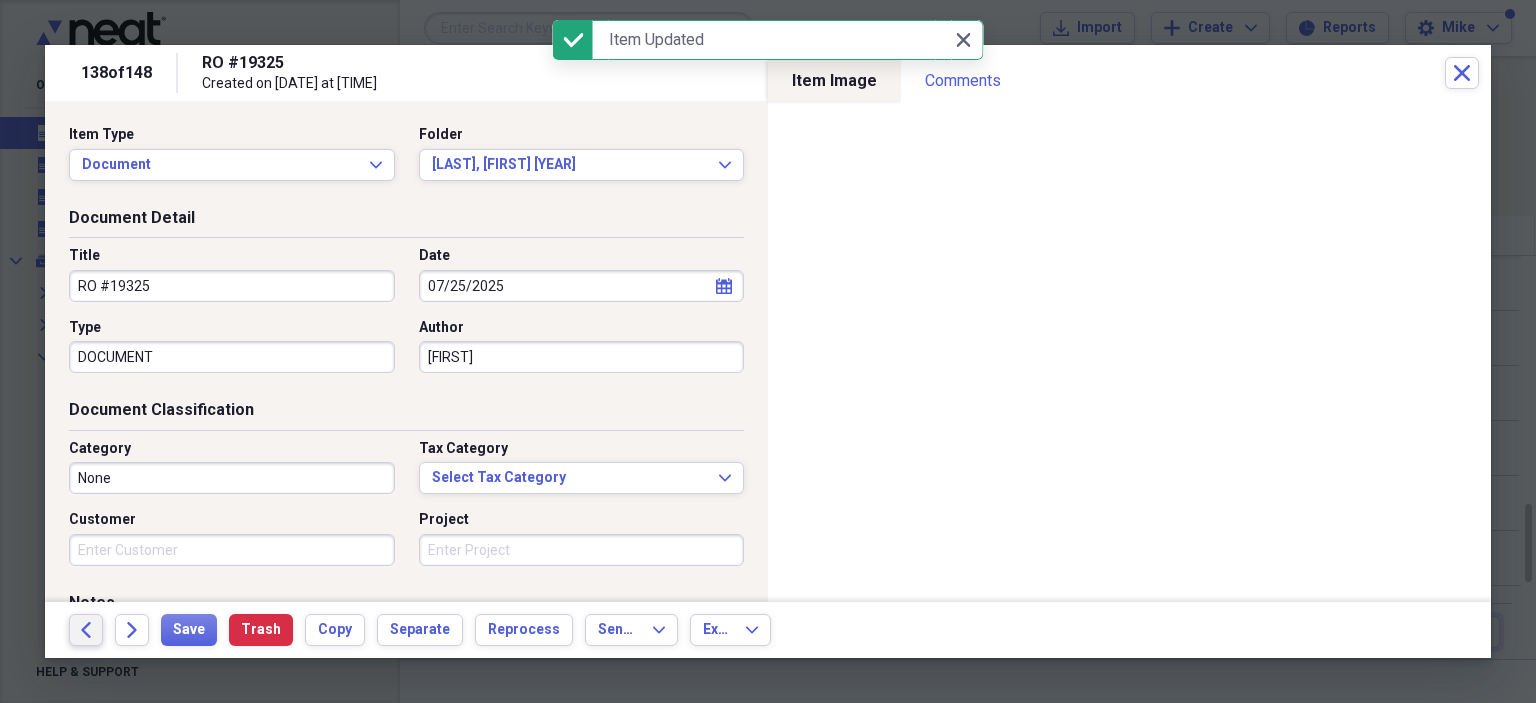 click on "Back" 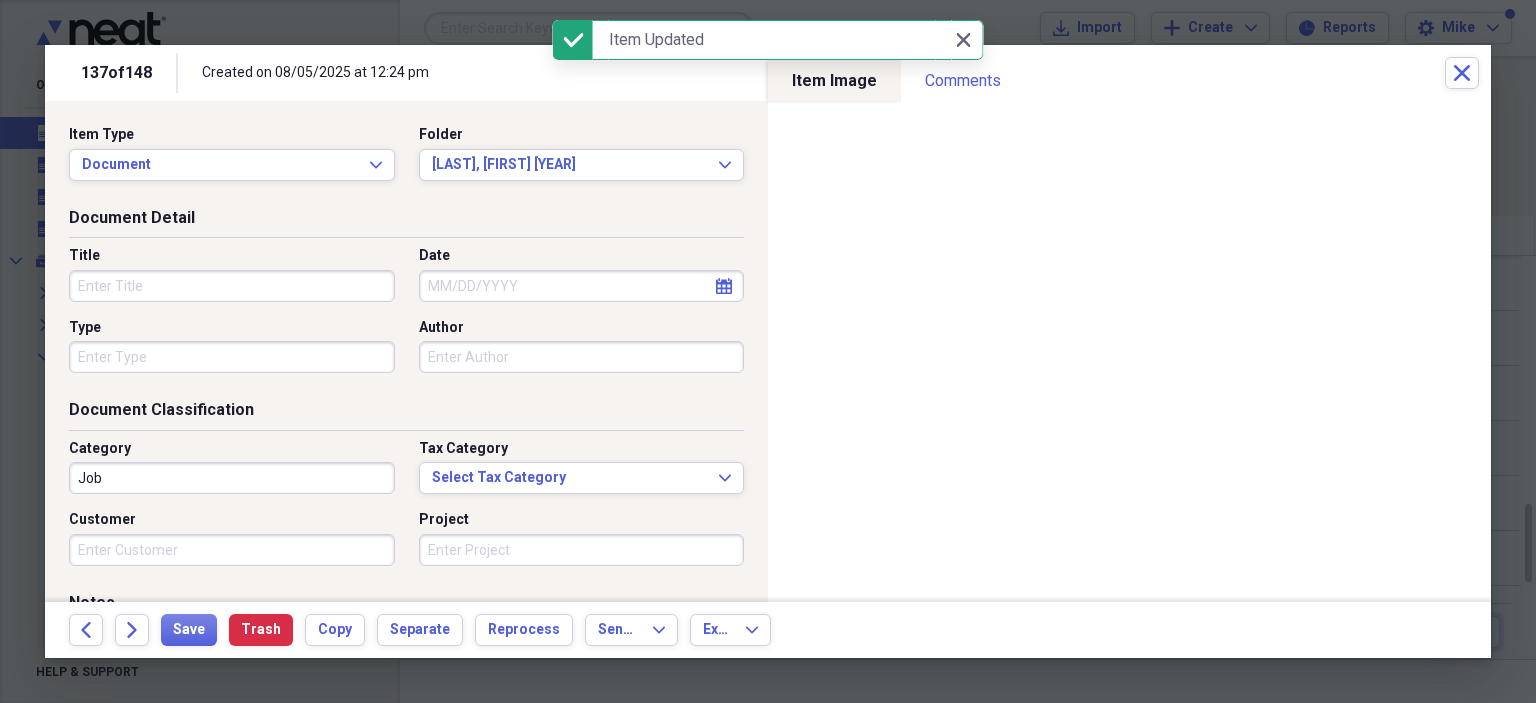 click on "Title" at bounding box center [232, 286] 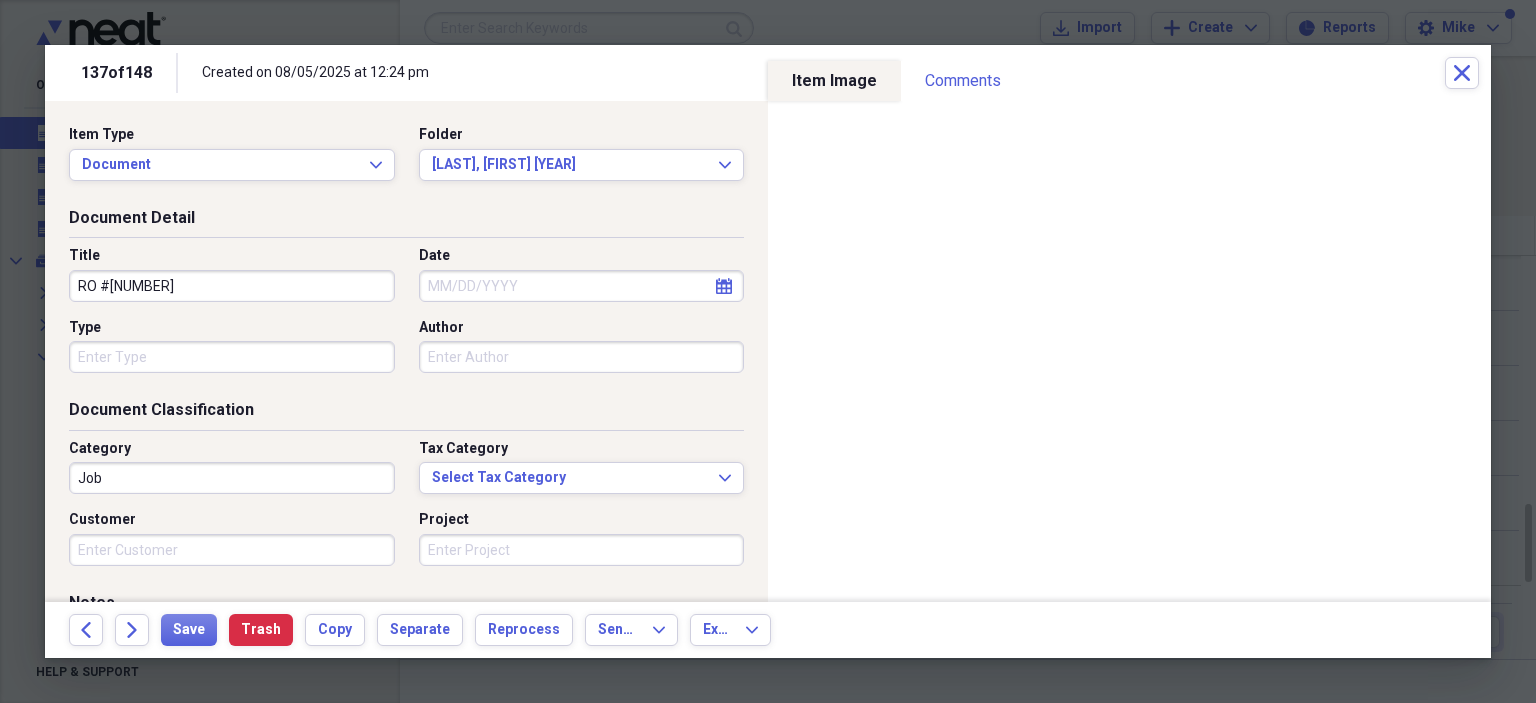 type on "RO #[NUMBER]" 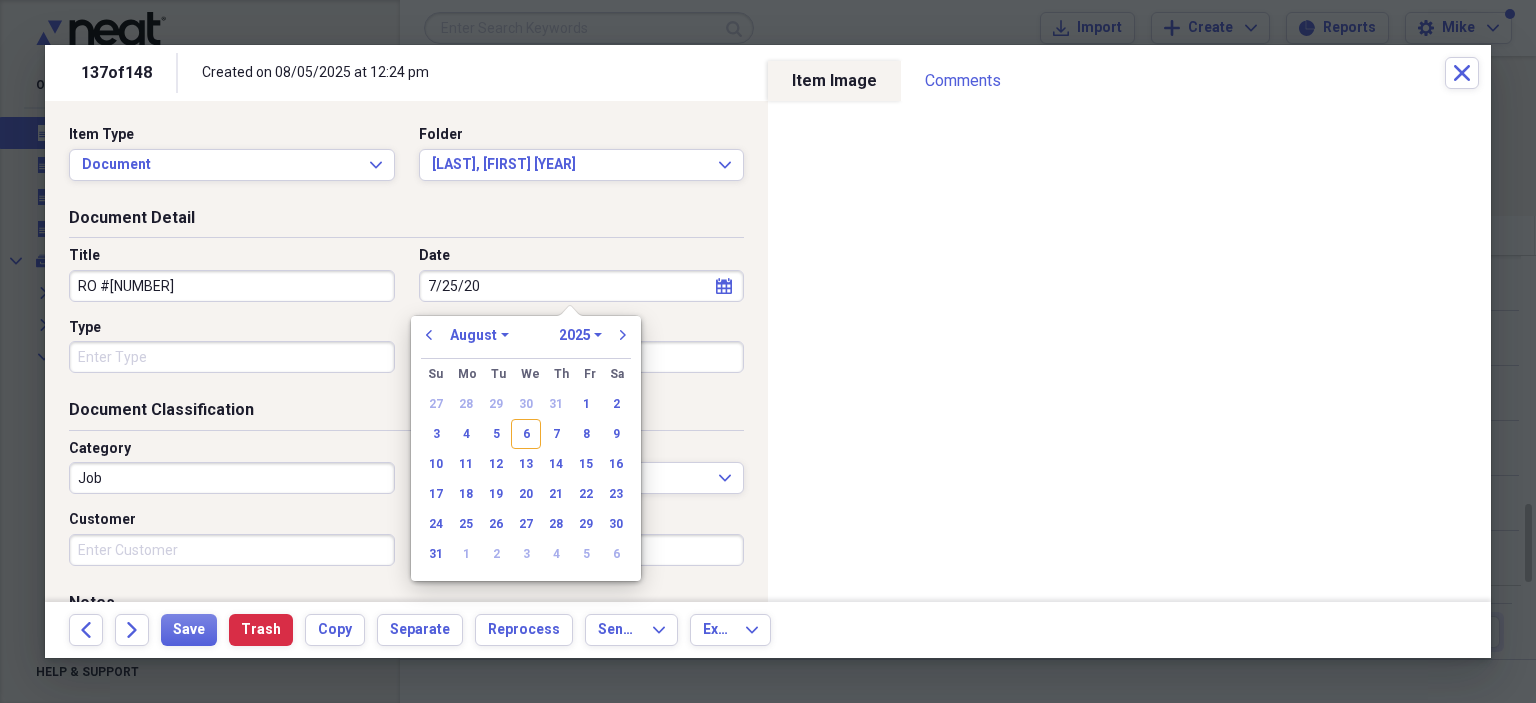 type on "7/25/202" 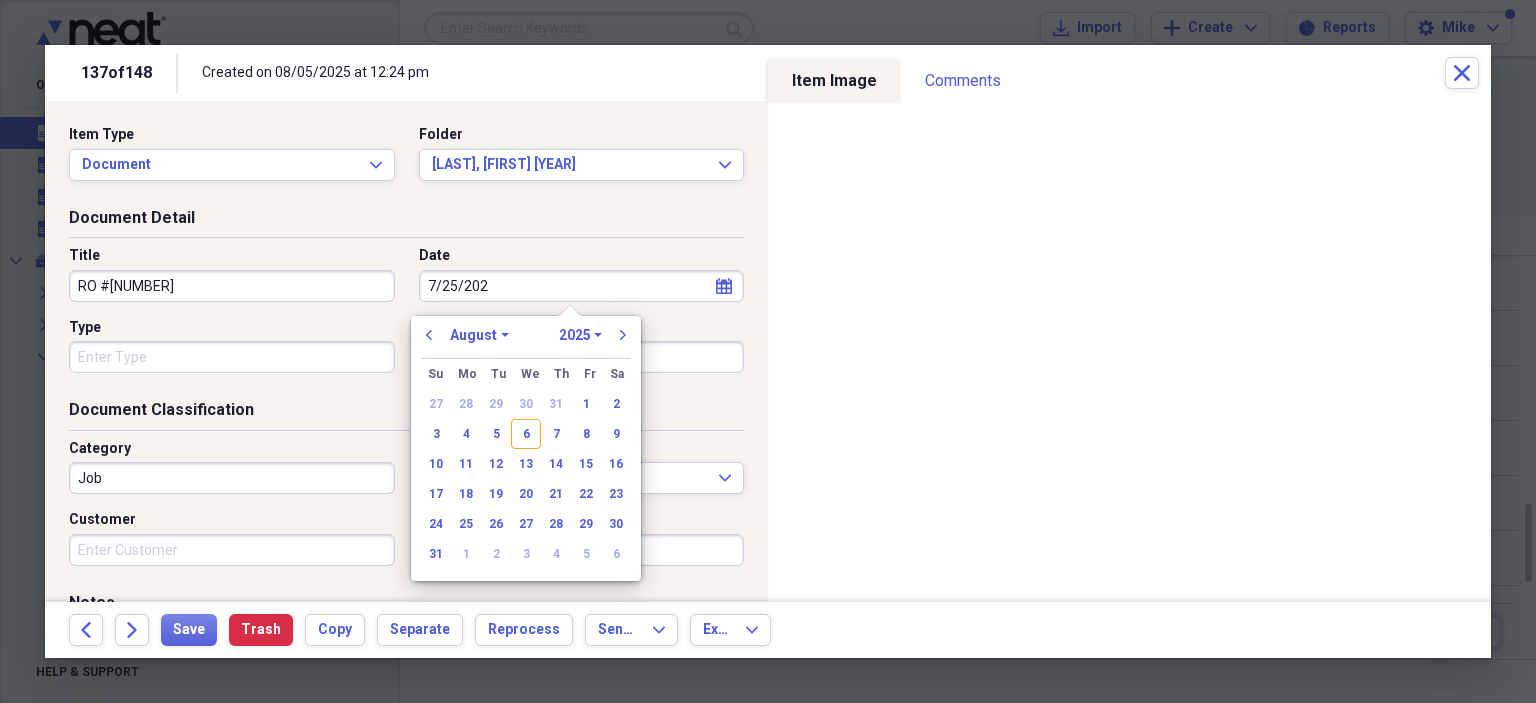 select on "6" 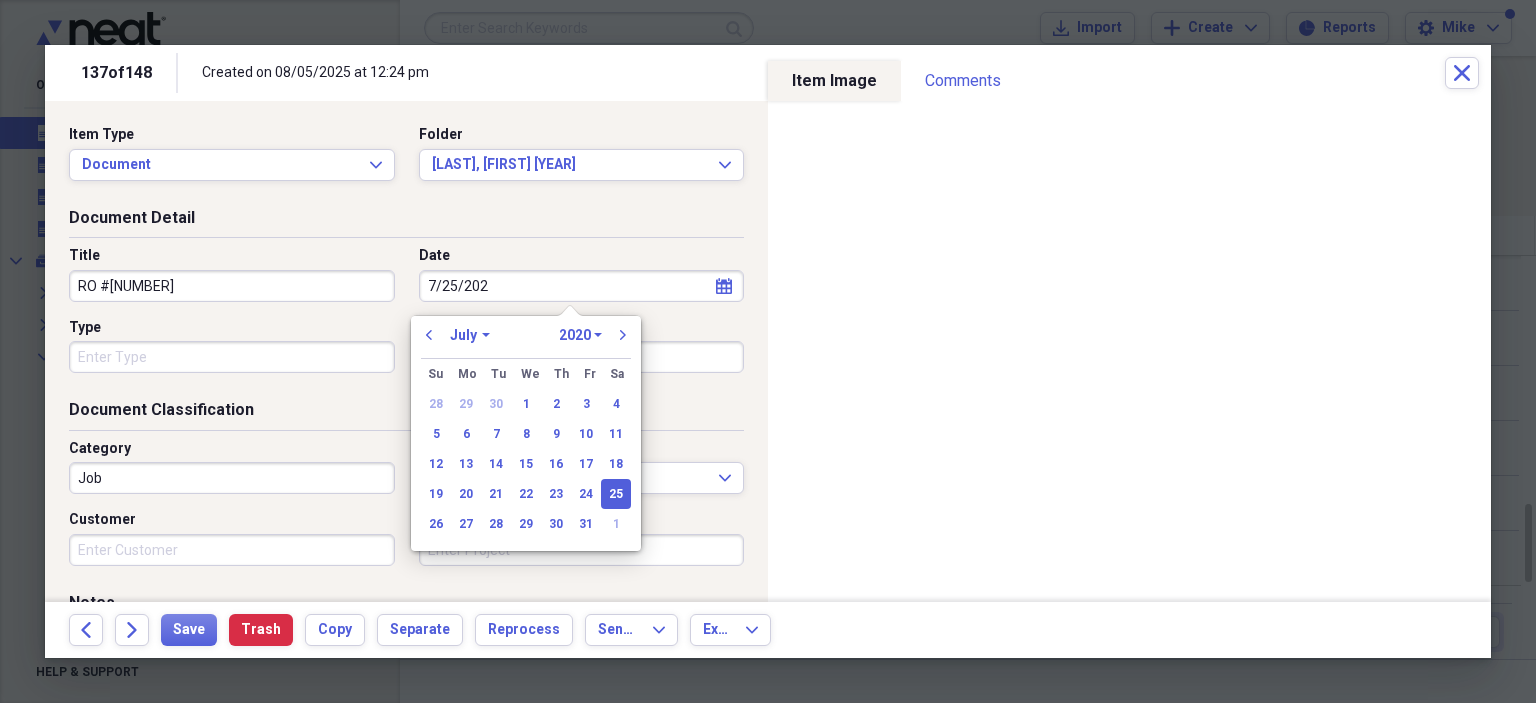 type on "7/25/2025" 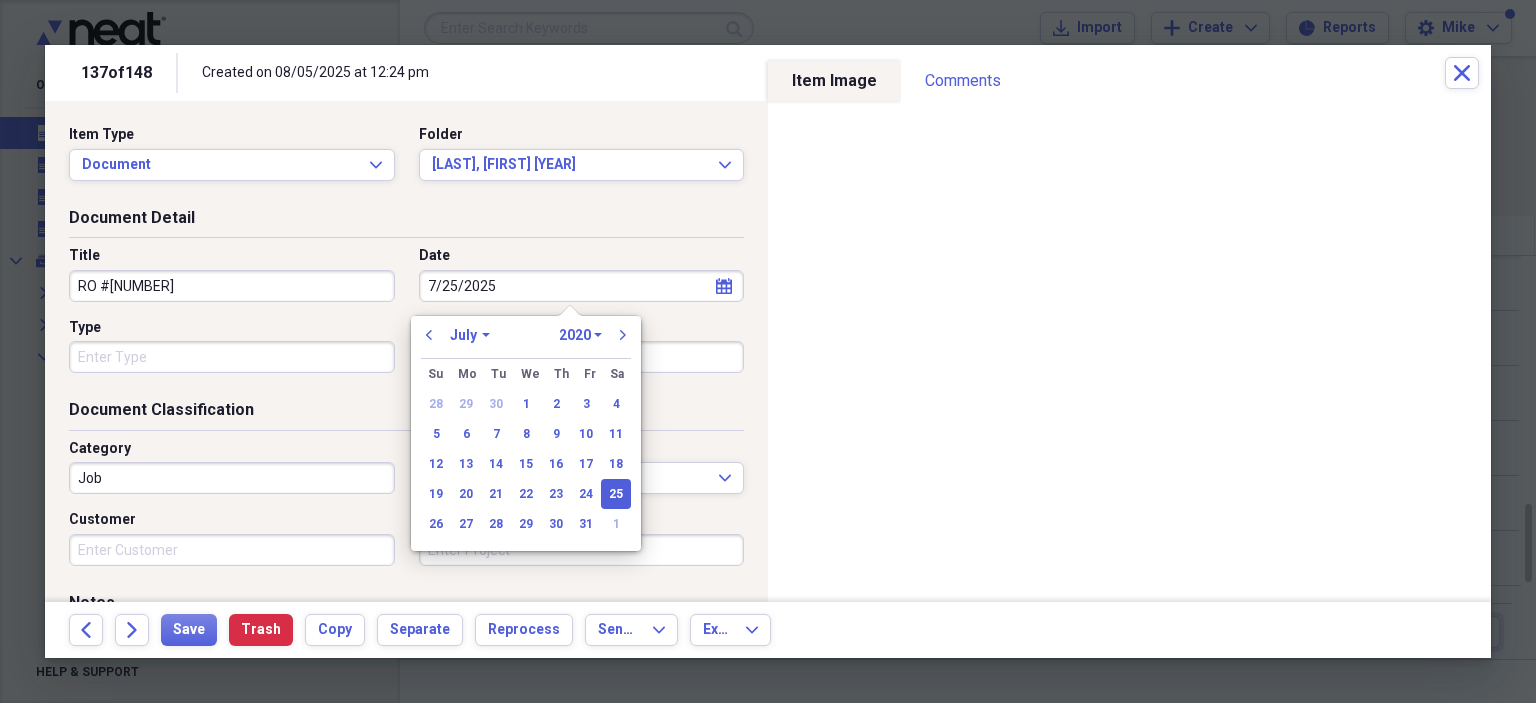 select on "2025" 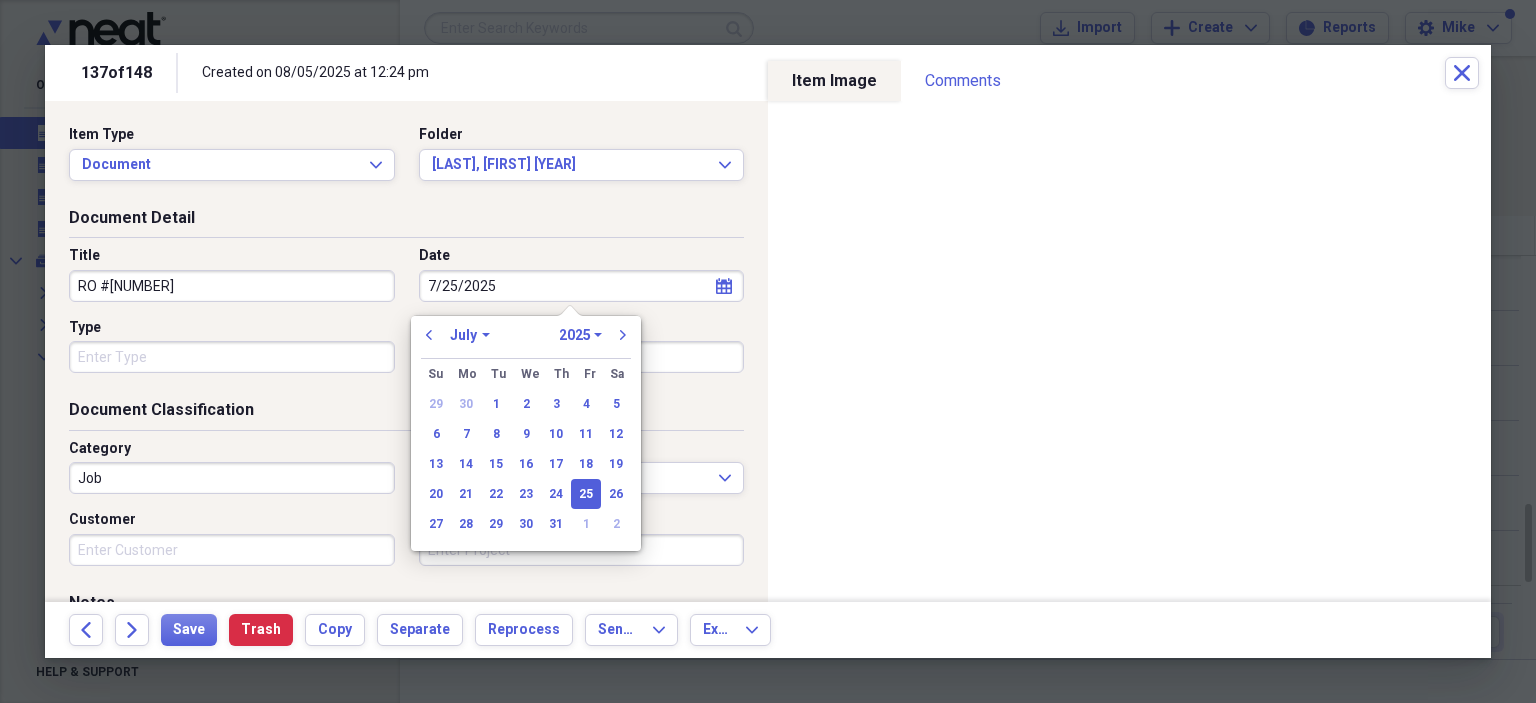 type on "07/25/2025" 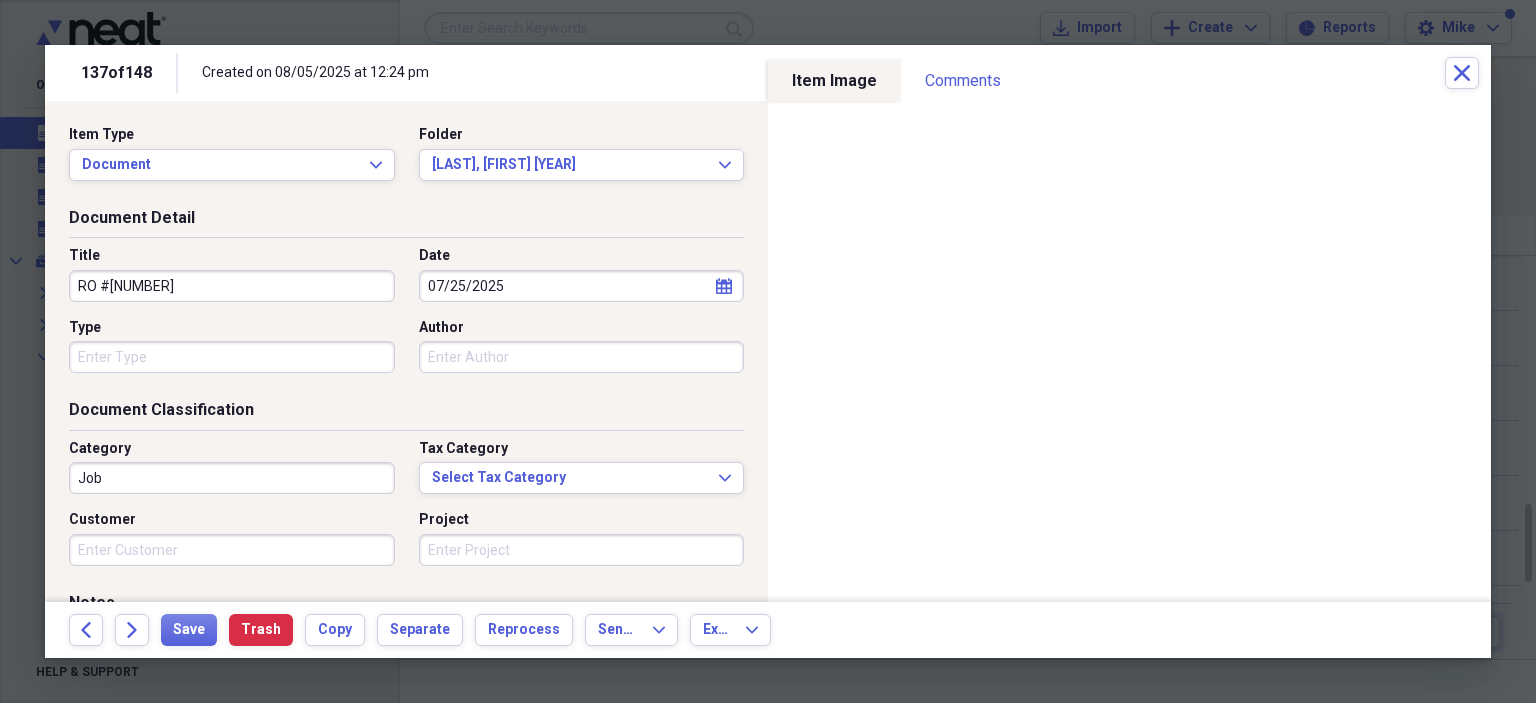 click on "Type" at bounding box center [232, 357] 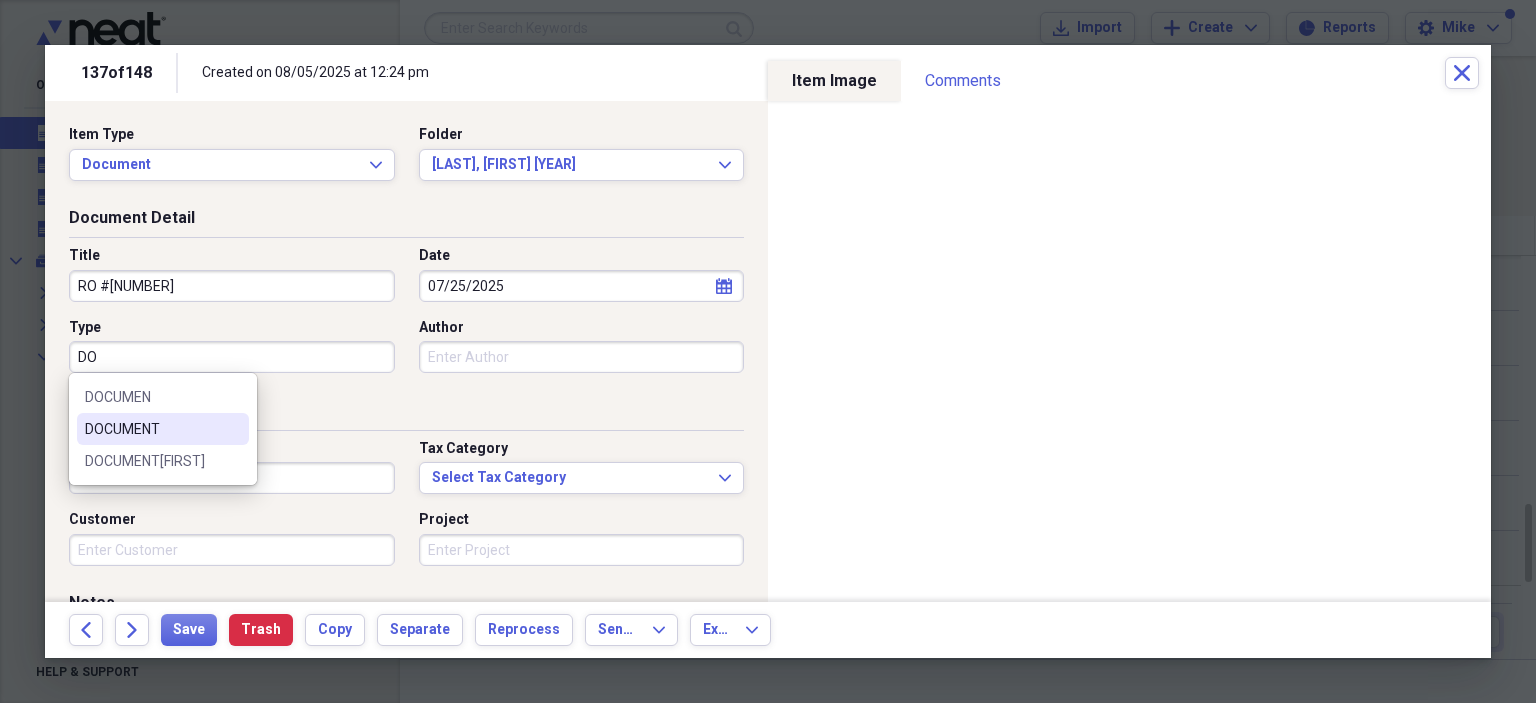 click on "DOCUMENT" at bounding box center (151, 429) 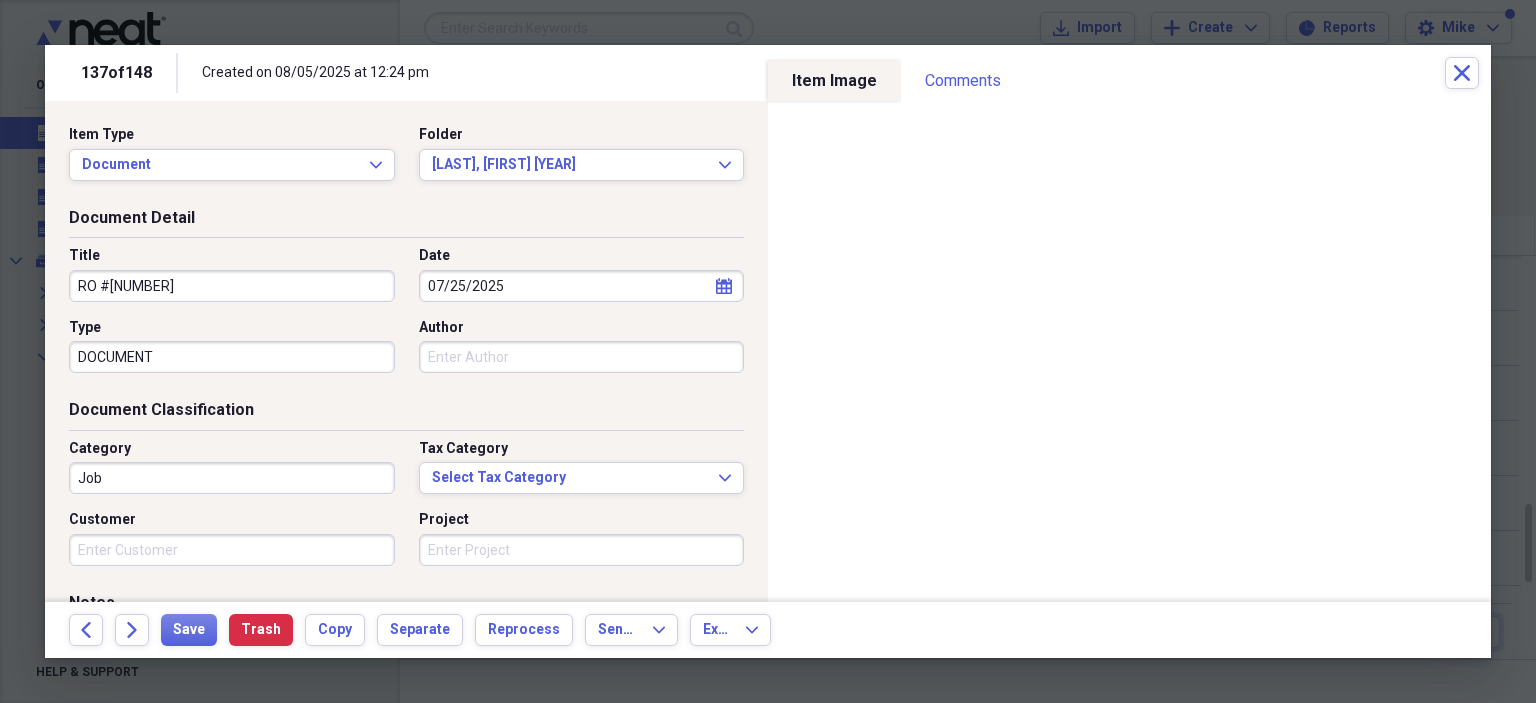 click on "Author" at bounding box center [582, 357] 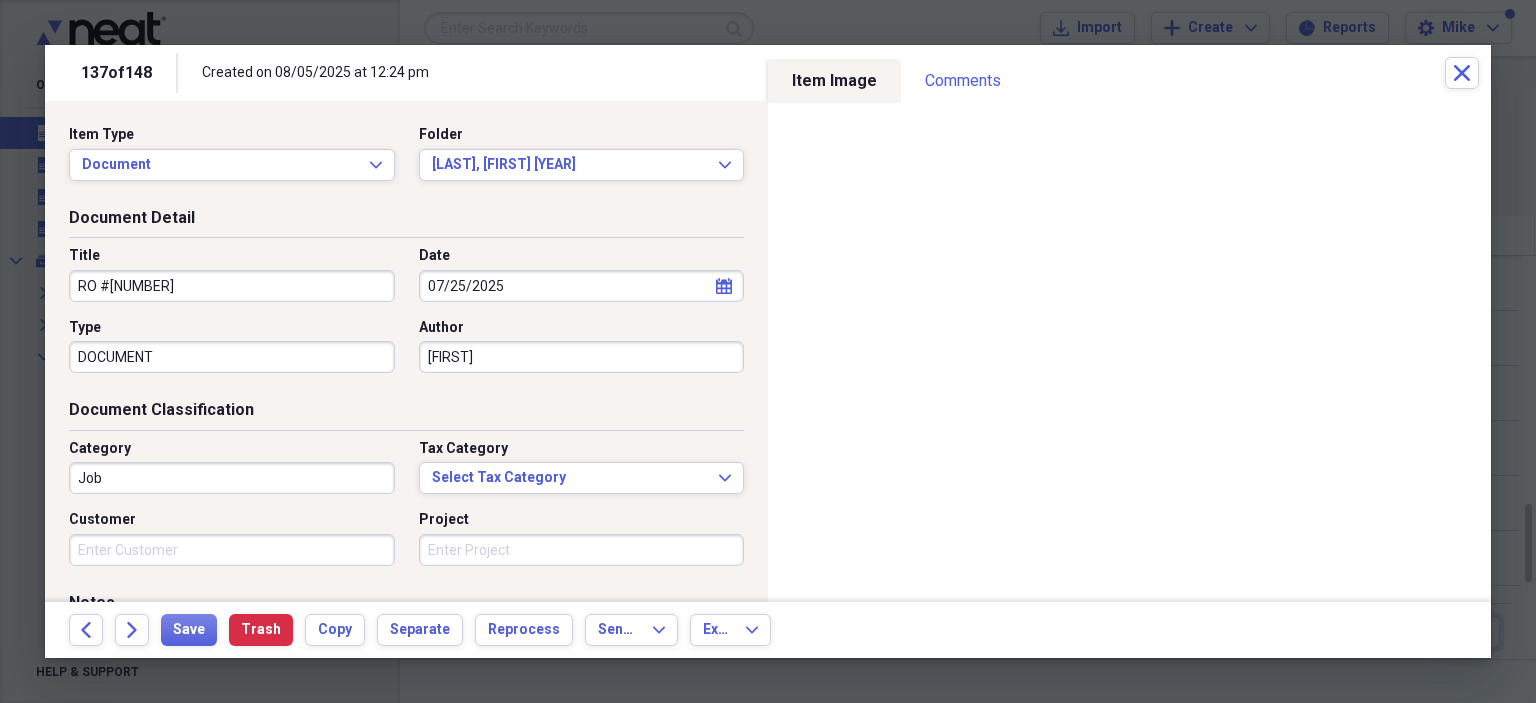 type on "[FIRST]" 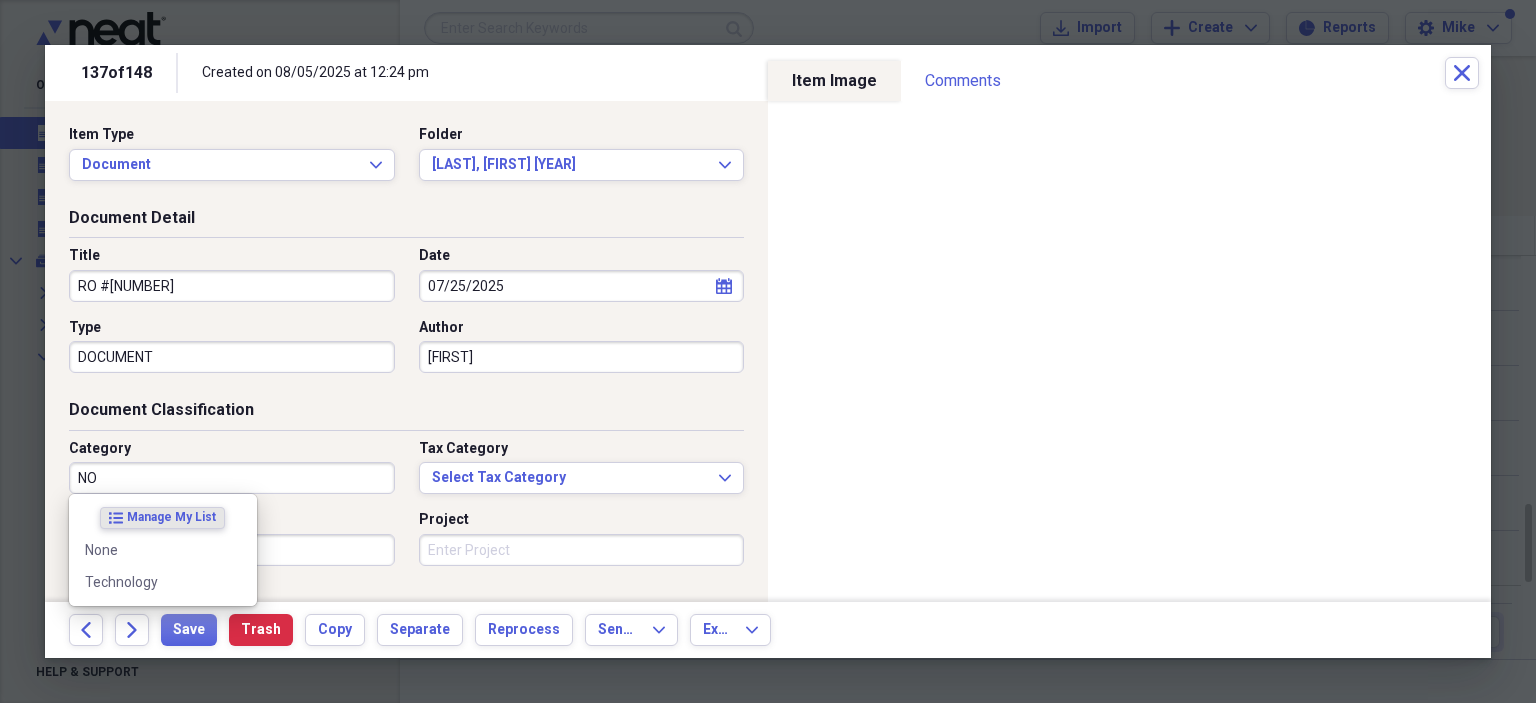 type on "NO" 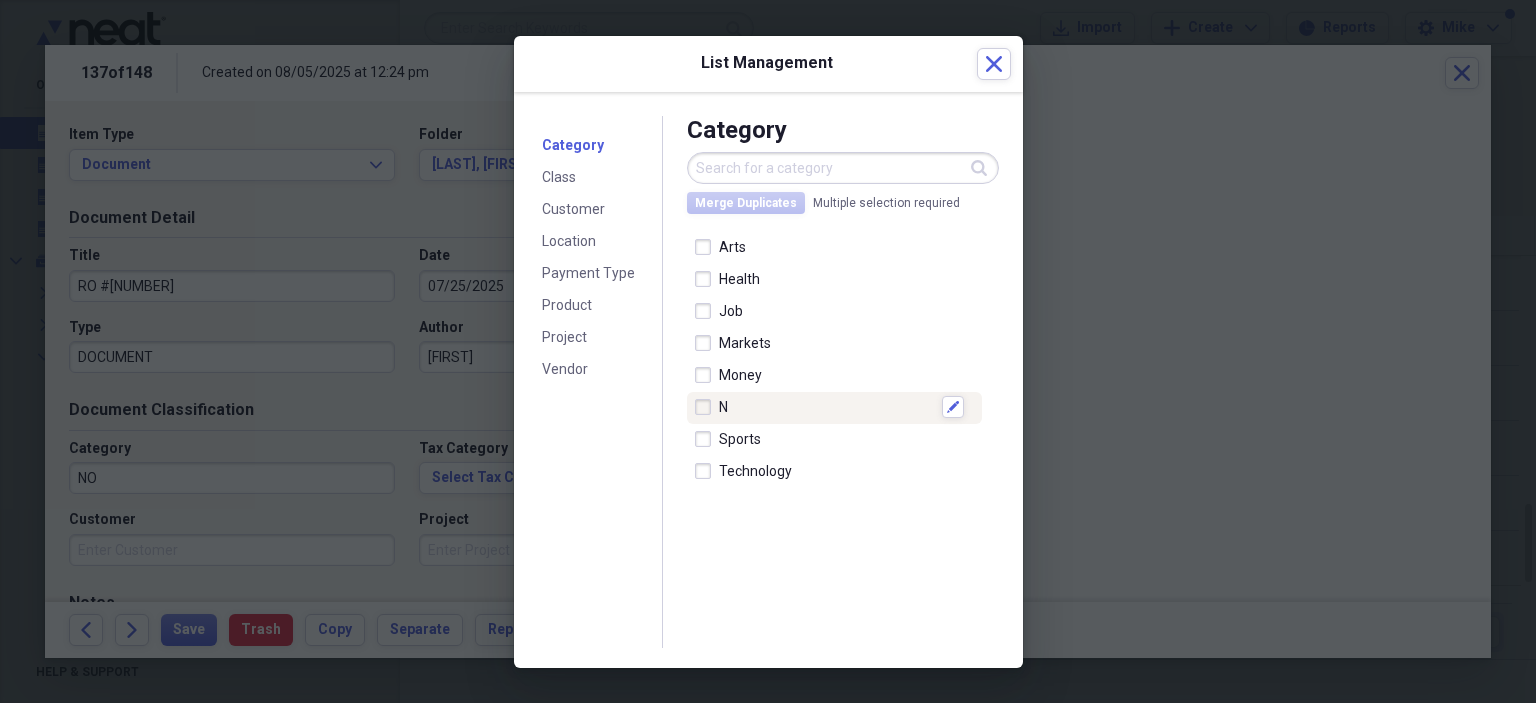 click at bounding box center (707, 407) 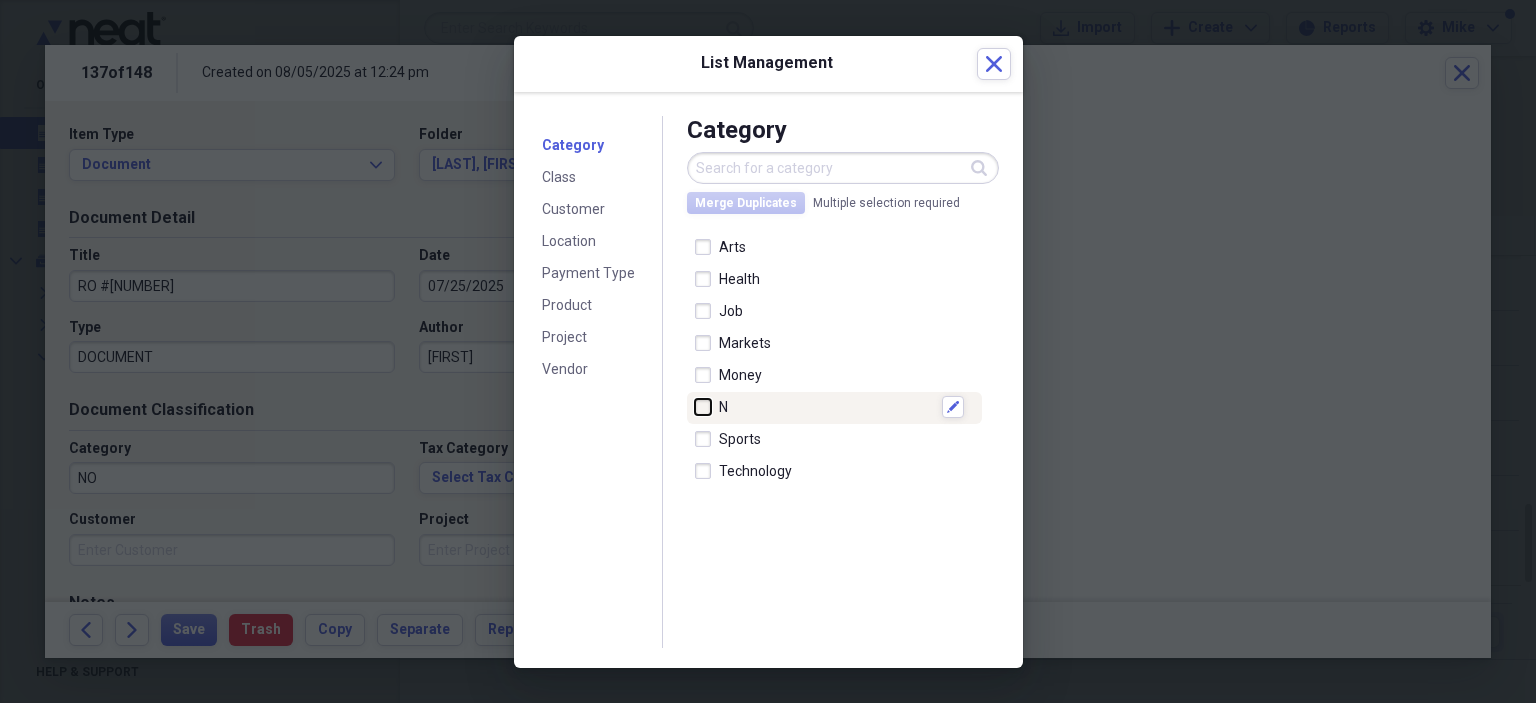 click at bounding box center (695, 407) 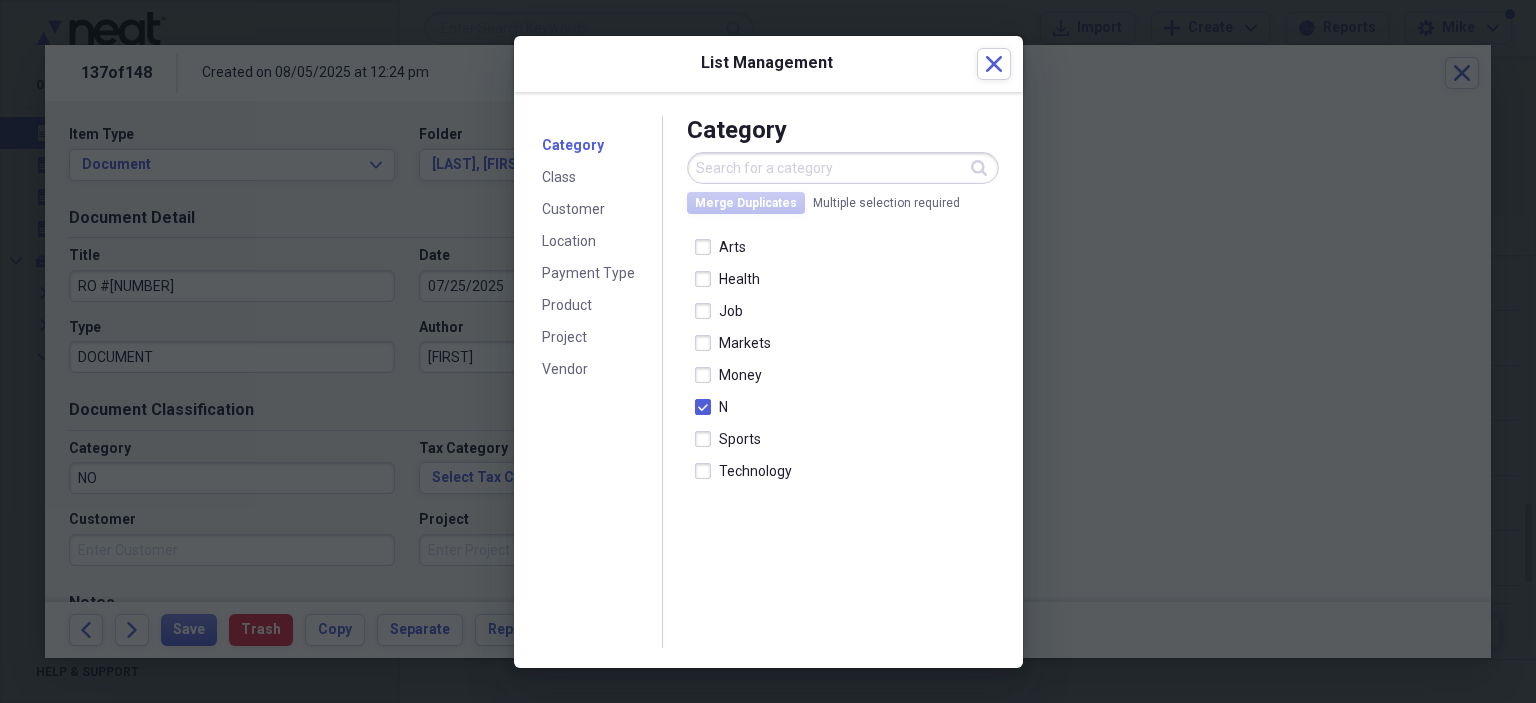 click at bounding box center [843, 168] 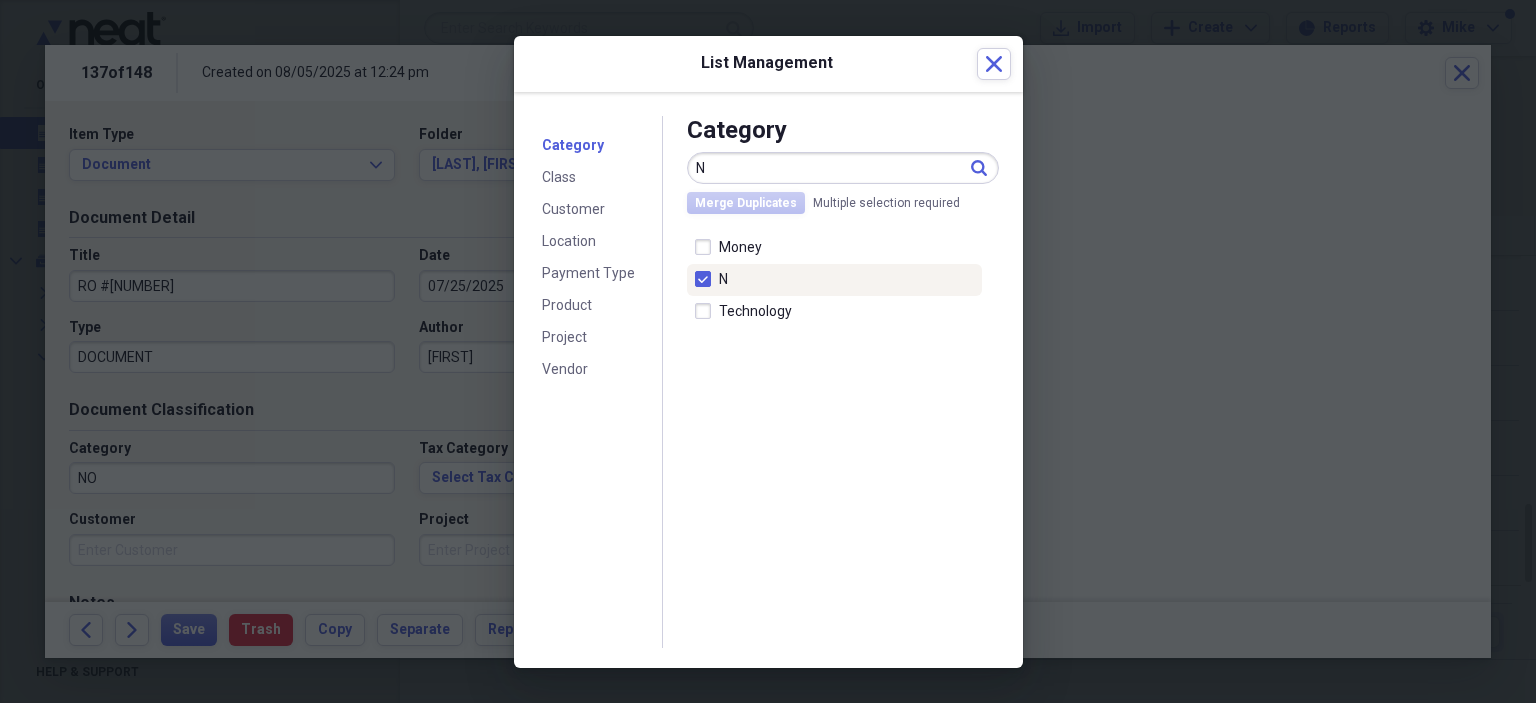 type on "N" 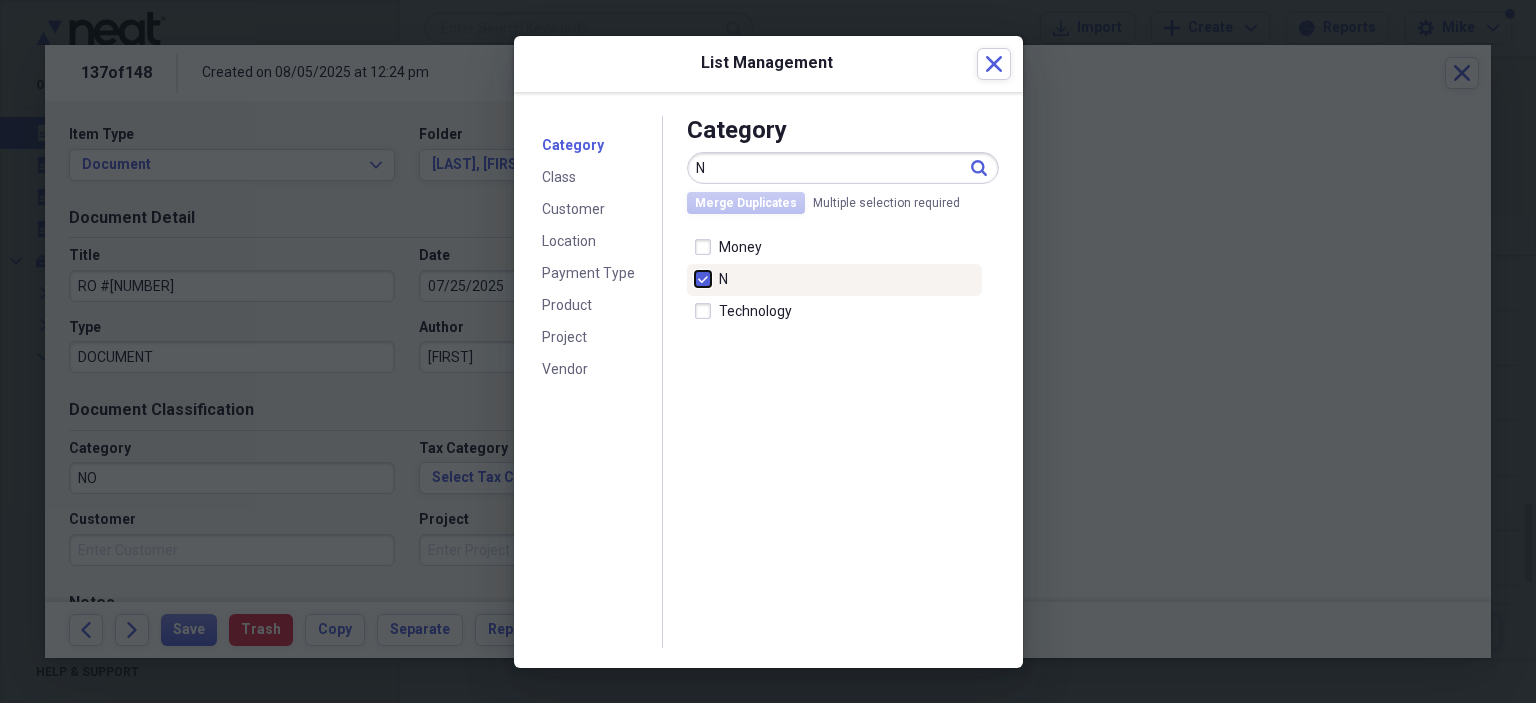 click at bounding box center [695, 279] 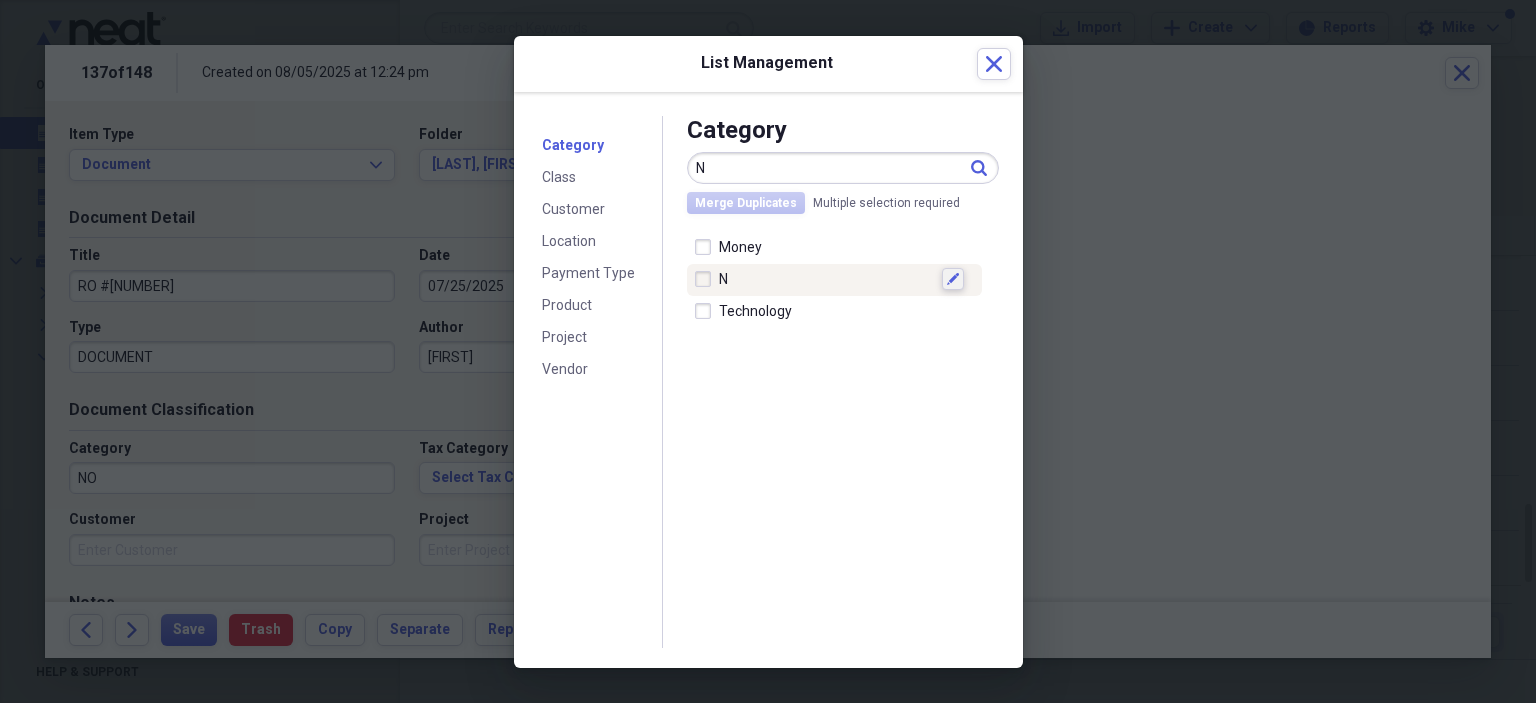 click 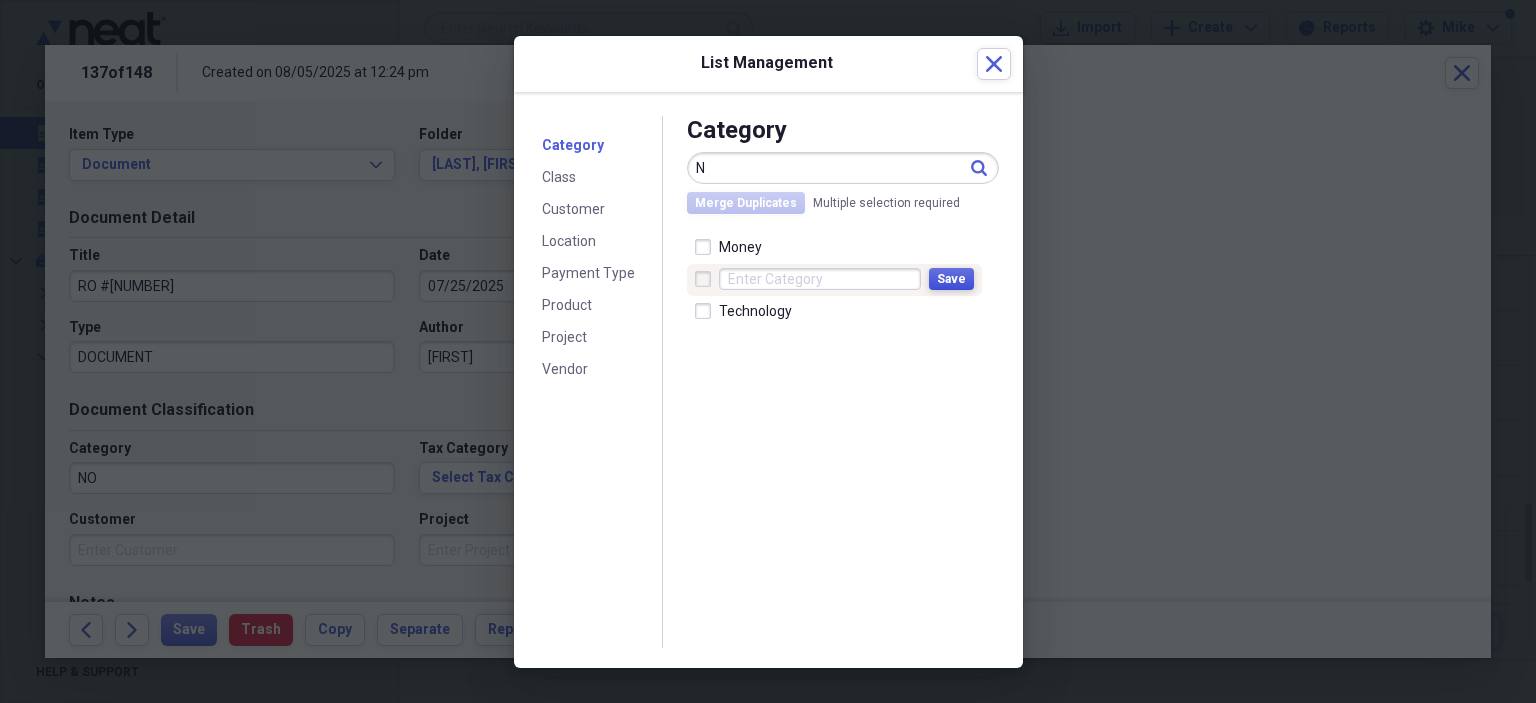 click on "Save" at bounding box center [951, 279] 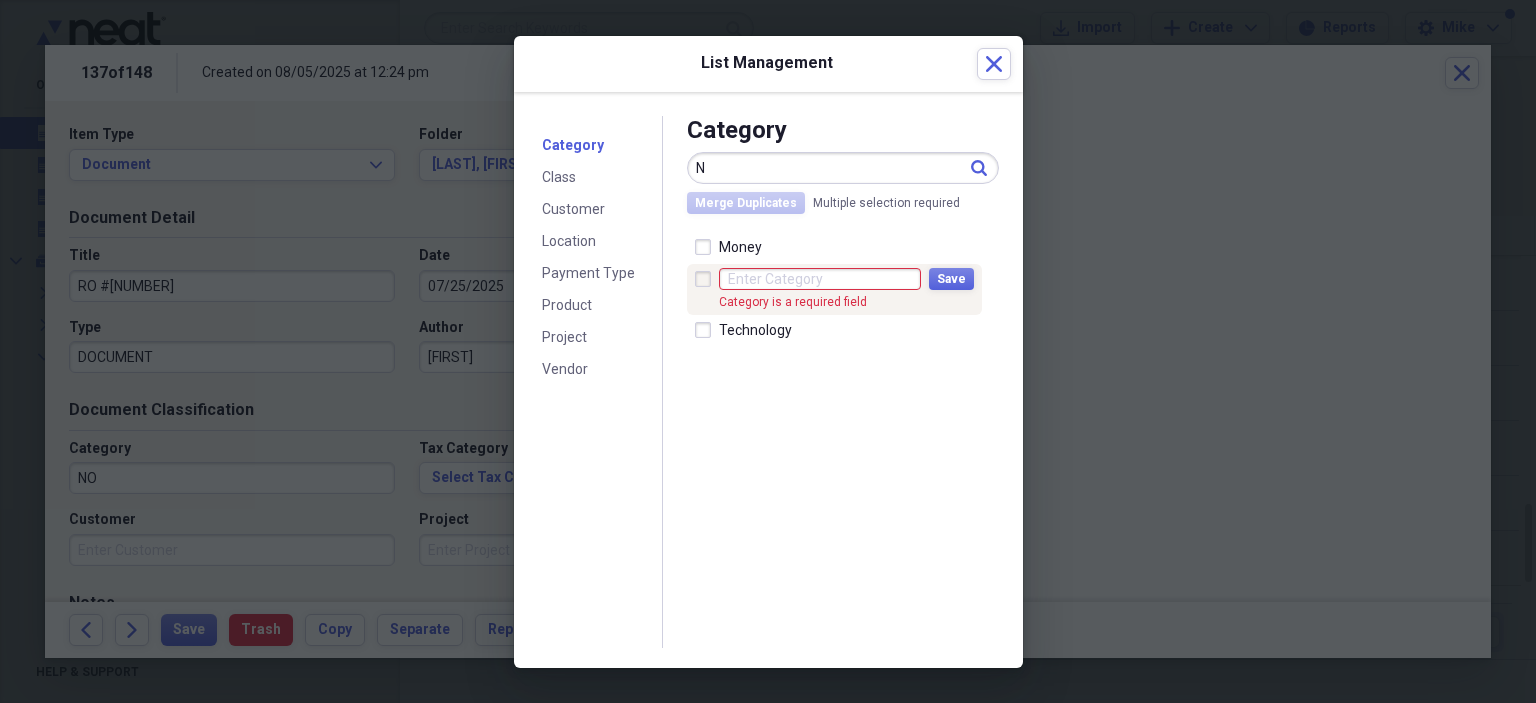 click at bounding box center [820, 279] 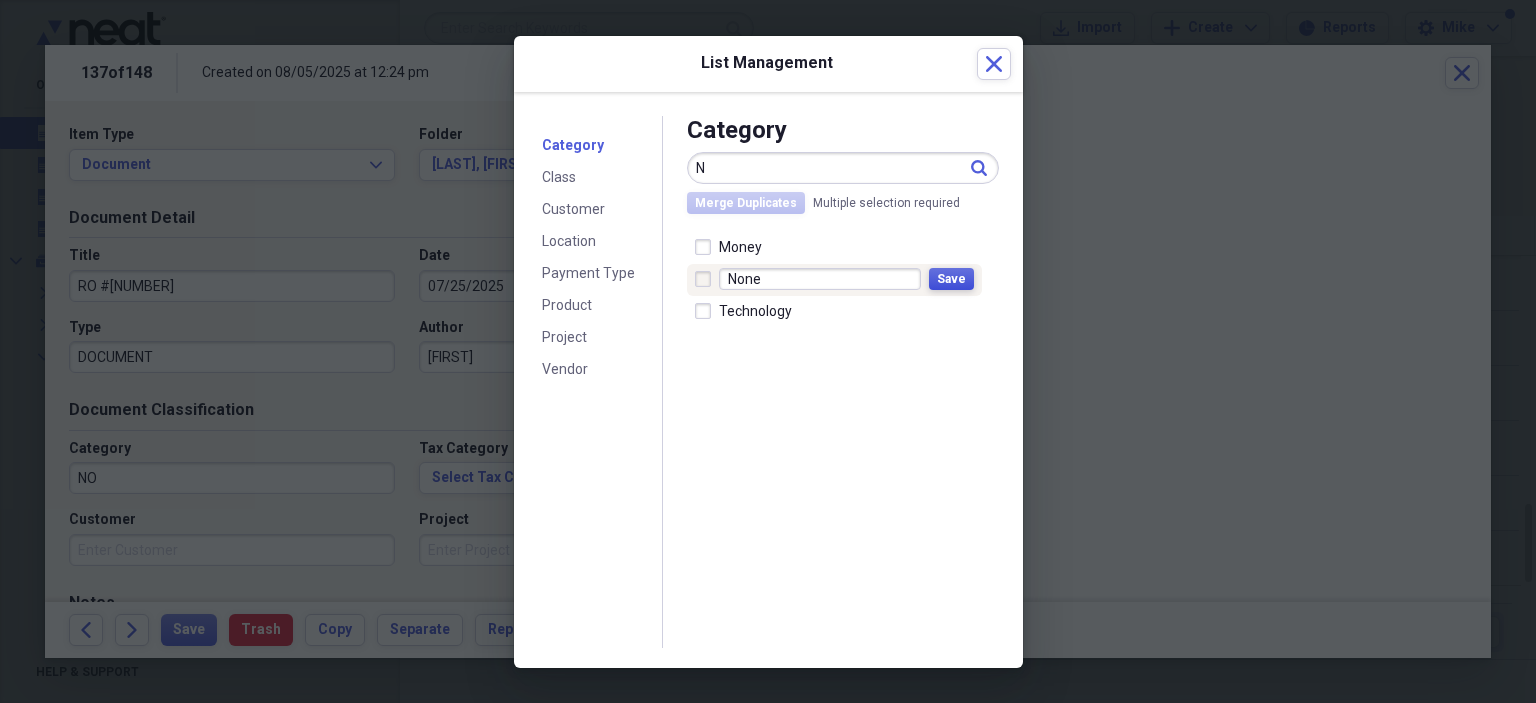 type on "None" 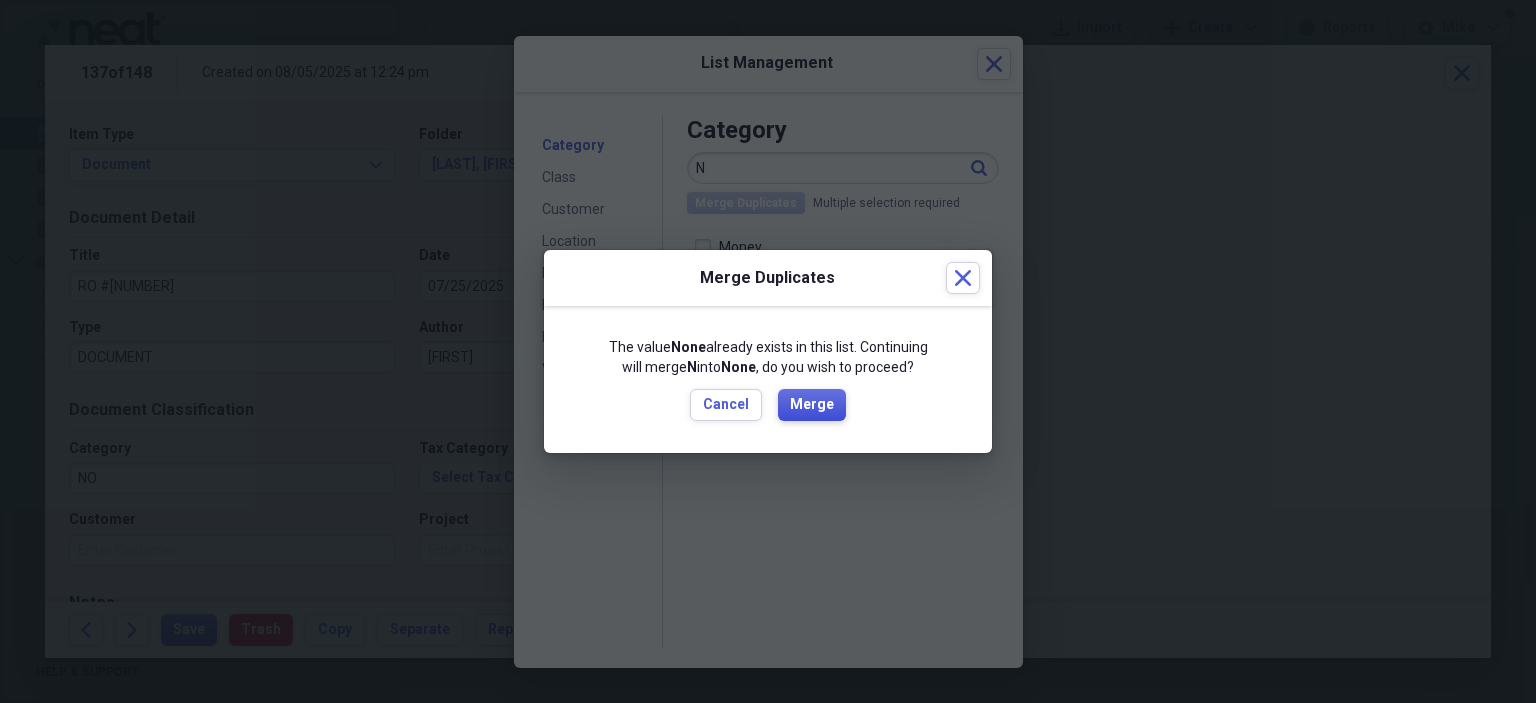 click on "Merge" at bounding box center [812, 405] 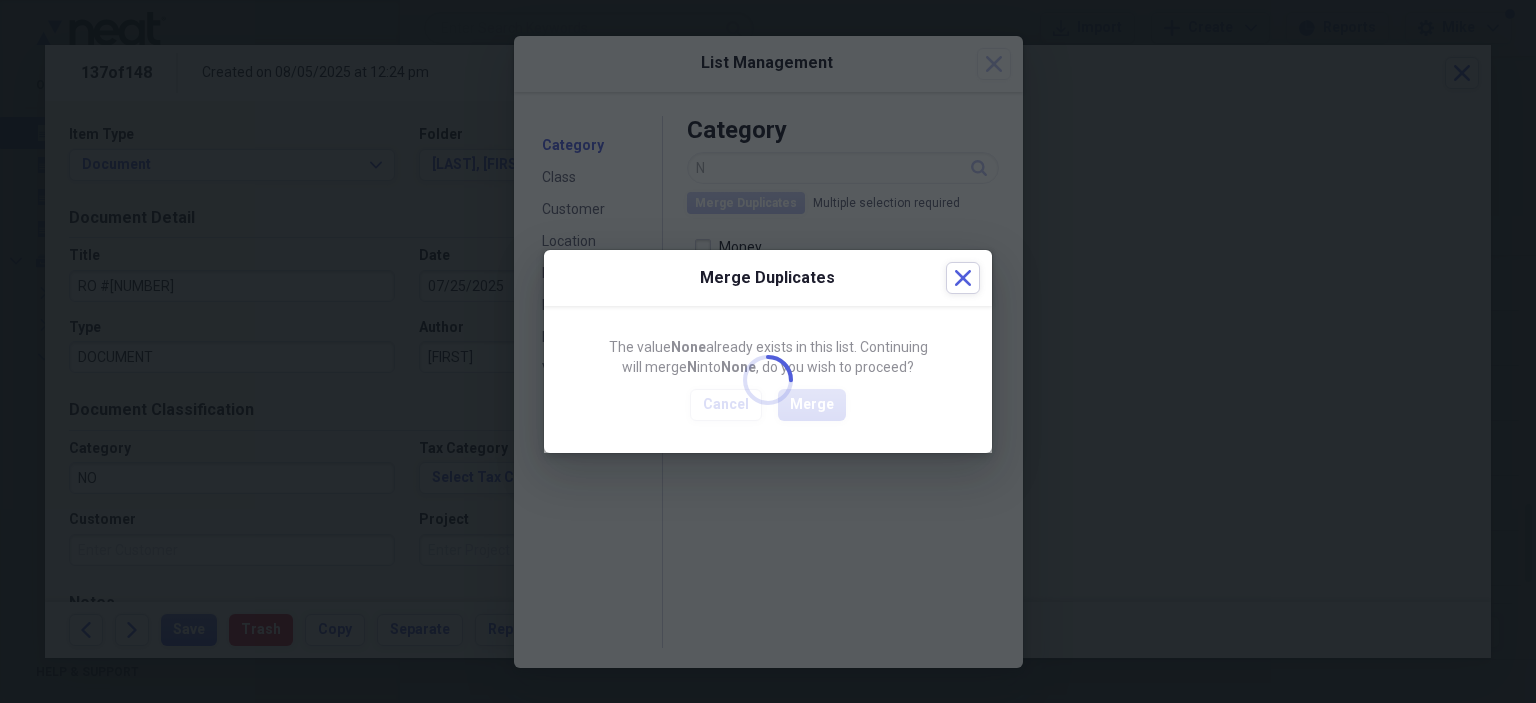 checkbox on "true" 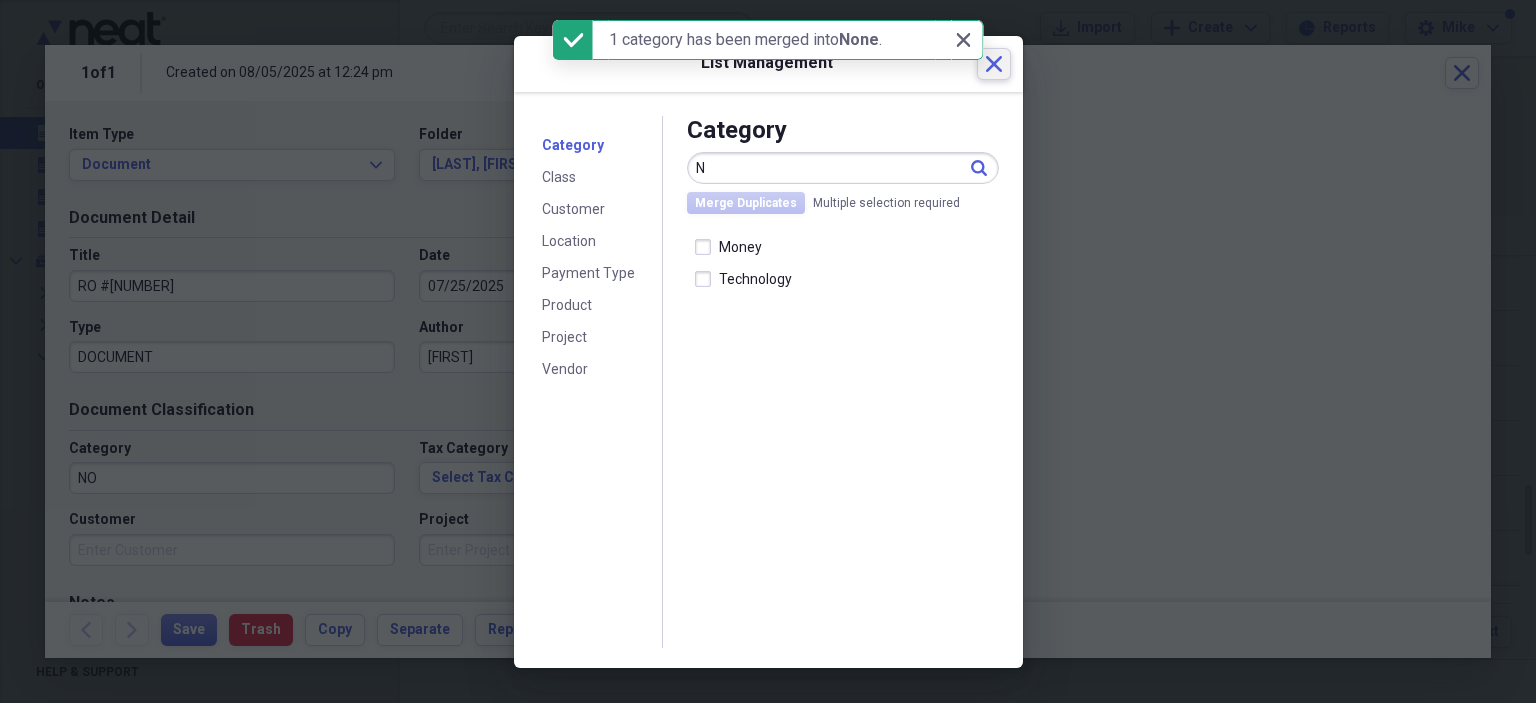 click 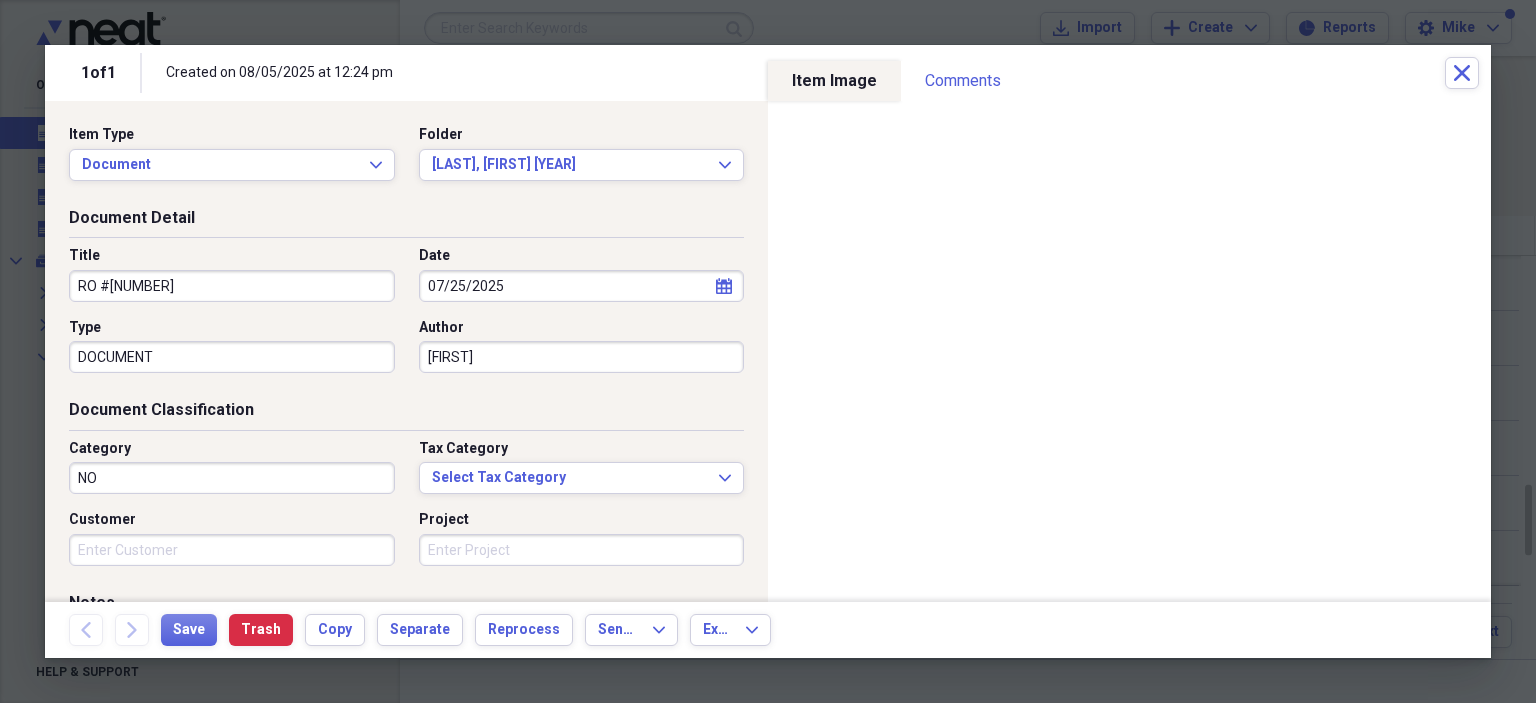 click on "NO" at bounding box center (232, 478) 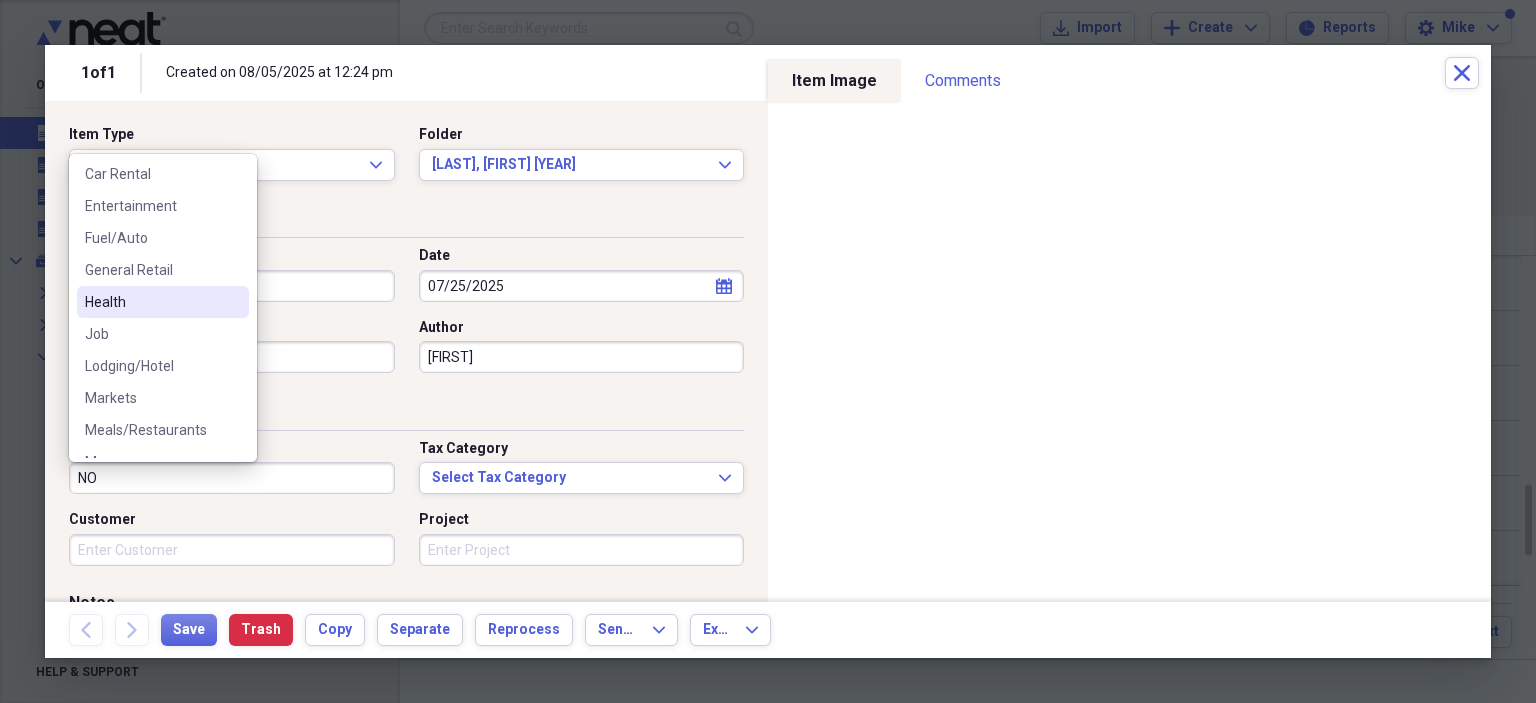 scroll, scrollTop: 200, scrollLeft: 0, axis: vertical 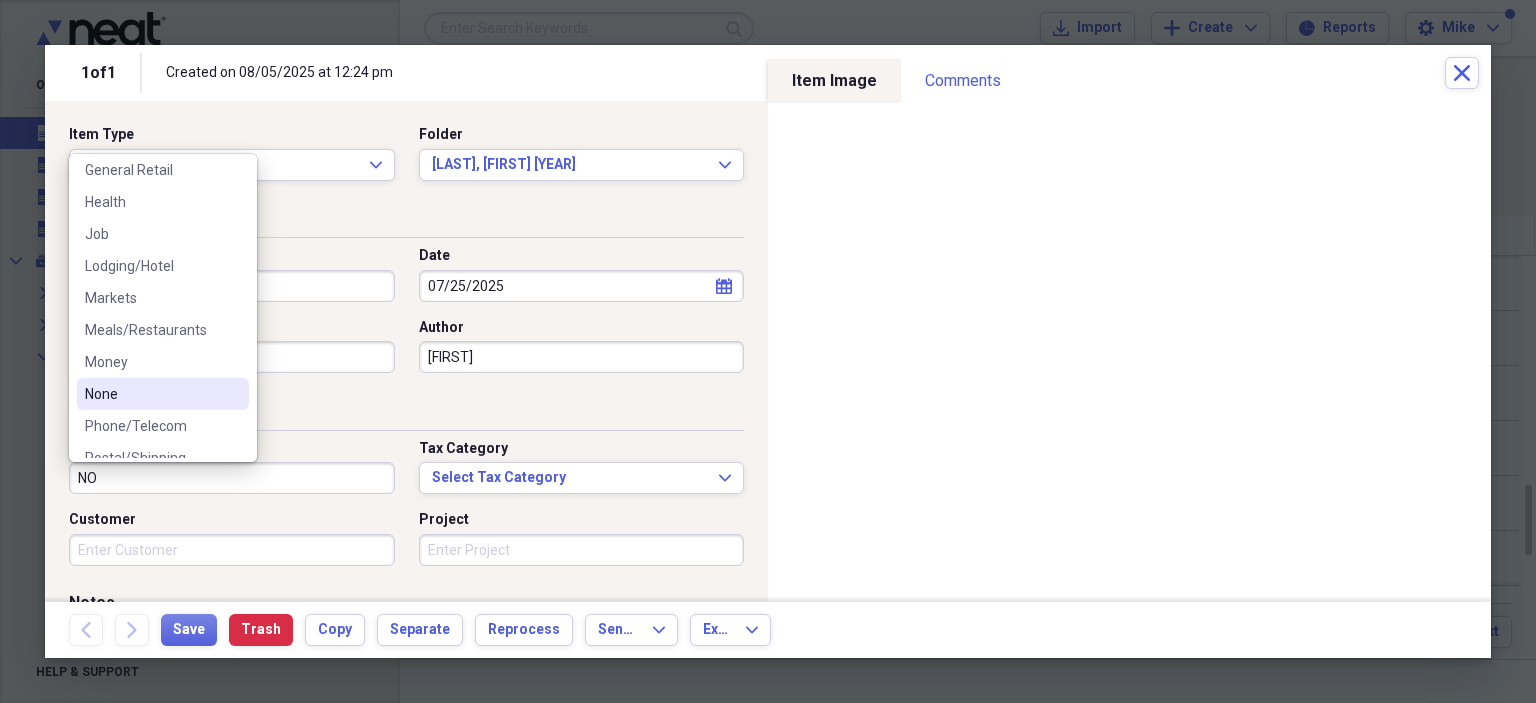 click on "None" at bounding box center (151, 394) 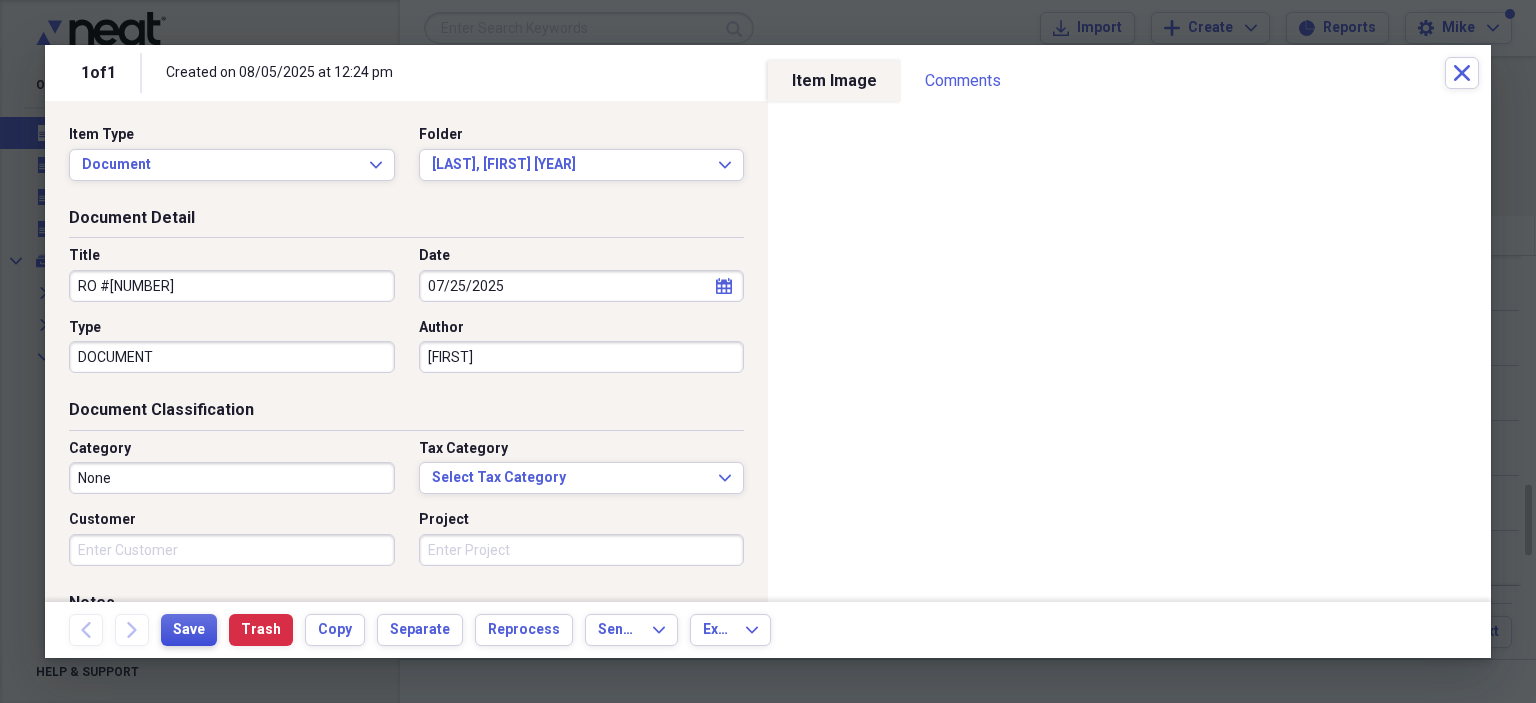 click on "Save" at bounding box center [189, 630] 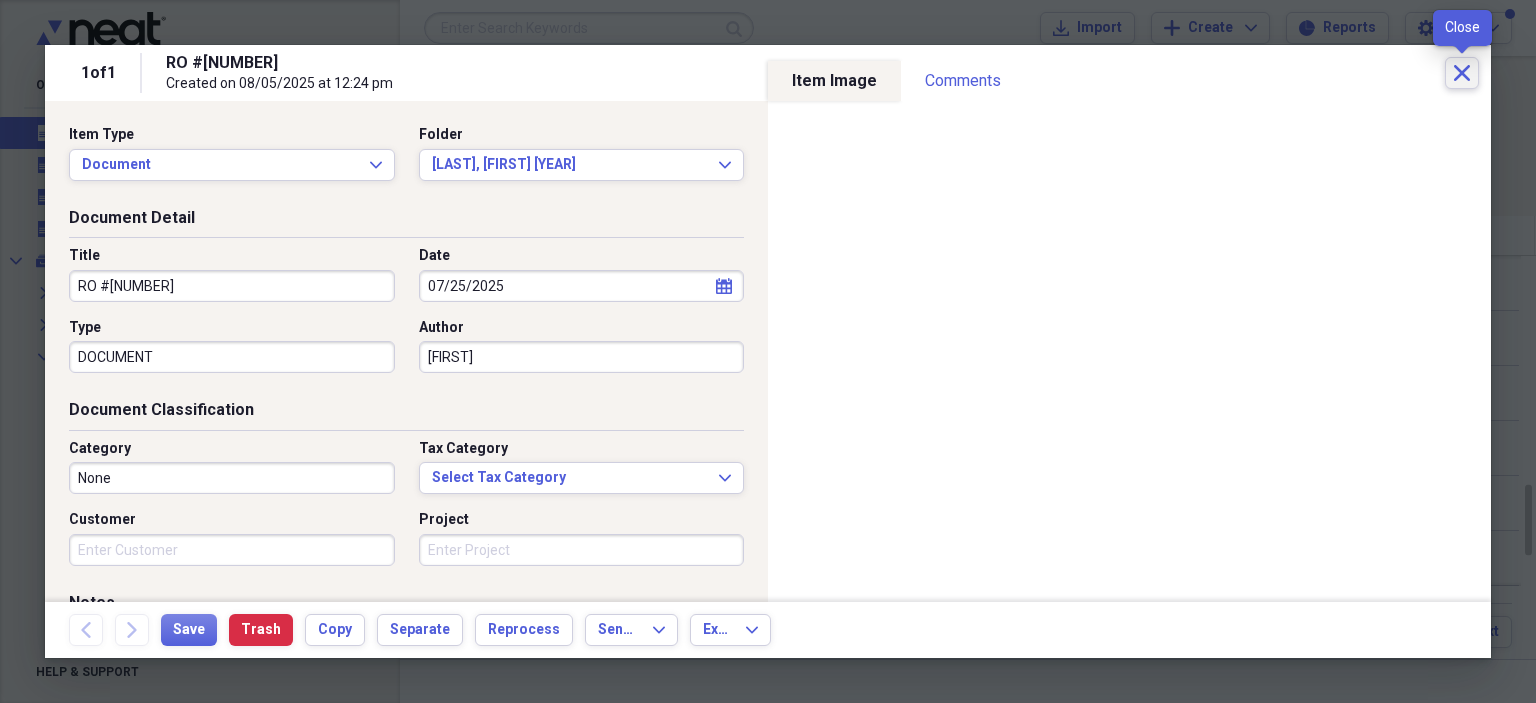 click on "Close" 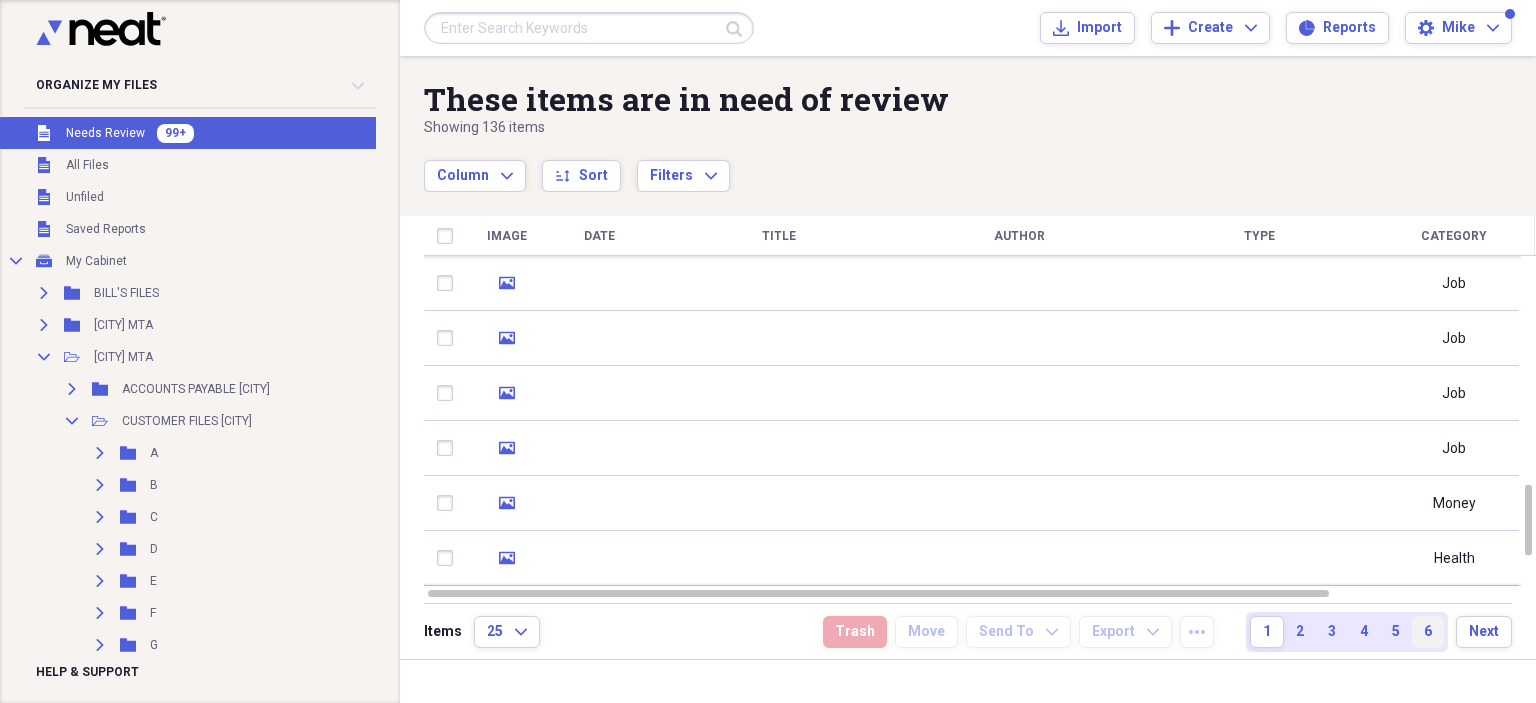 click on "6" at bounding box center (1428, 632) 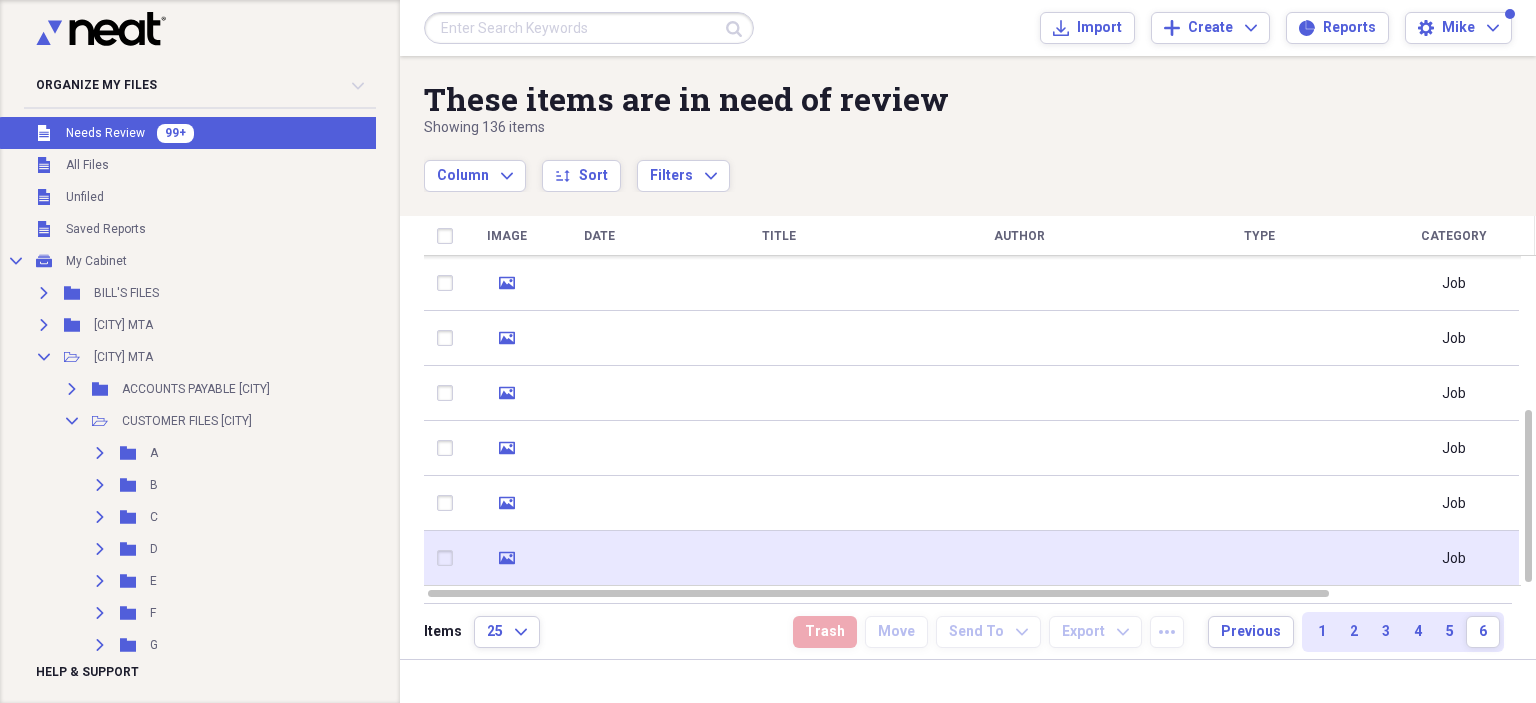 click at bounding box center [779, 558] 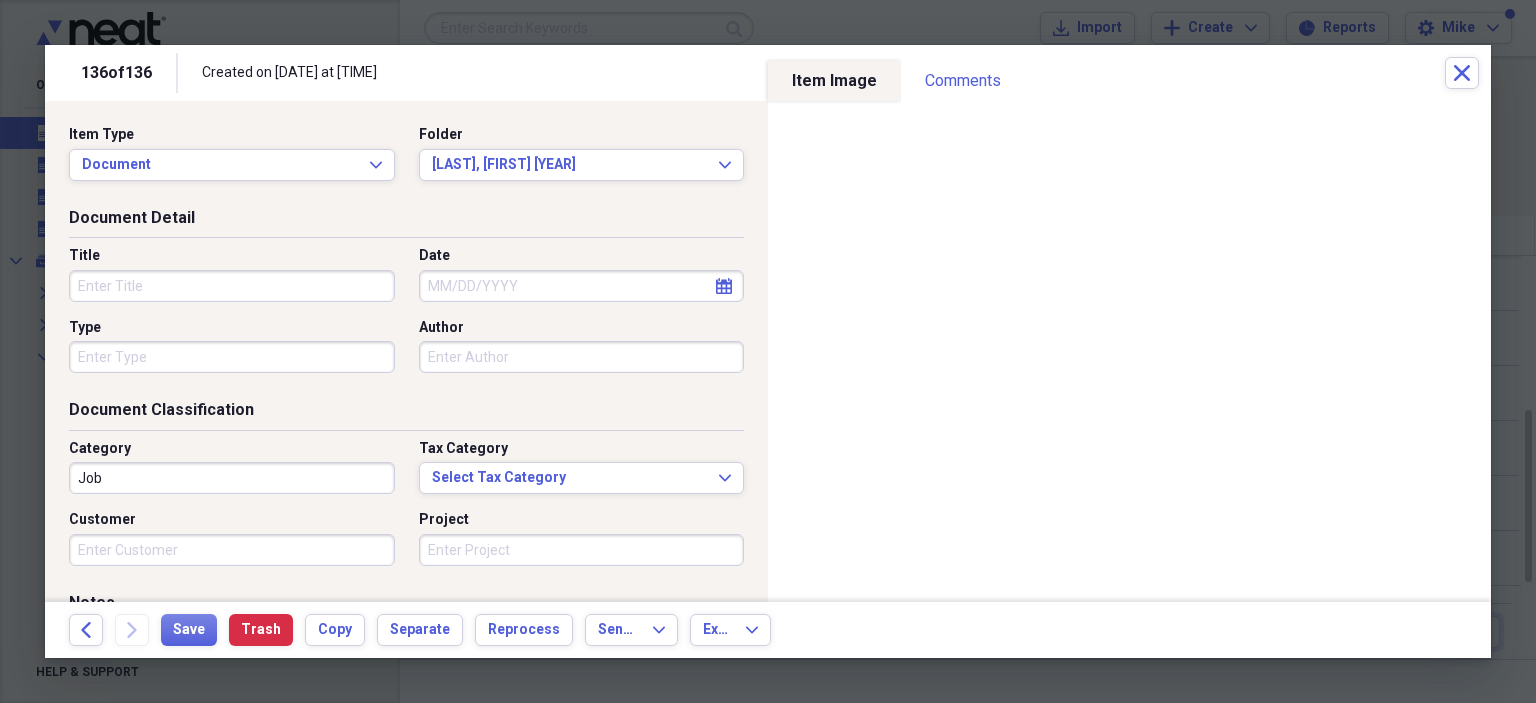 click on "Title" at bounding box center [232, 286] 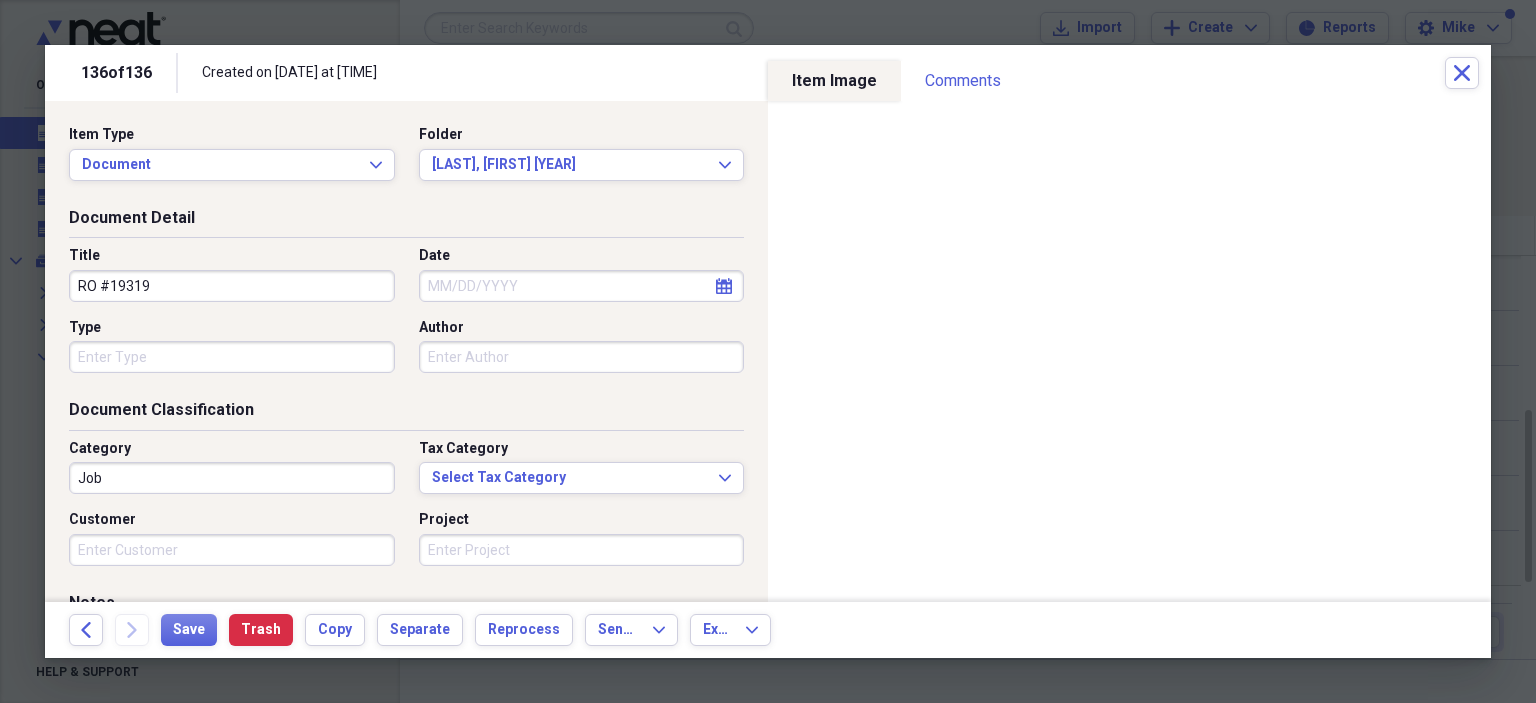 type on "RO #19319" 